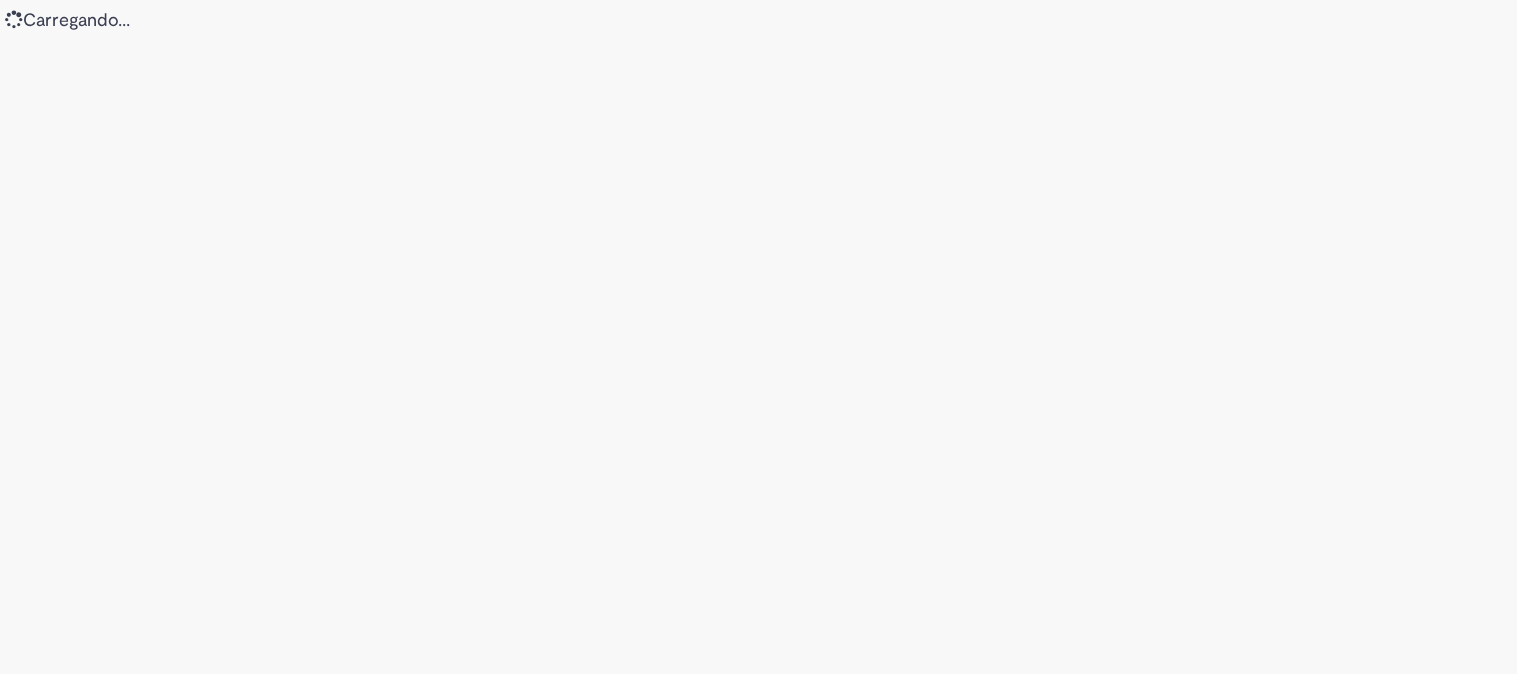 scroll, scrollTop: 0, scrollLeft: 0, axis: both 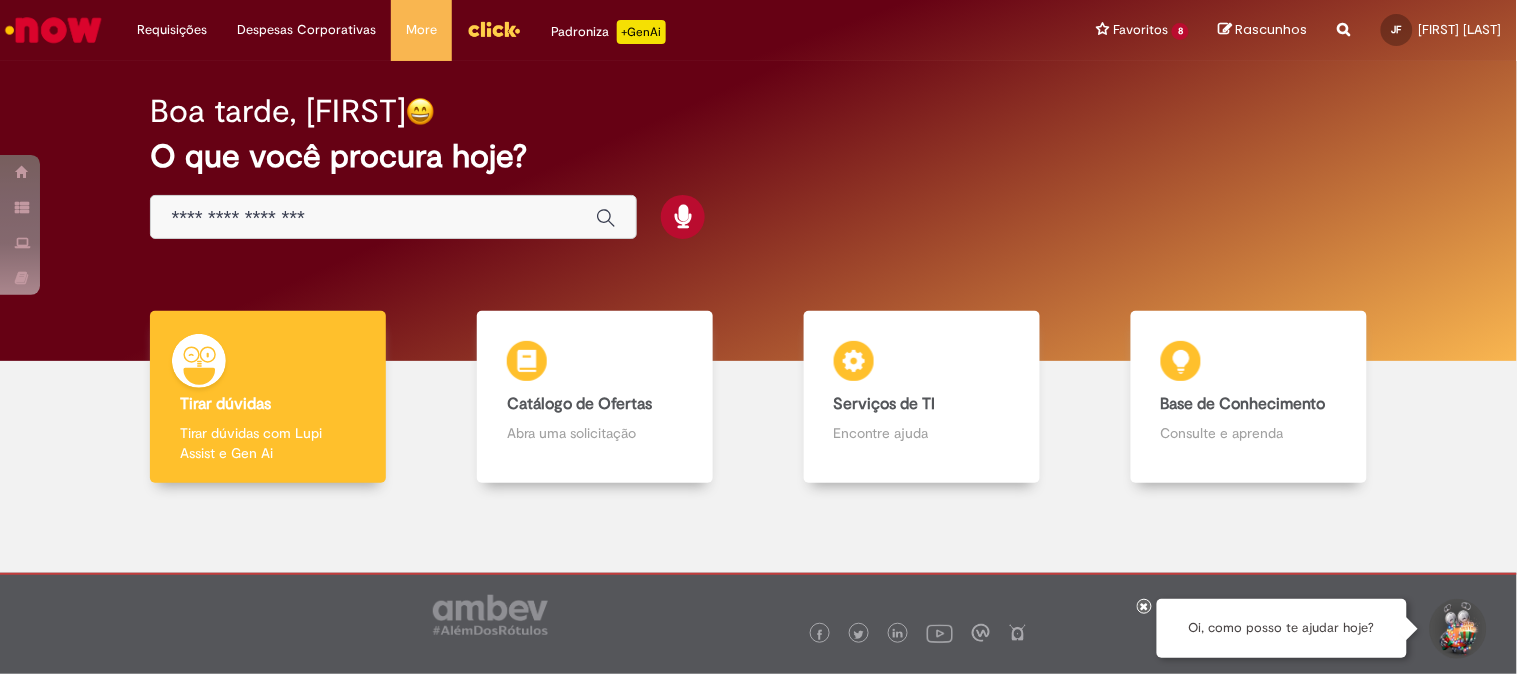 click at bounding box center [373, 218] 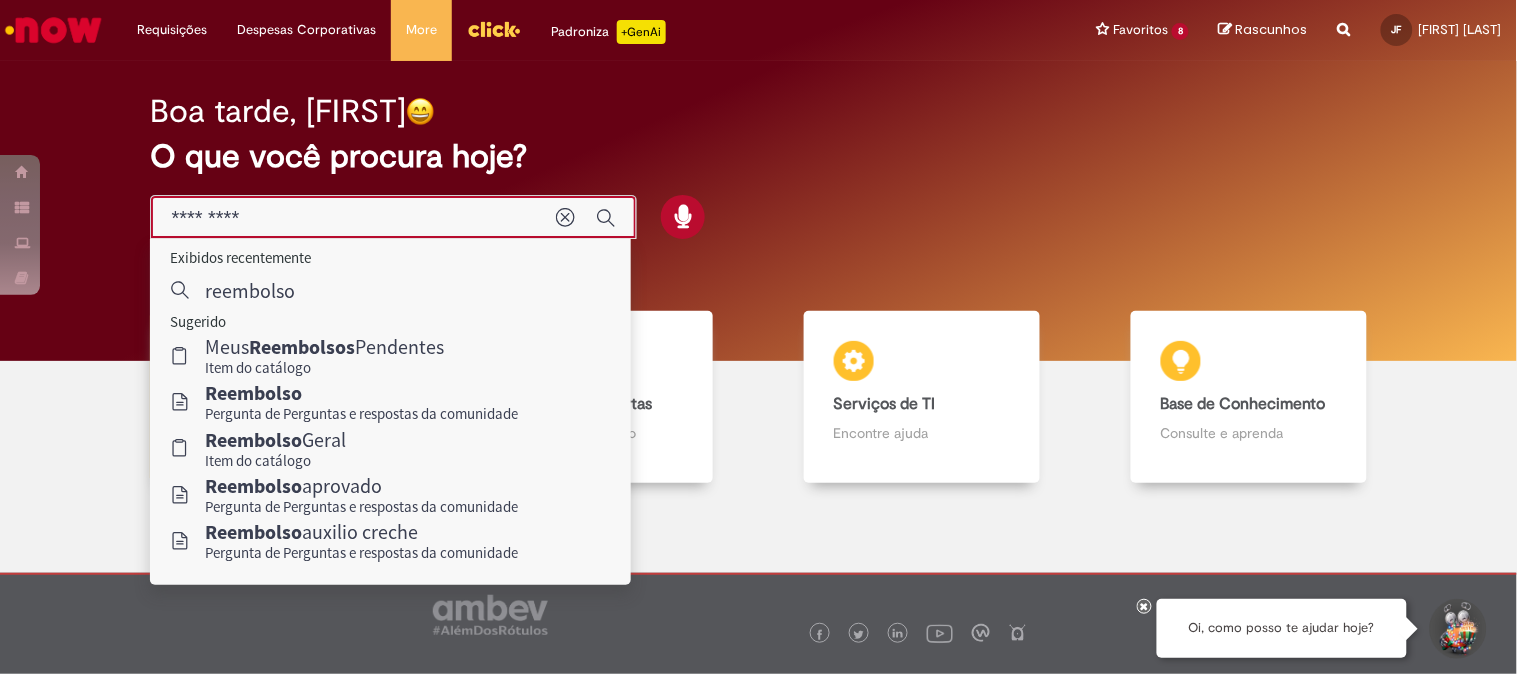 type on "*********" 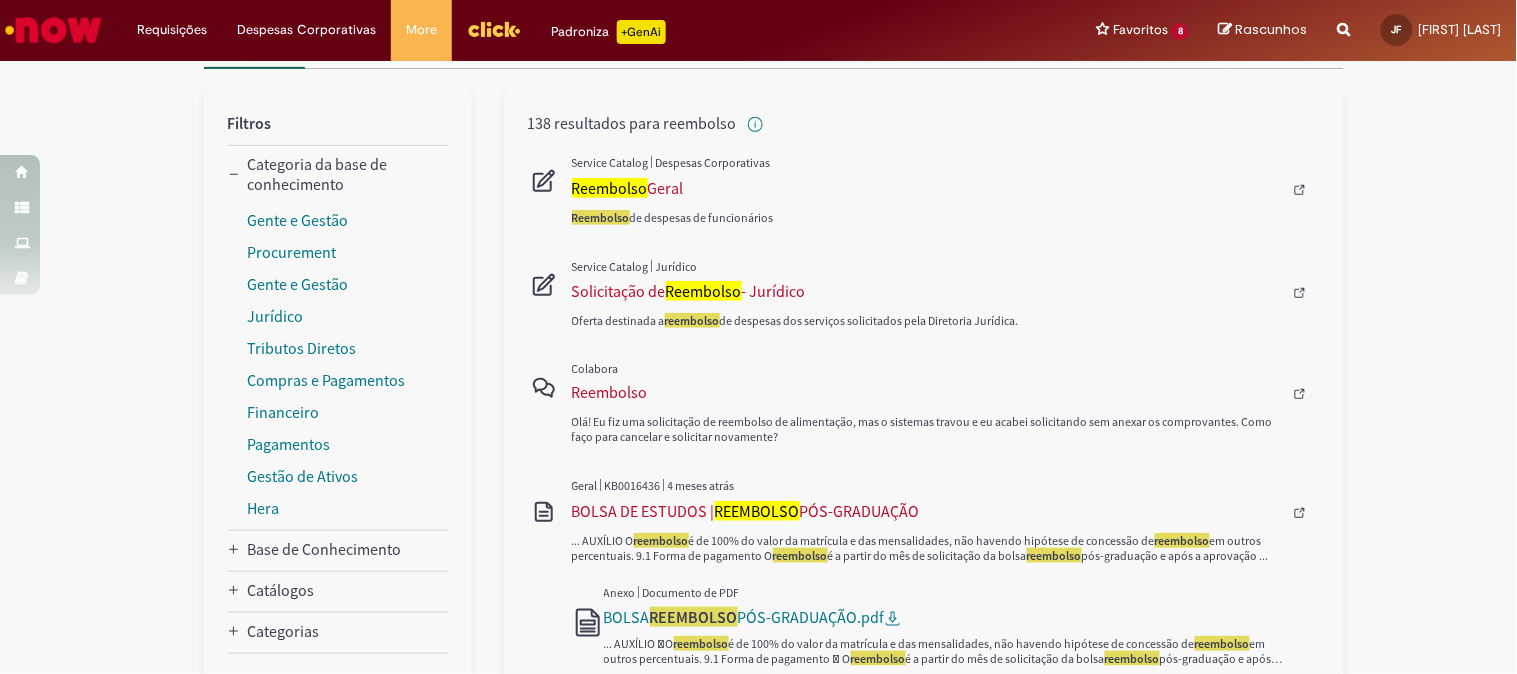 scroll, scrollTop: 111, scrollLeft: 0, axis: vertical 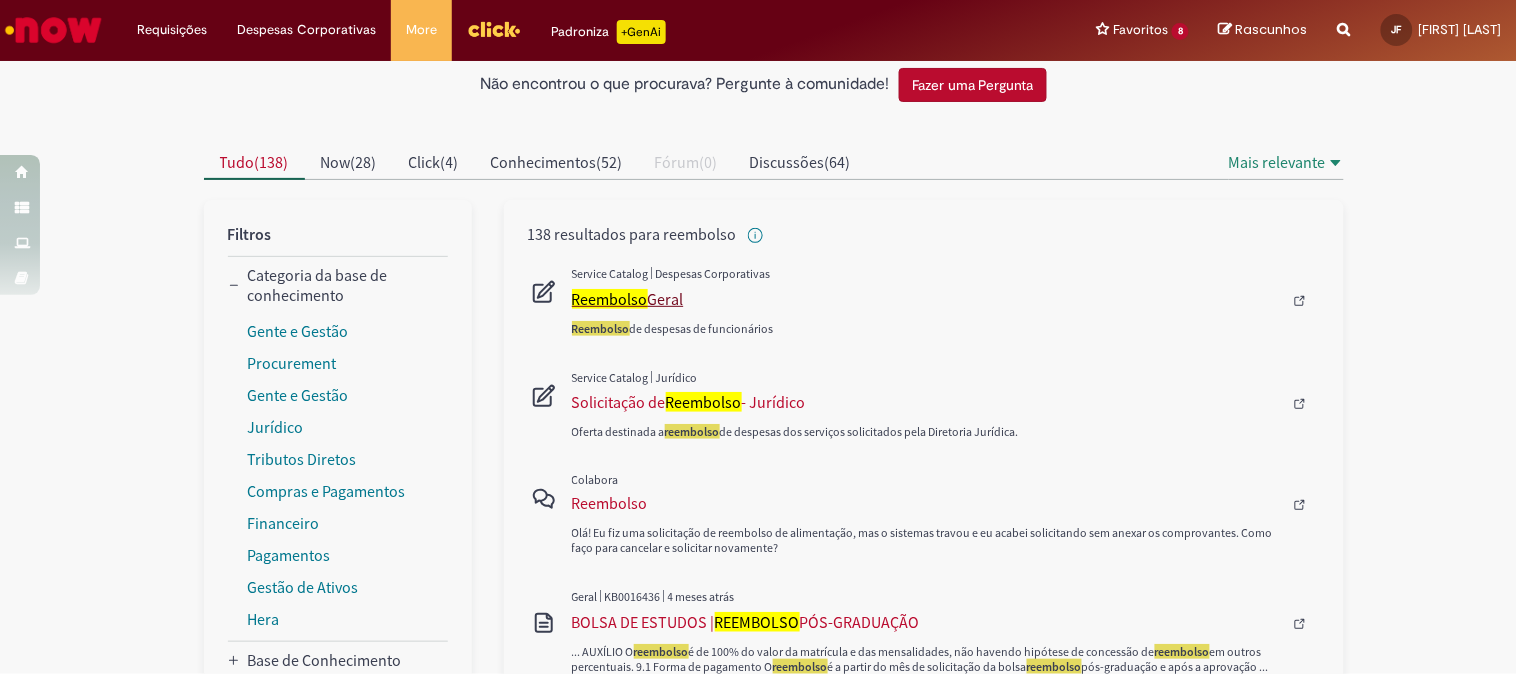 click on "Reembolso" at bounding box center [610, 299] 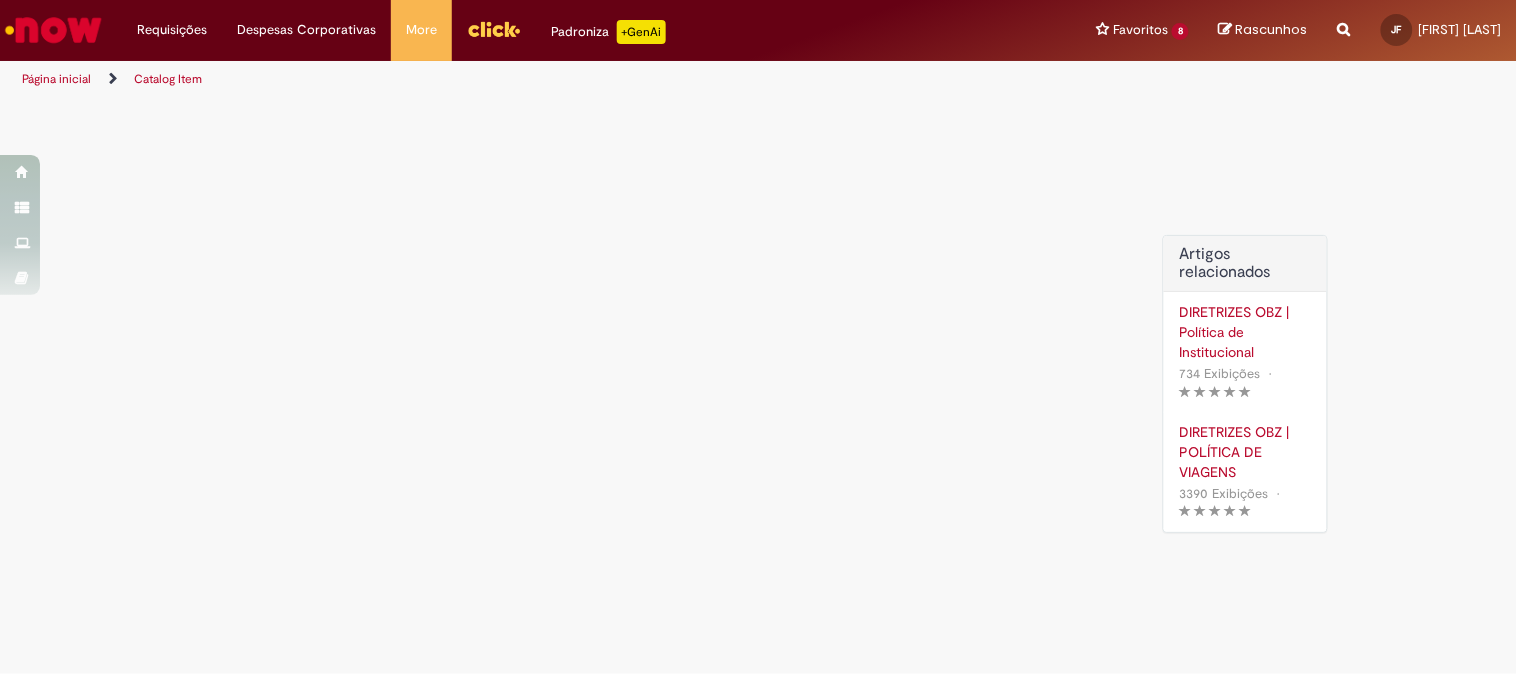 scroll, scrollTop: 0, scrollLeft: 0, axis: both 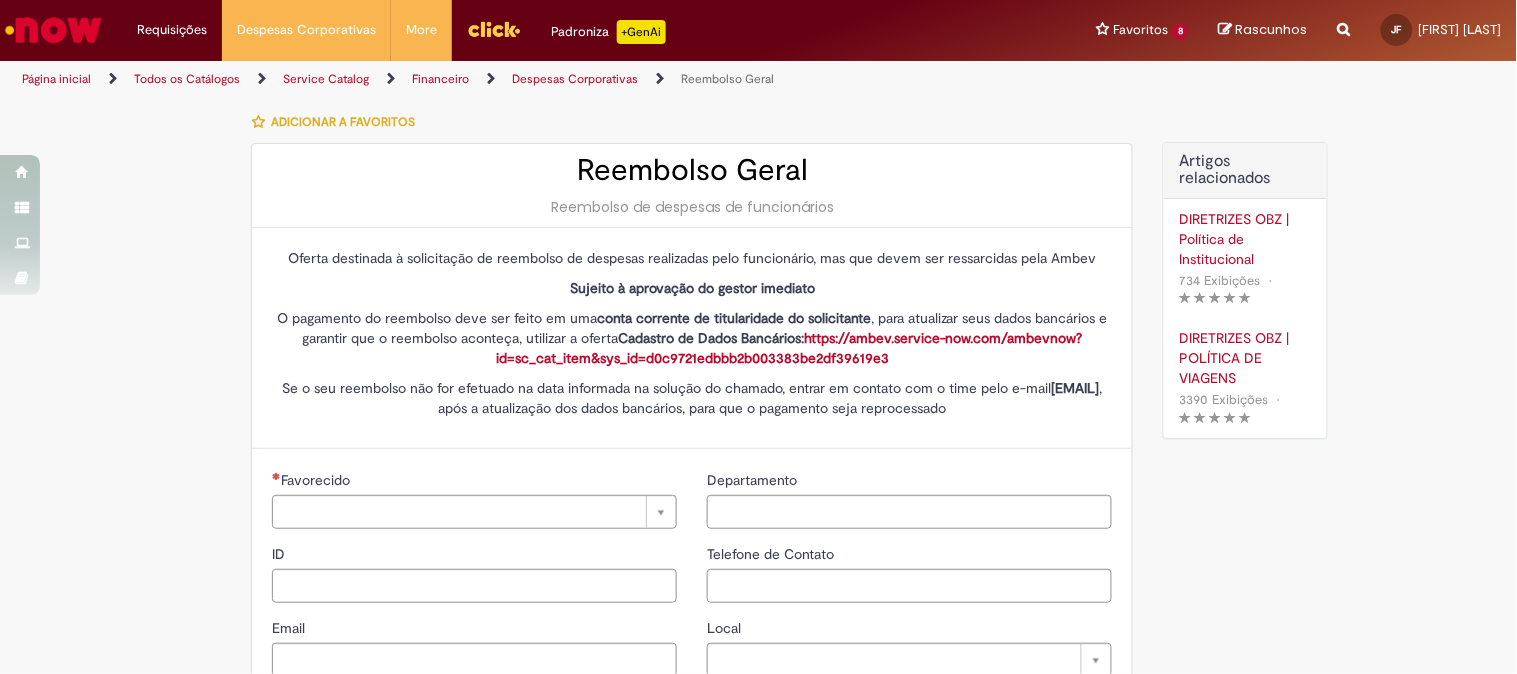 type on "********" 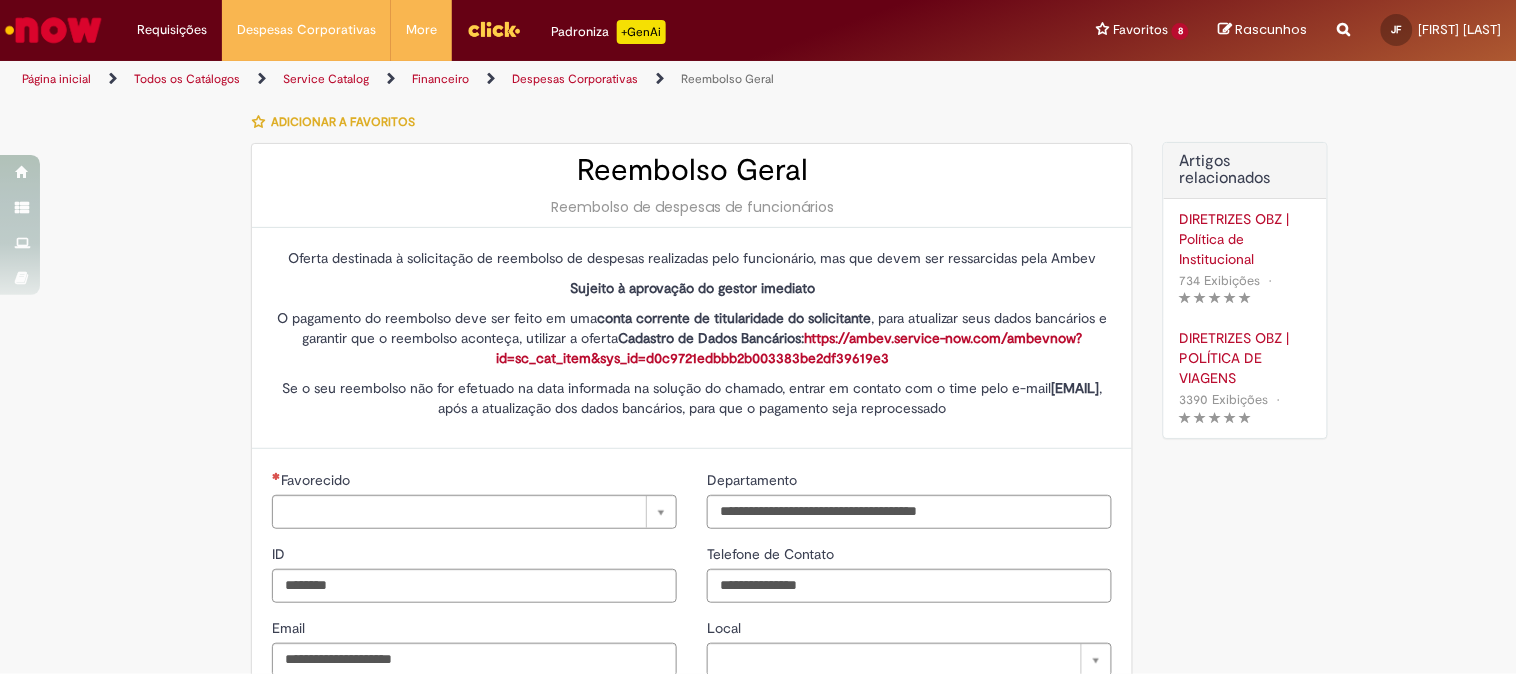 type 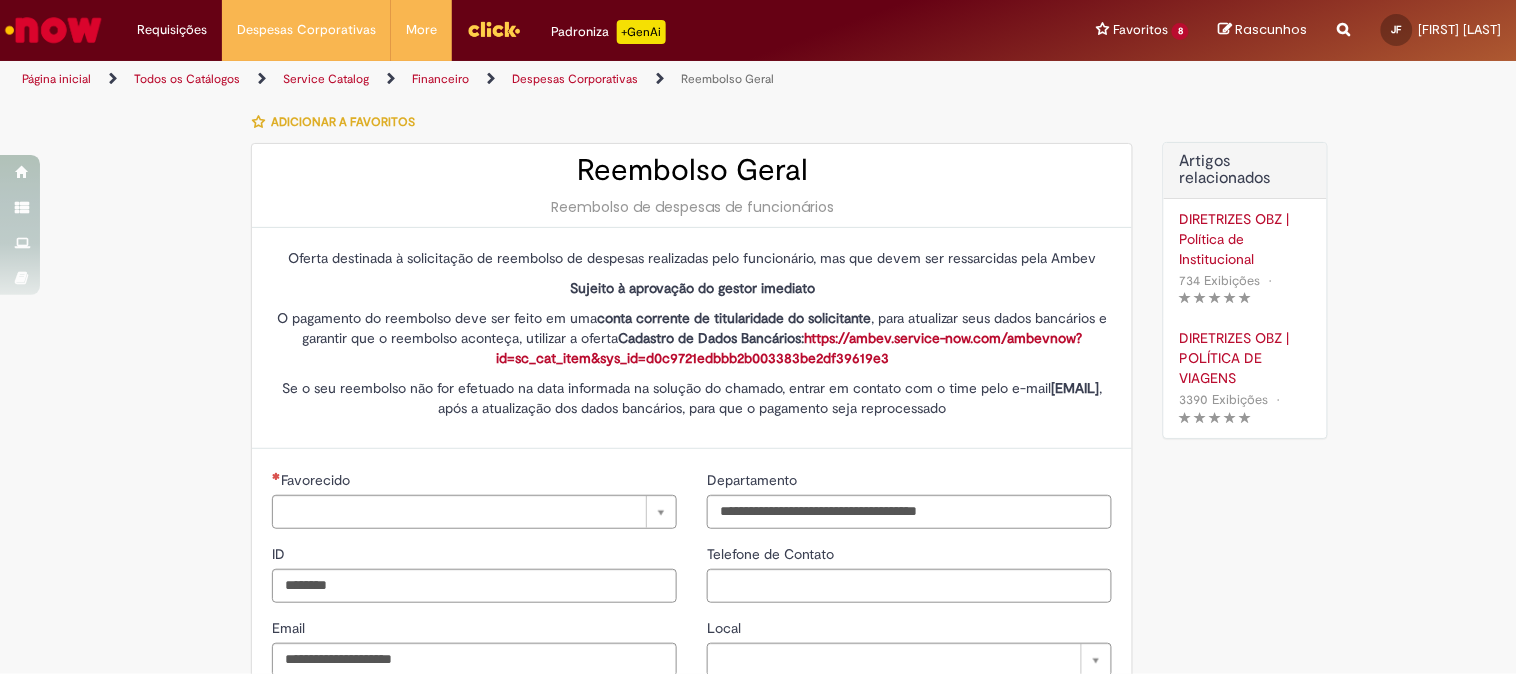 type on "**********" 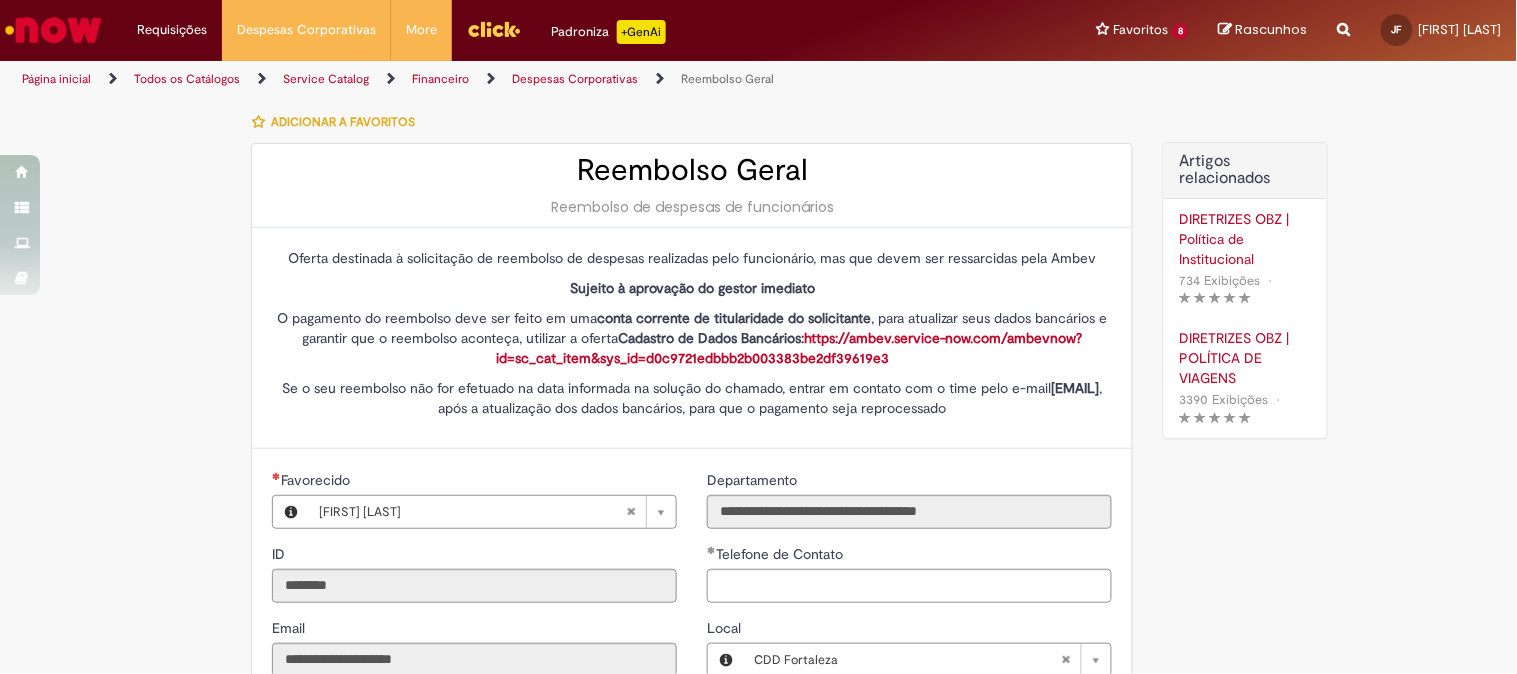 type on "**********" 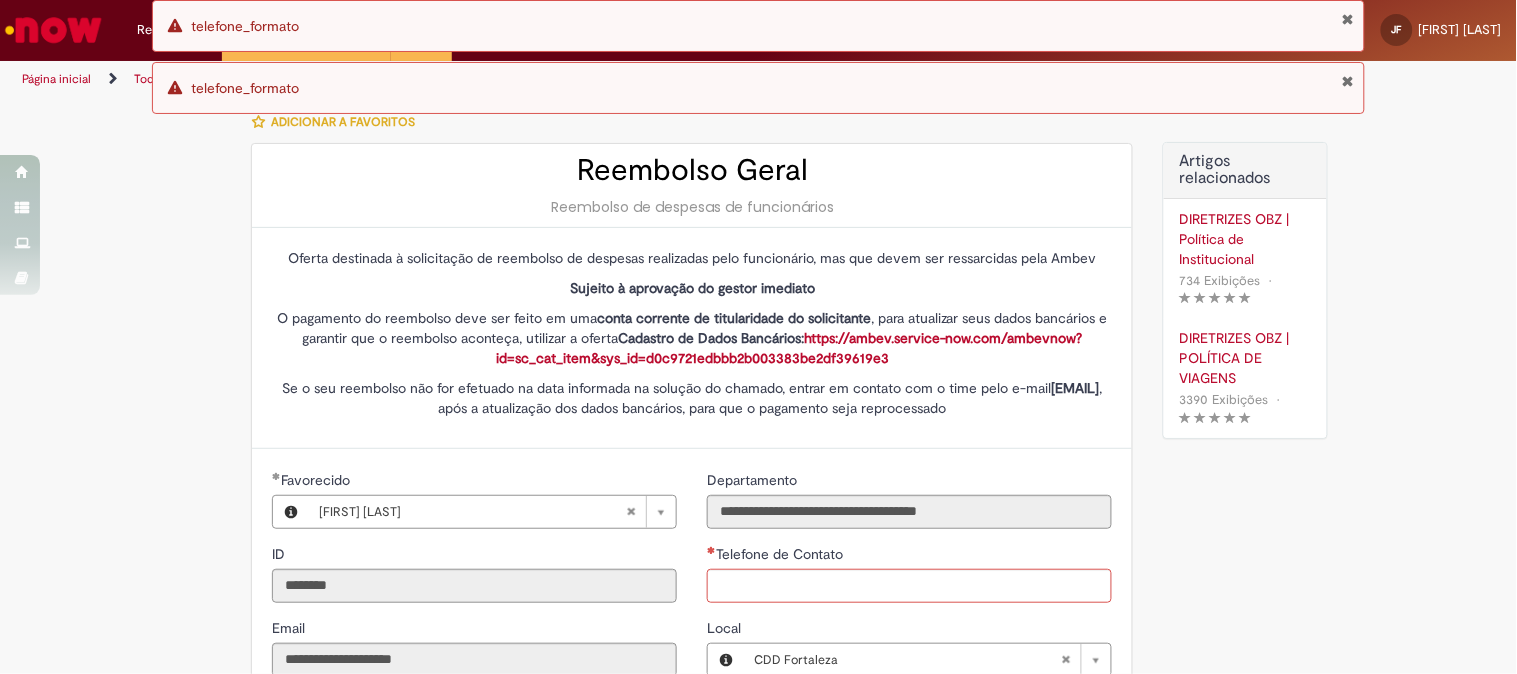 scroll, scrollTop: 111, scrollLeft: 0, axis: vertical 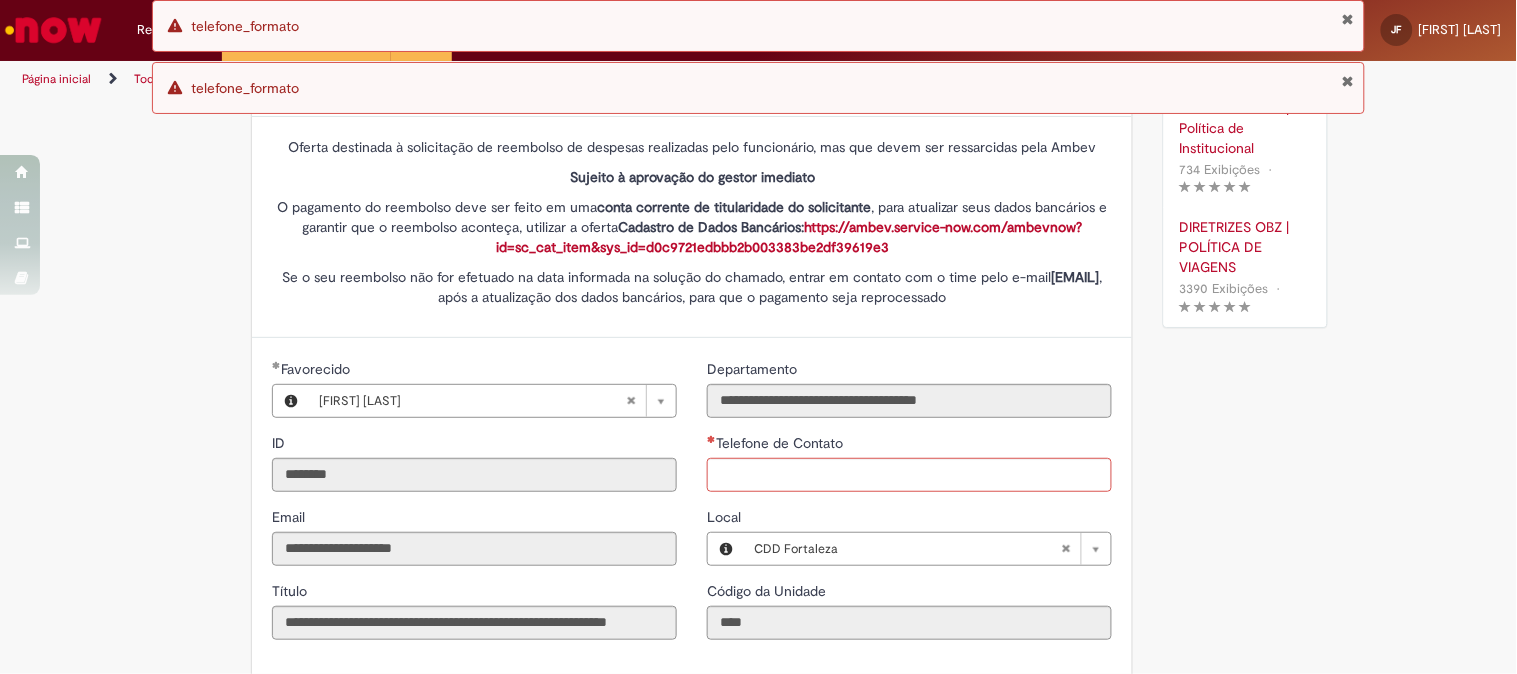 click on "Telefone de Contato" at bounding box center [909, 445] 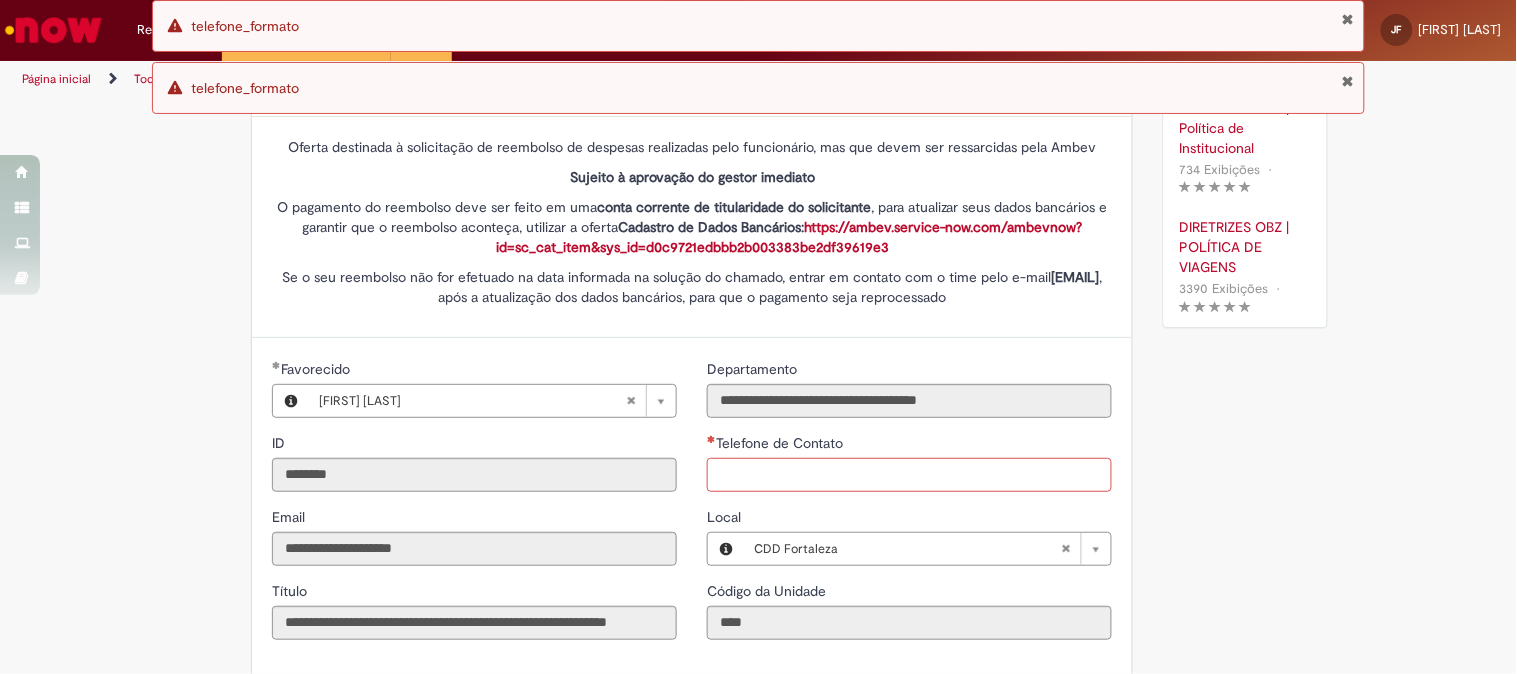 click on "Telefone de Contato" at bounding box center [909, 475] 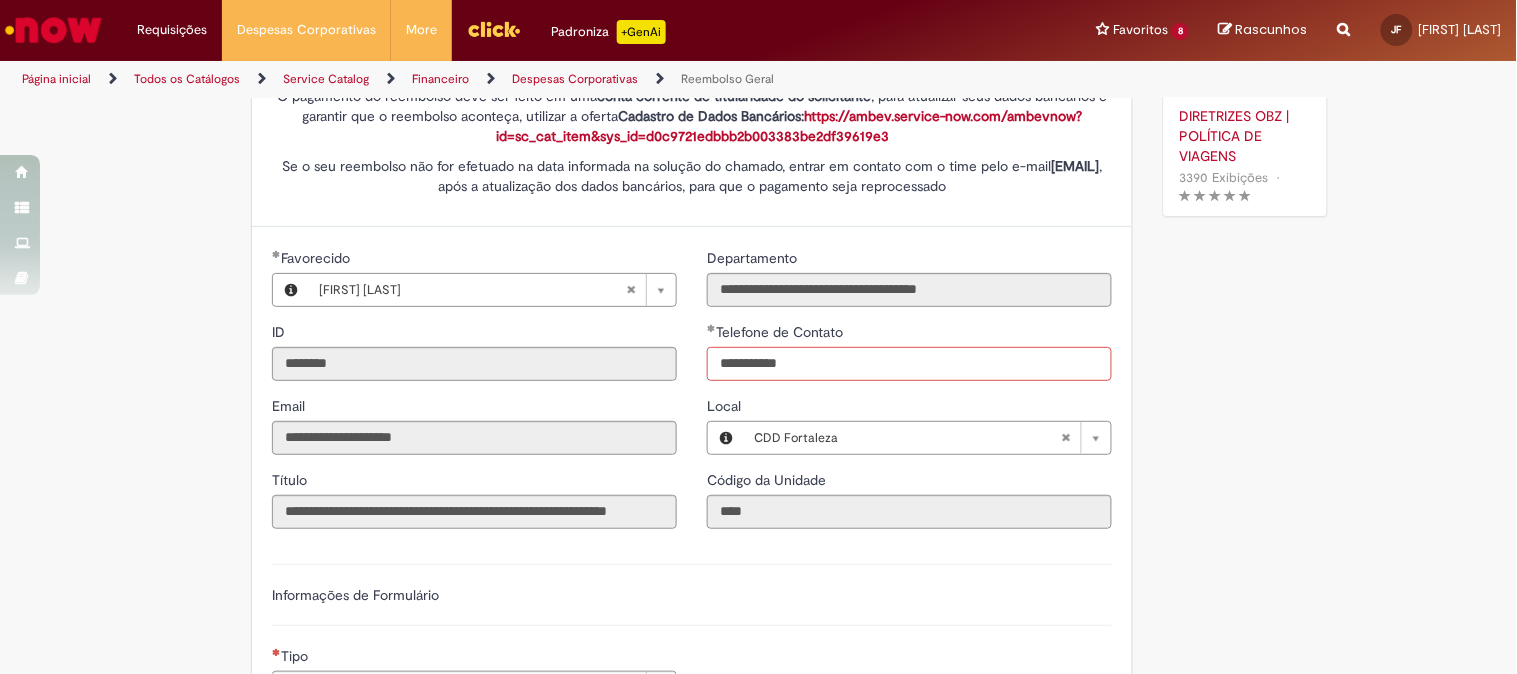 scroll, scrollTop: 333, scrollLeft: 0, axis: vertical 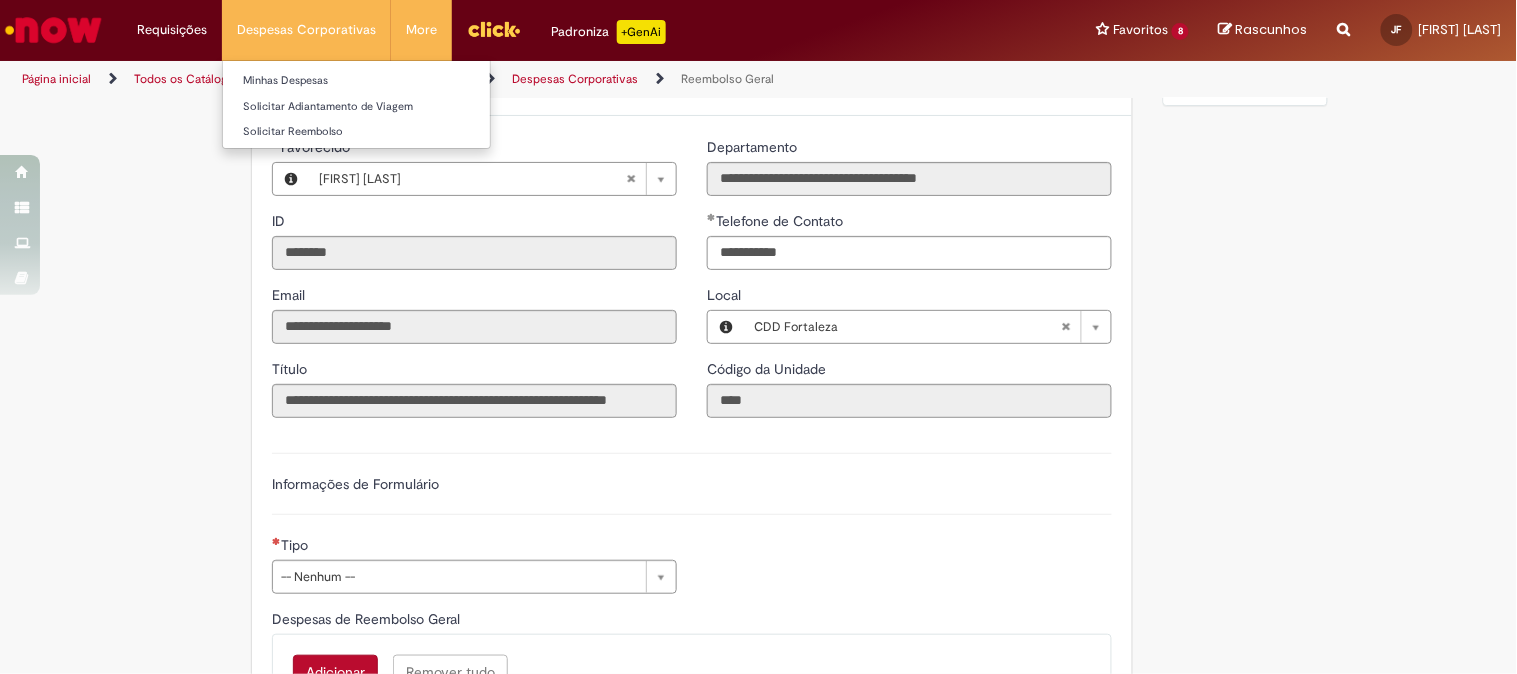 type on "**********" 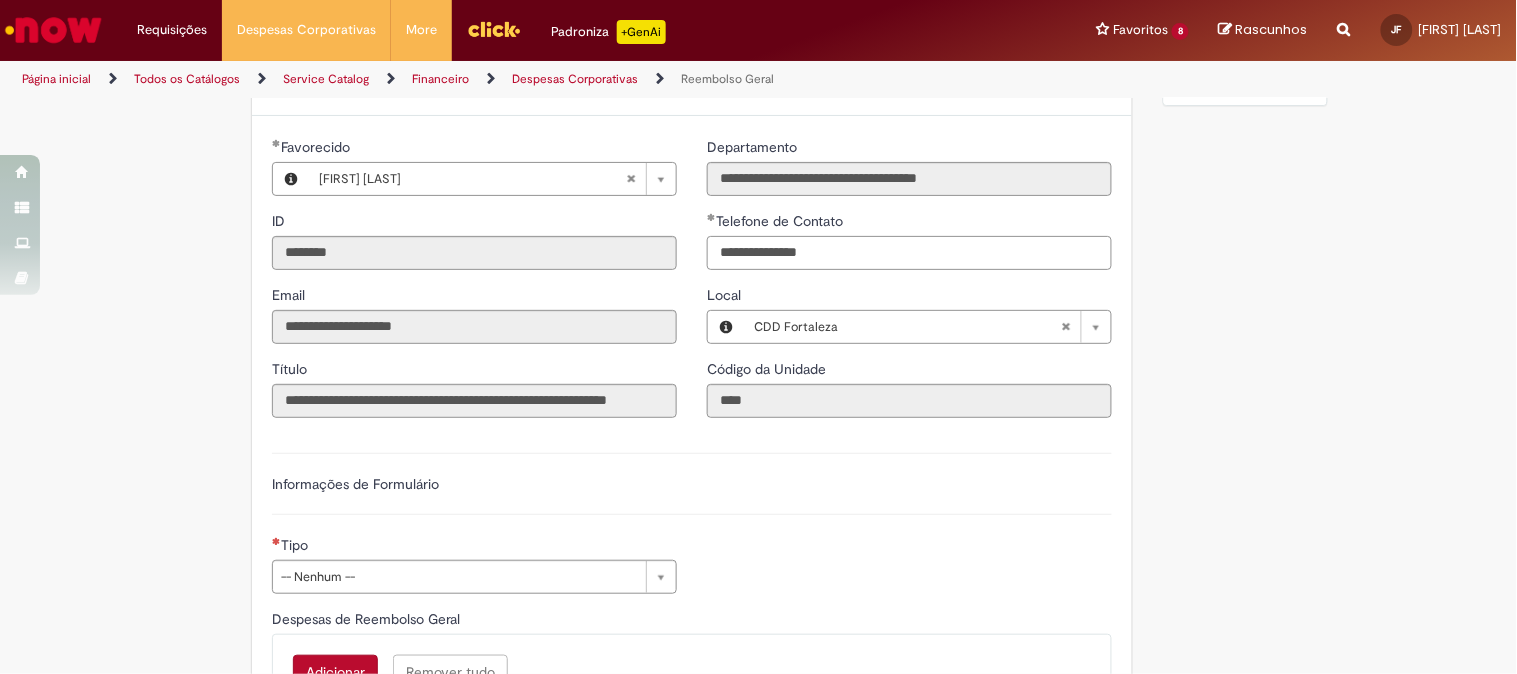 scroll, scrollTop: 666, scrollLeft: 0, axis: vertical 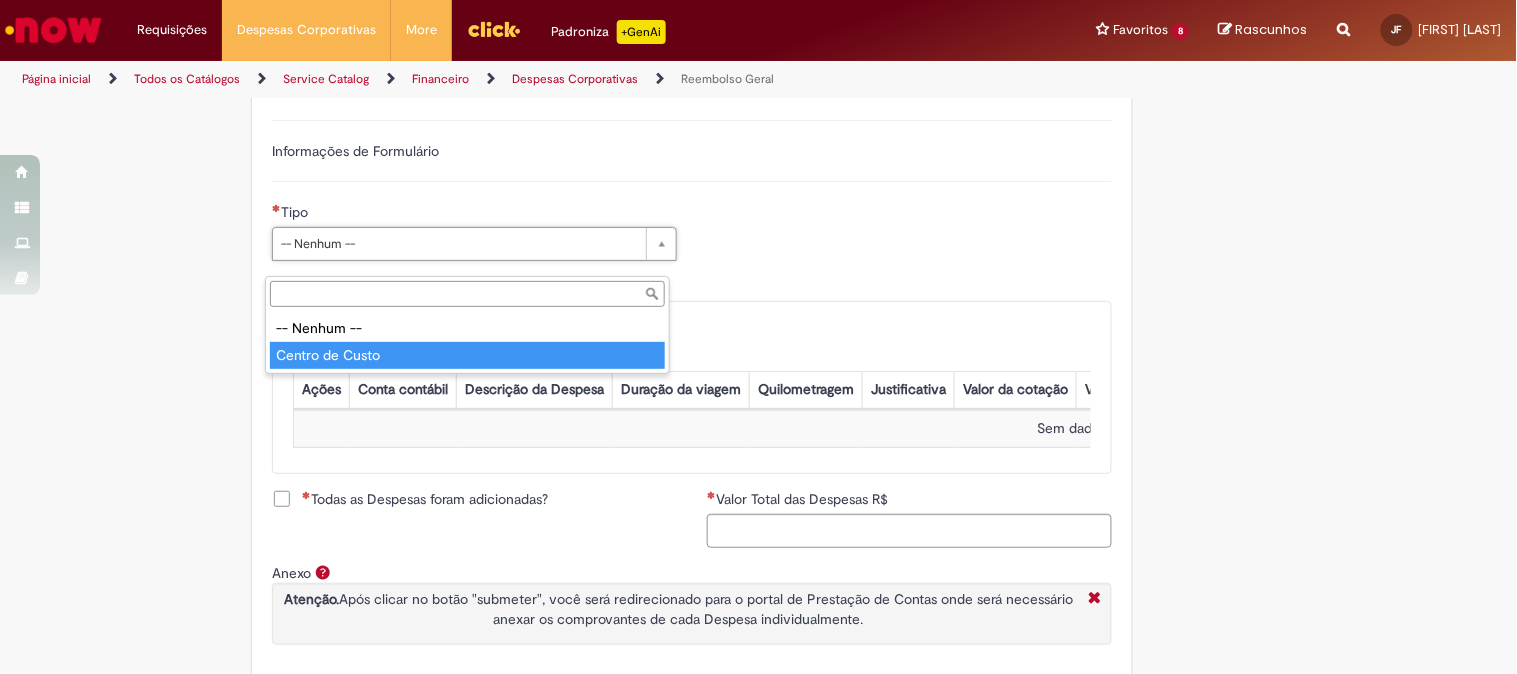 type on "**********" 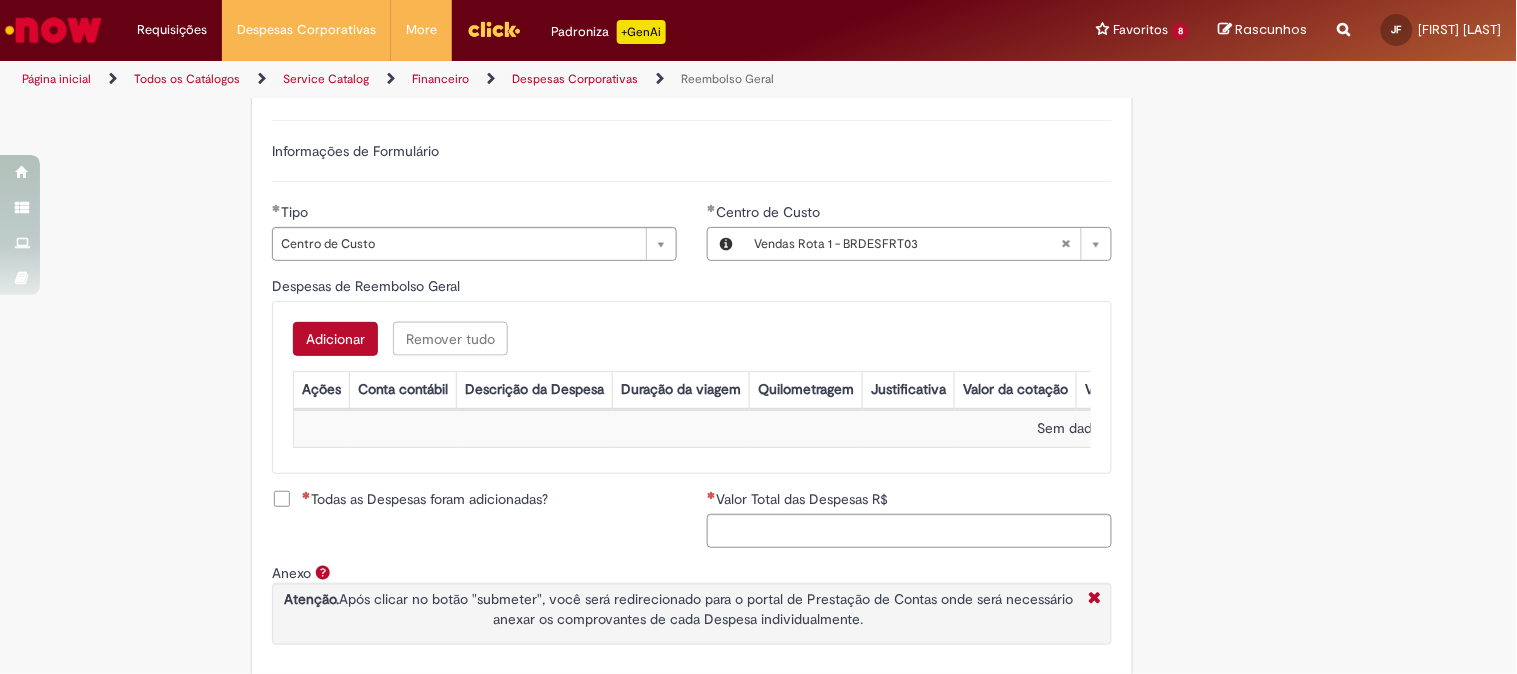 click on "Adicionar" at bounding box center [335, 339] 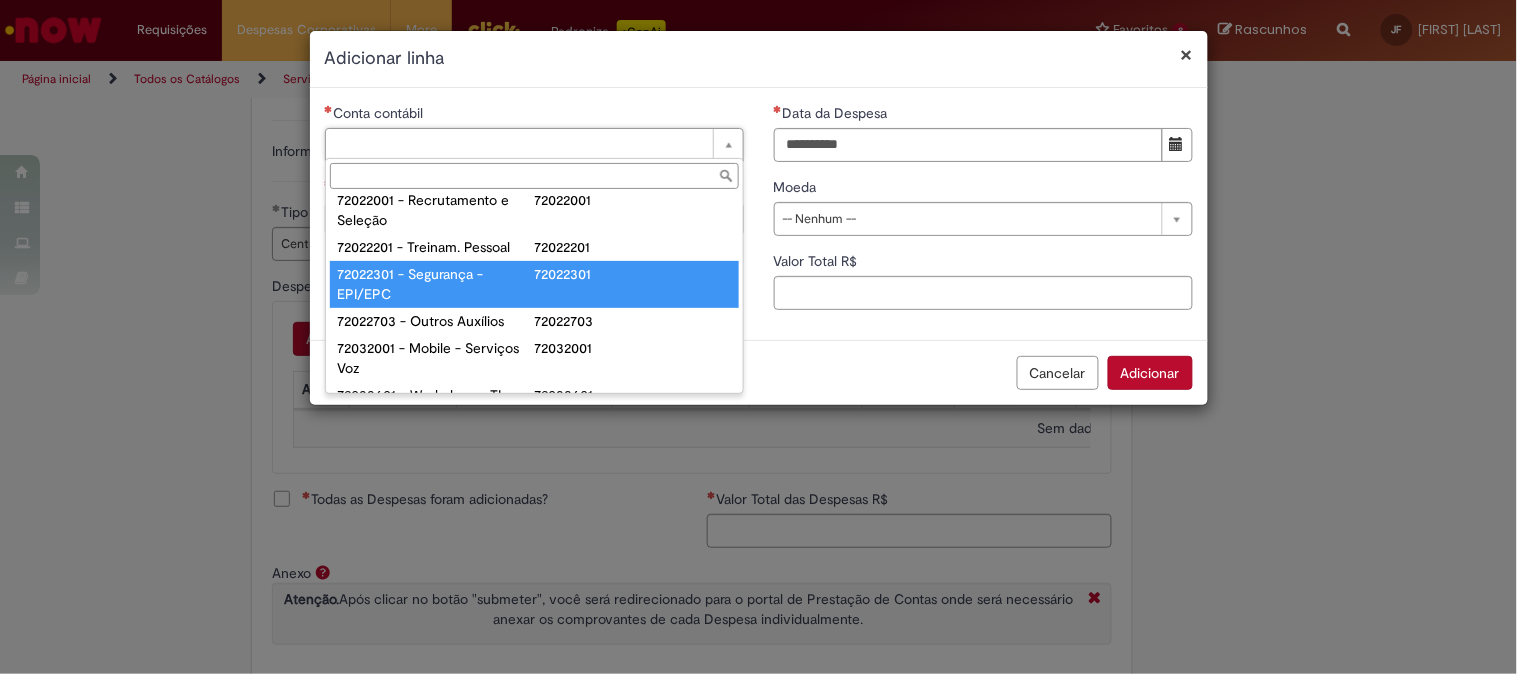 scroll, scrollTop: 0, scrollLeft: 0, axis: both 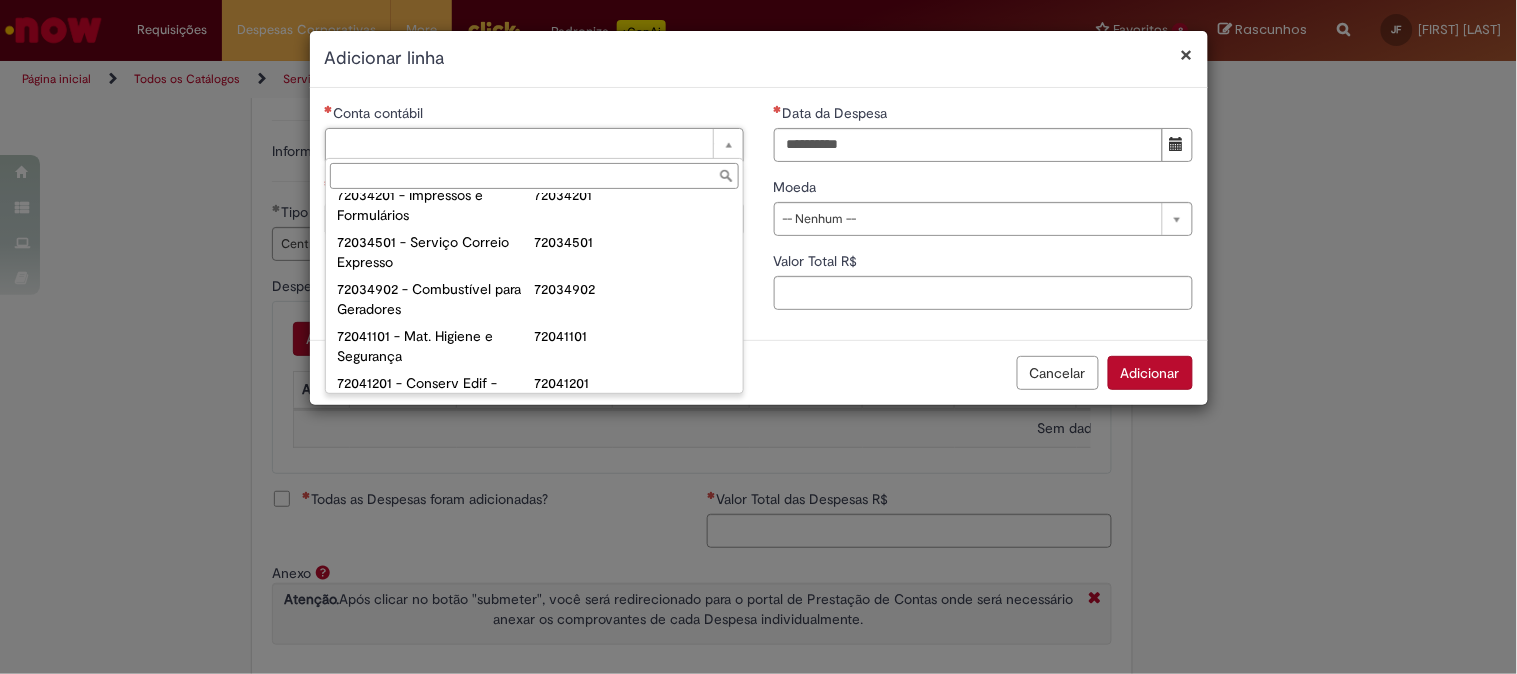 click on "72021101 -  Expatriados  -  Desp. Escolares 72021101 72021910 -  Saúde Ocupacional 72021910 72021911 -  Consumo Interno 72021911 72022001 -  Recrutamento e Seleção 72022001 72022201 -  Treinam. Pessoal 72022201 72022301 -  Segurança  -  EPI/EPC 72022301 72022703 -  Outros Auxílios 72022703 72032001 -  Mobile - Serviços Voz 72032001 72033601 -  Workplace - TI Equip/Perif 72033601 72034101 Materiais de escritorio 72034101 72034201 -  Impressos e Formulários 72034201 72034501 -  Serviço Correio Expresso 72034501 72034902 -  Combustível para Geradores 72034902 72041101 -  Mat. Higiene e Segurança 72041101 72041201 -  Conserv Edif  -  HVAC 72041201 72041401 -  Conserv Edif  -  Iluminação 72041401 72041501 -  Conserv Edif  -  Cobertura 72041501 72042201 -  Conservação de Veiculos 72042201 72042501 -  Desp com Lab.  -  Materiais 72042501 72042601 -  Desp com Lab.  -  Serviços 72042601 72043001 -  Conserv. Equip Escritorio 72043001 72044001 - Serv Civil Eletricos 72044001 72044503 72050101 72050101" at bounding box center (534, 293) 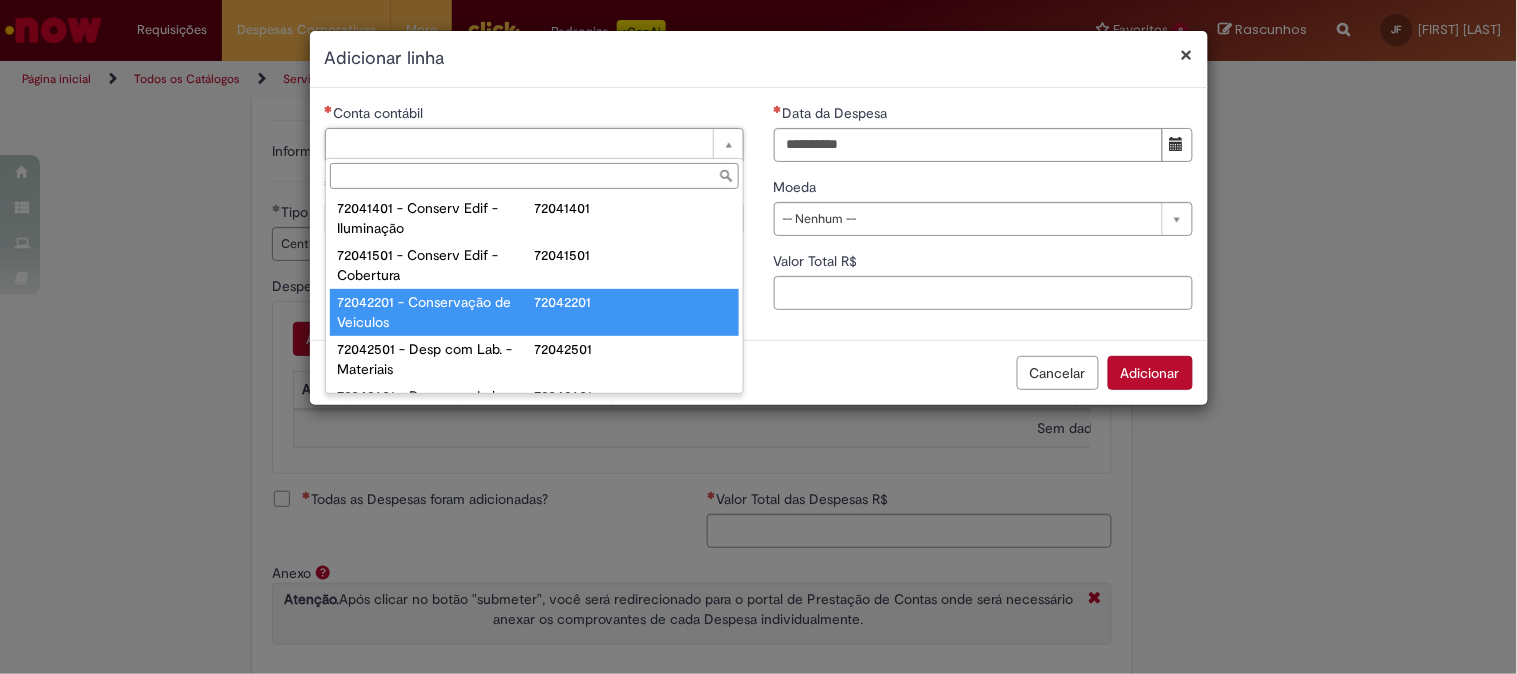 scroll, scrollTop: 632, scrollLeft: 0, axis: vertical 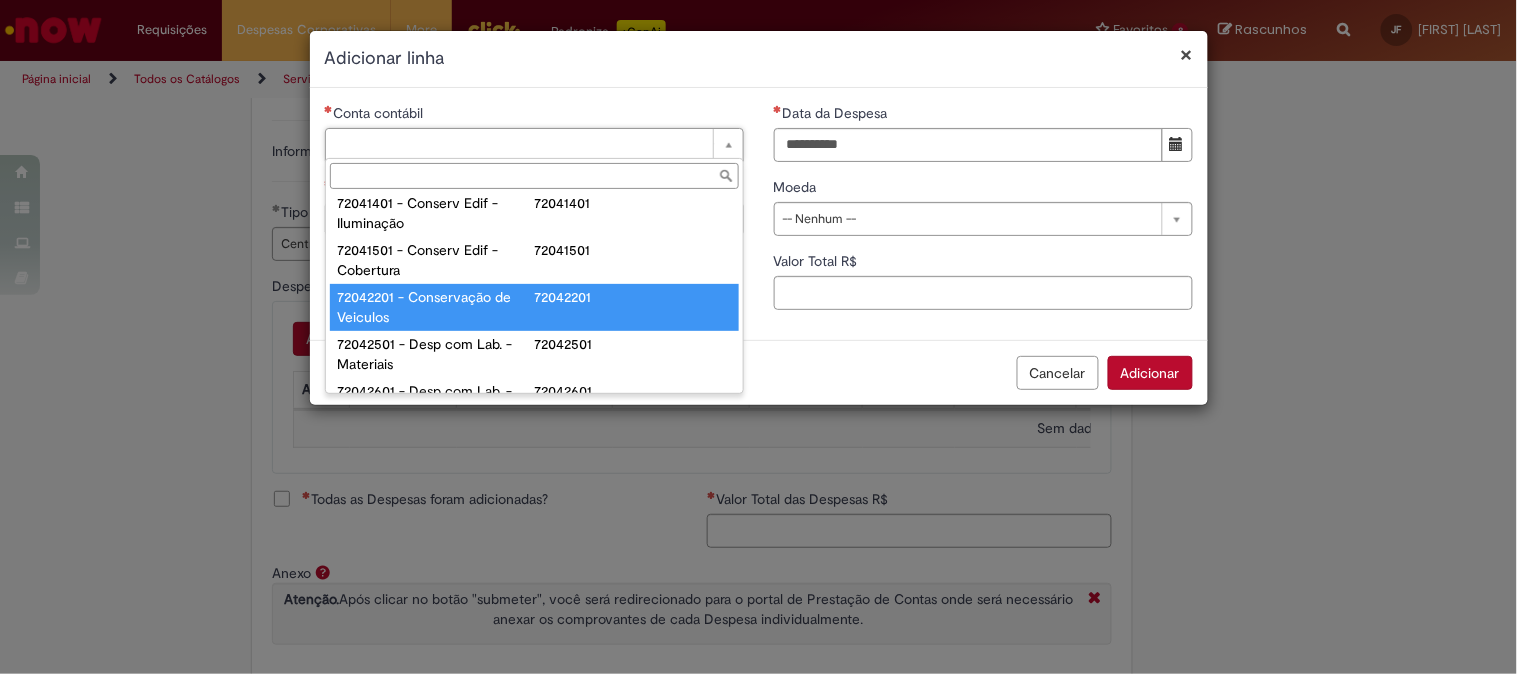 type on "**********" 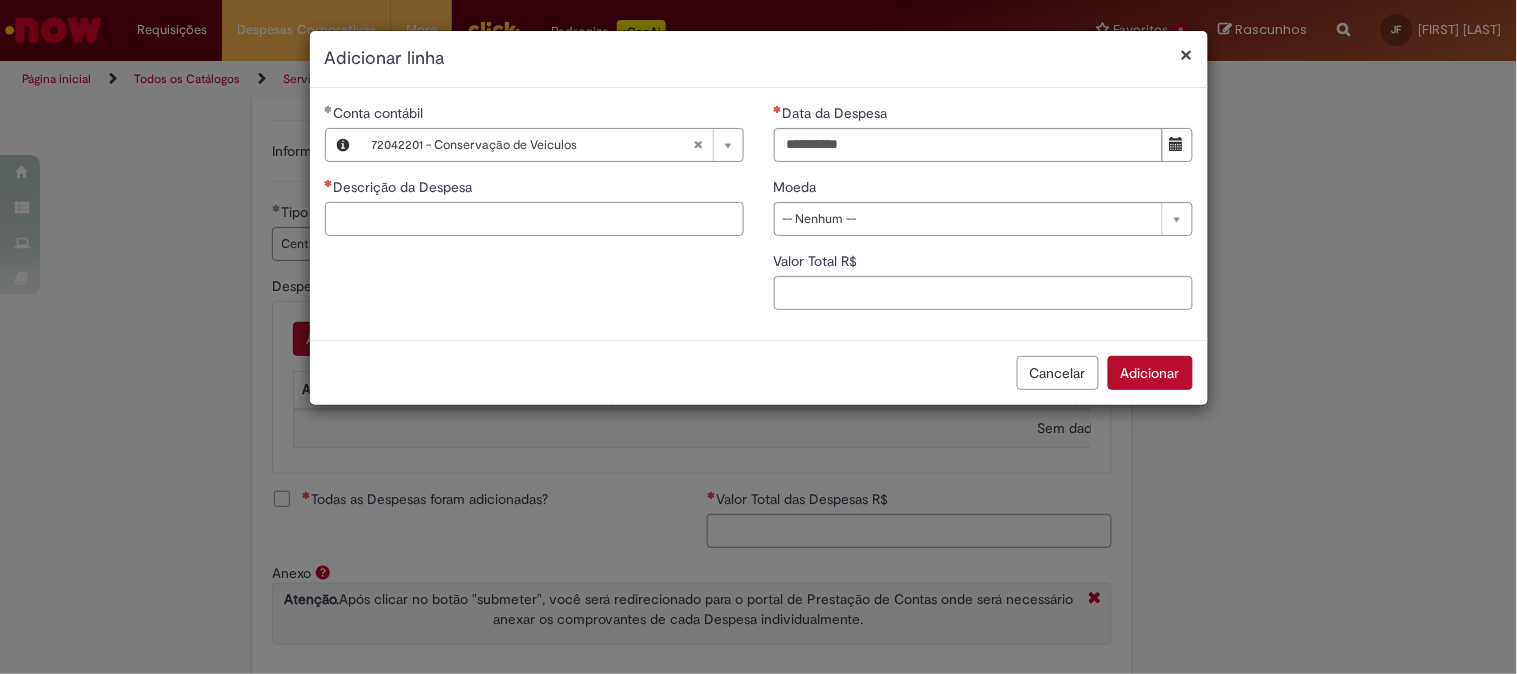 click on "Descrição da Despesa" at bounding box center [534, 219] 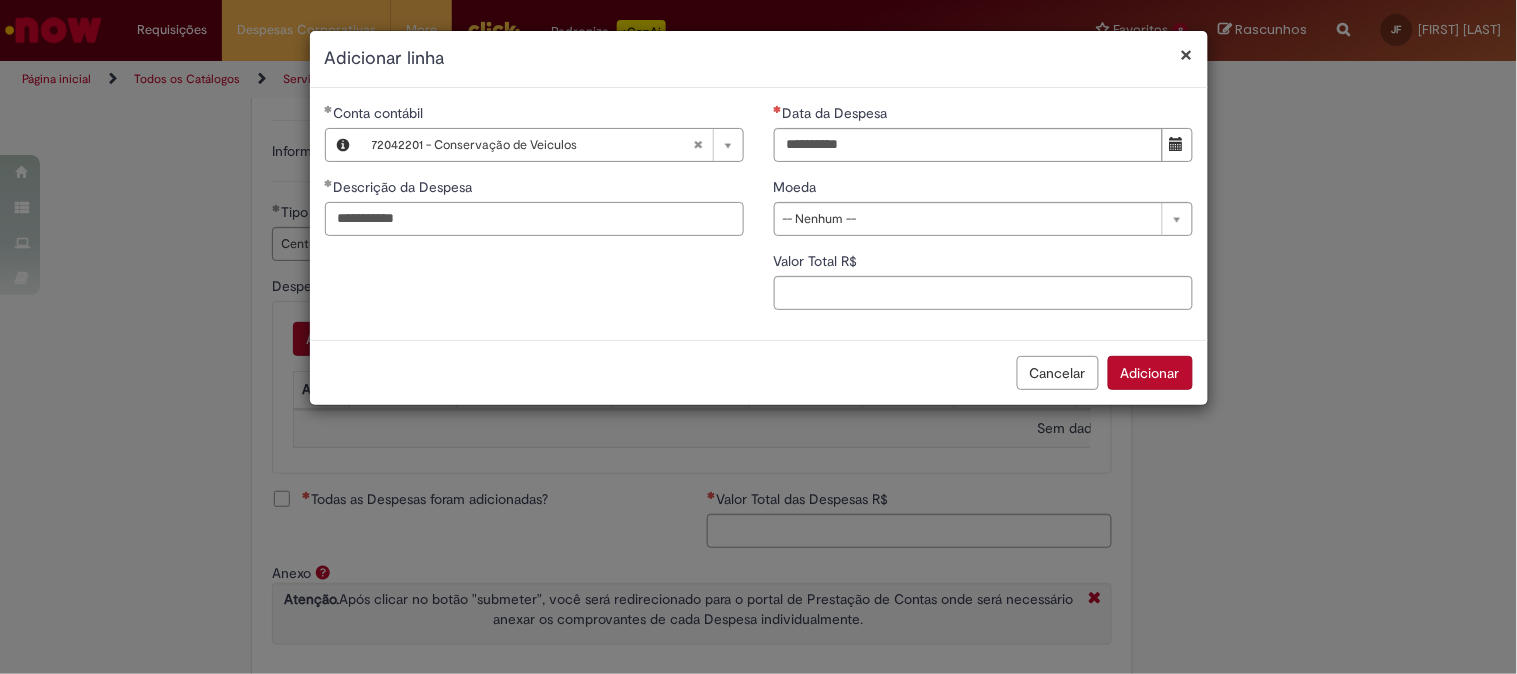 type on "**********" 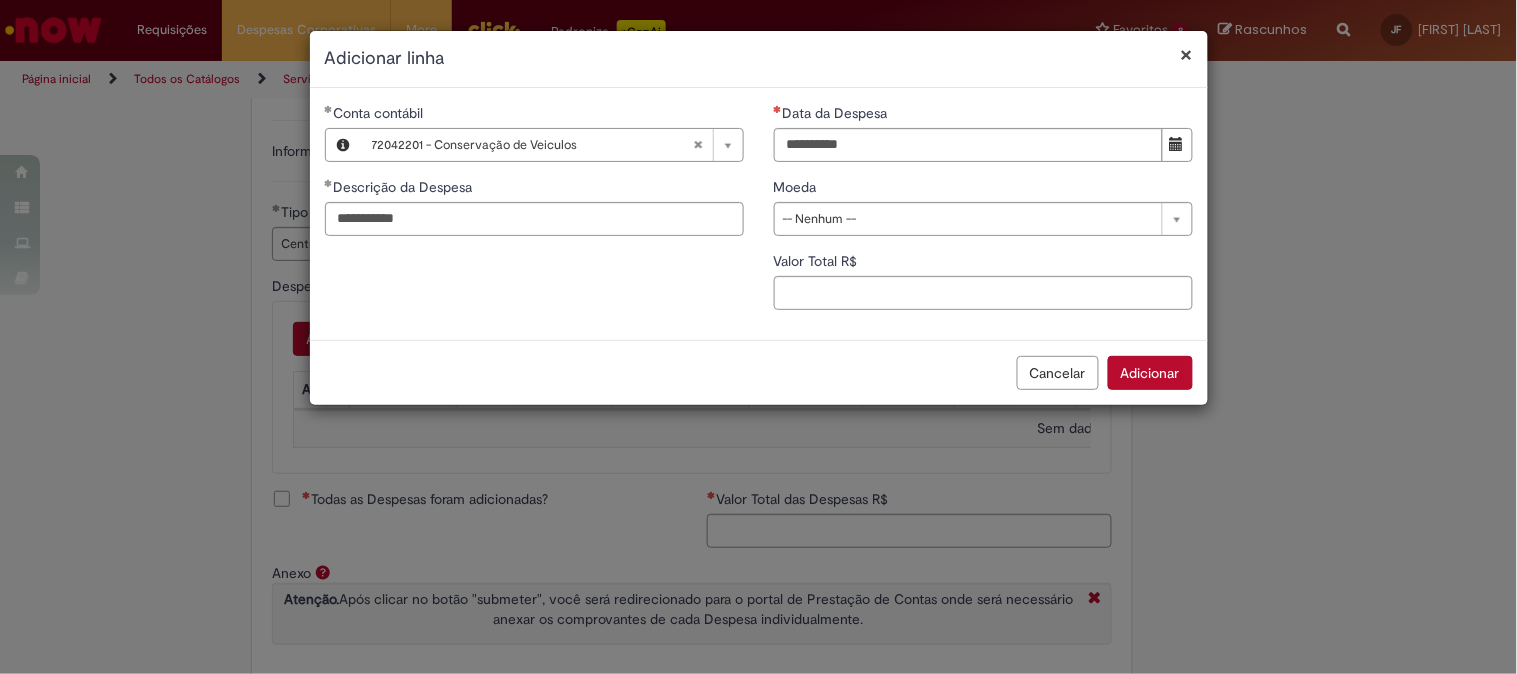 type 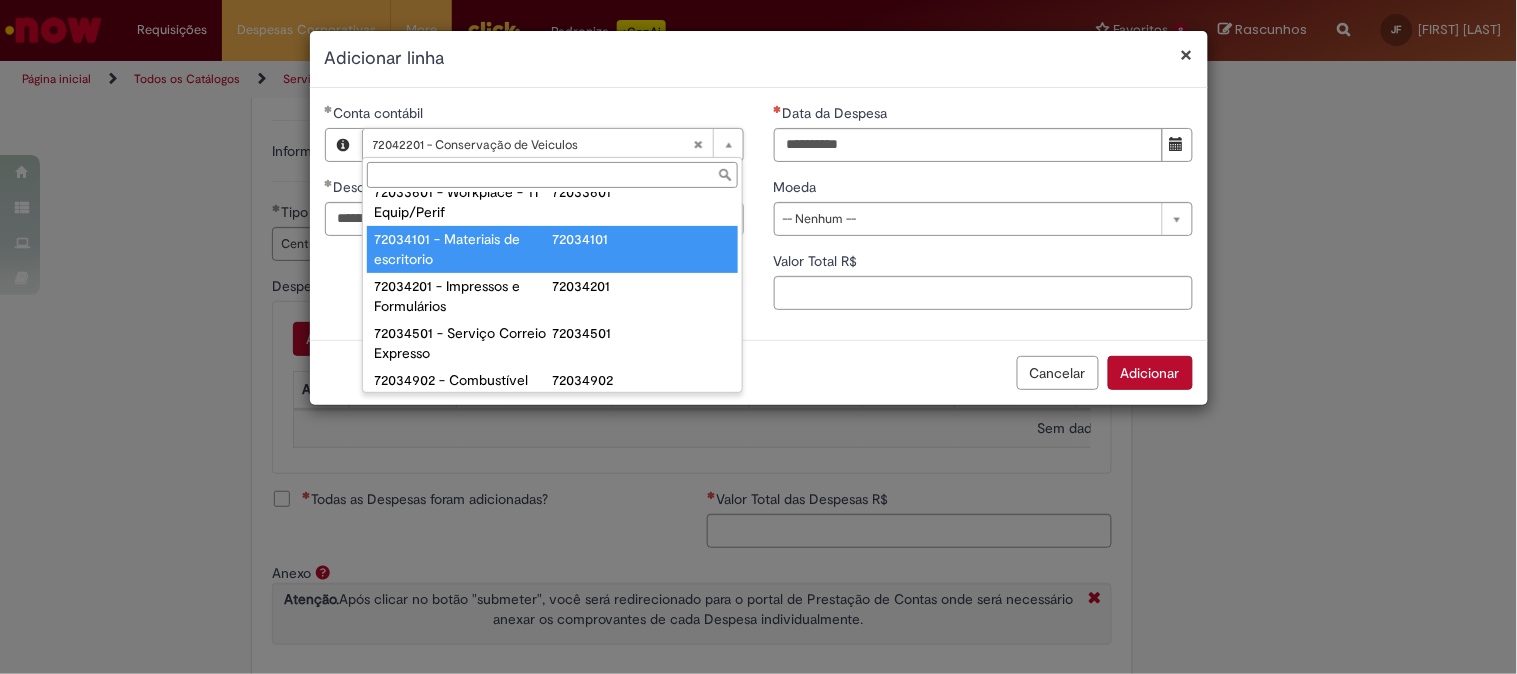 scroll, scrollTop: 444, scrollLeft: 0, axis: vertical 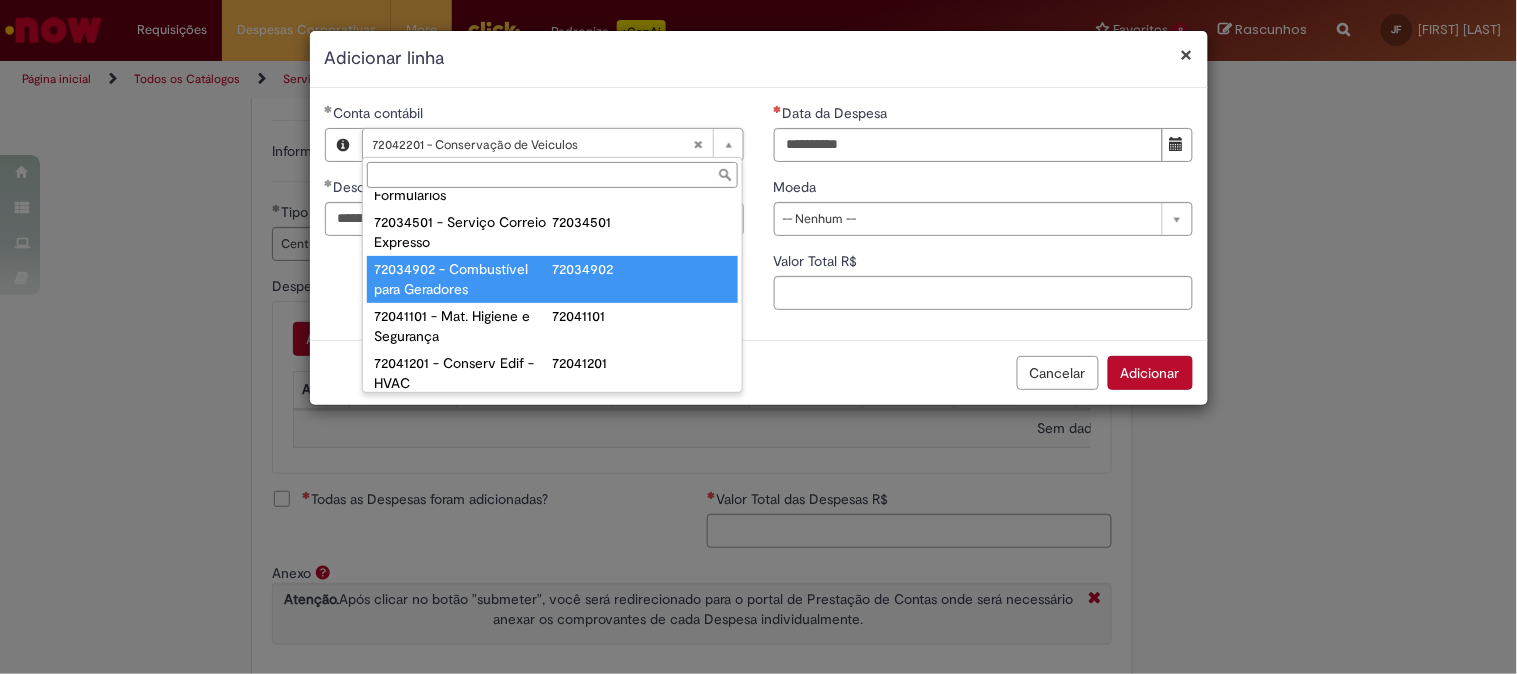 type on "**********" 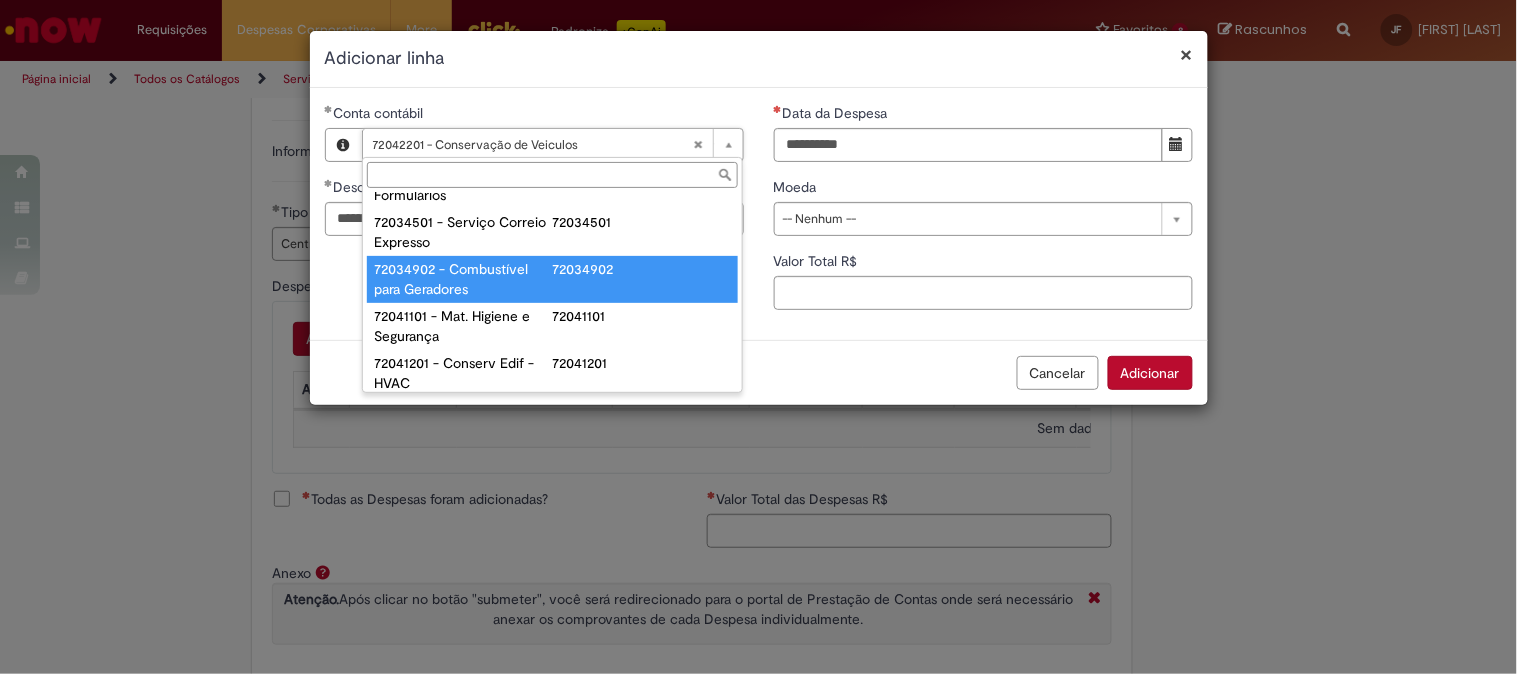 type on "**********" 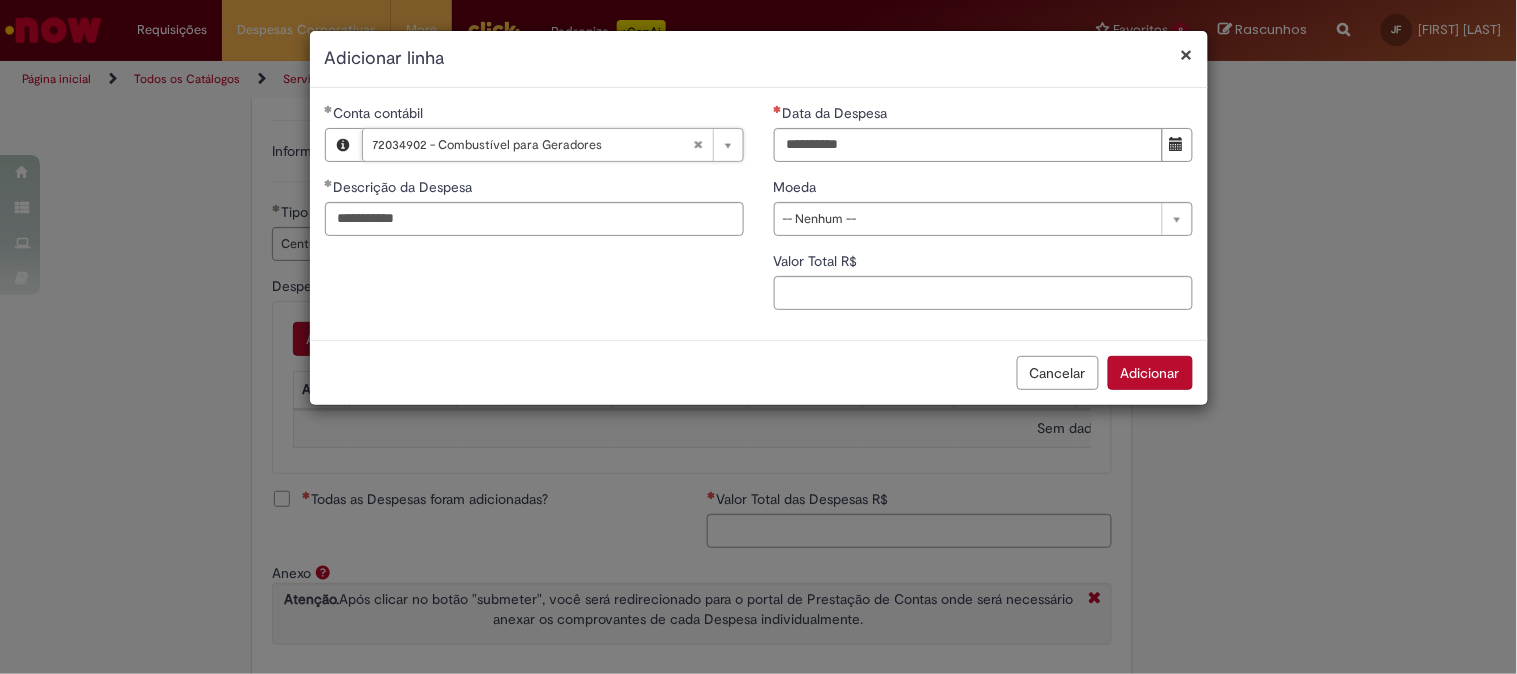 scroll, scrollTop: 0, scrollLeft: 233, axis: horizontal 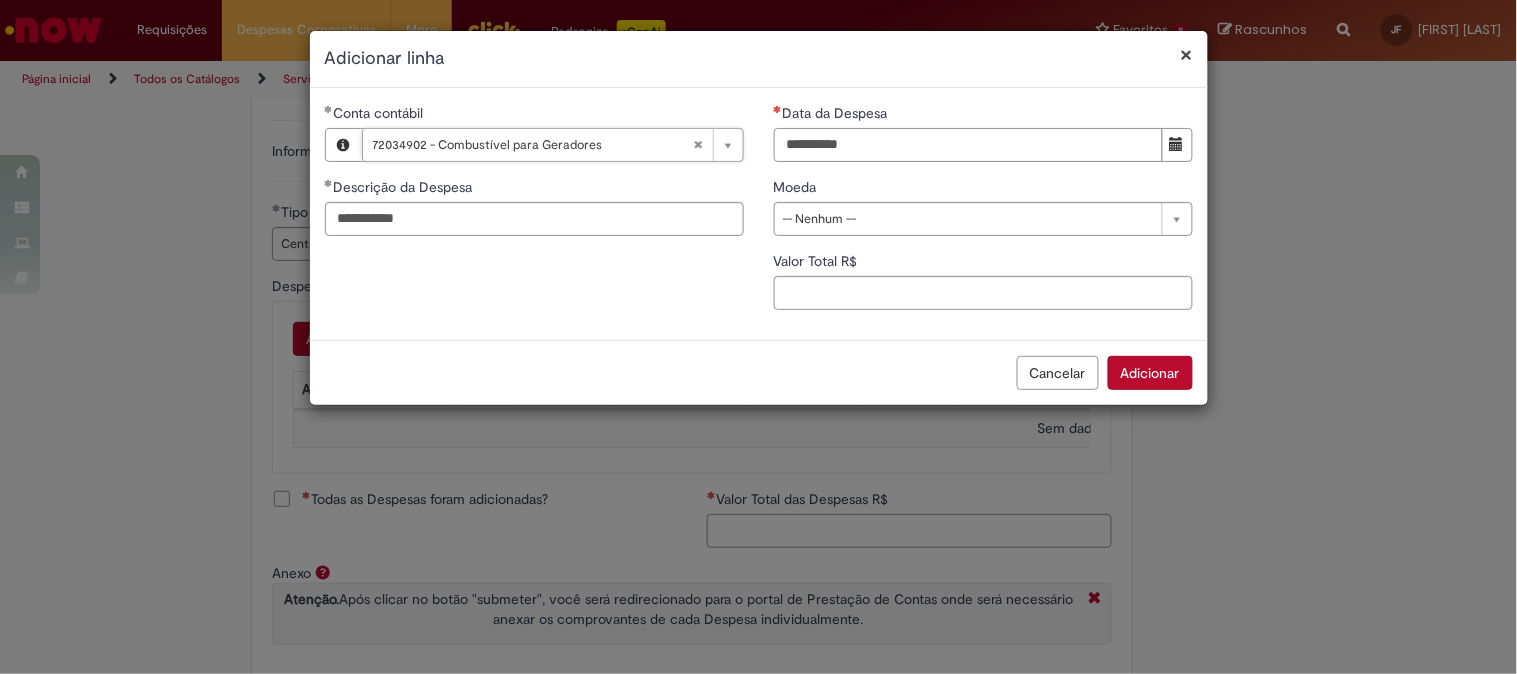 click on "Data da Despesa" at bounding box center (968, 145) 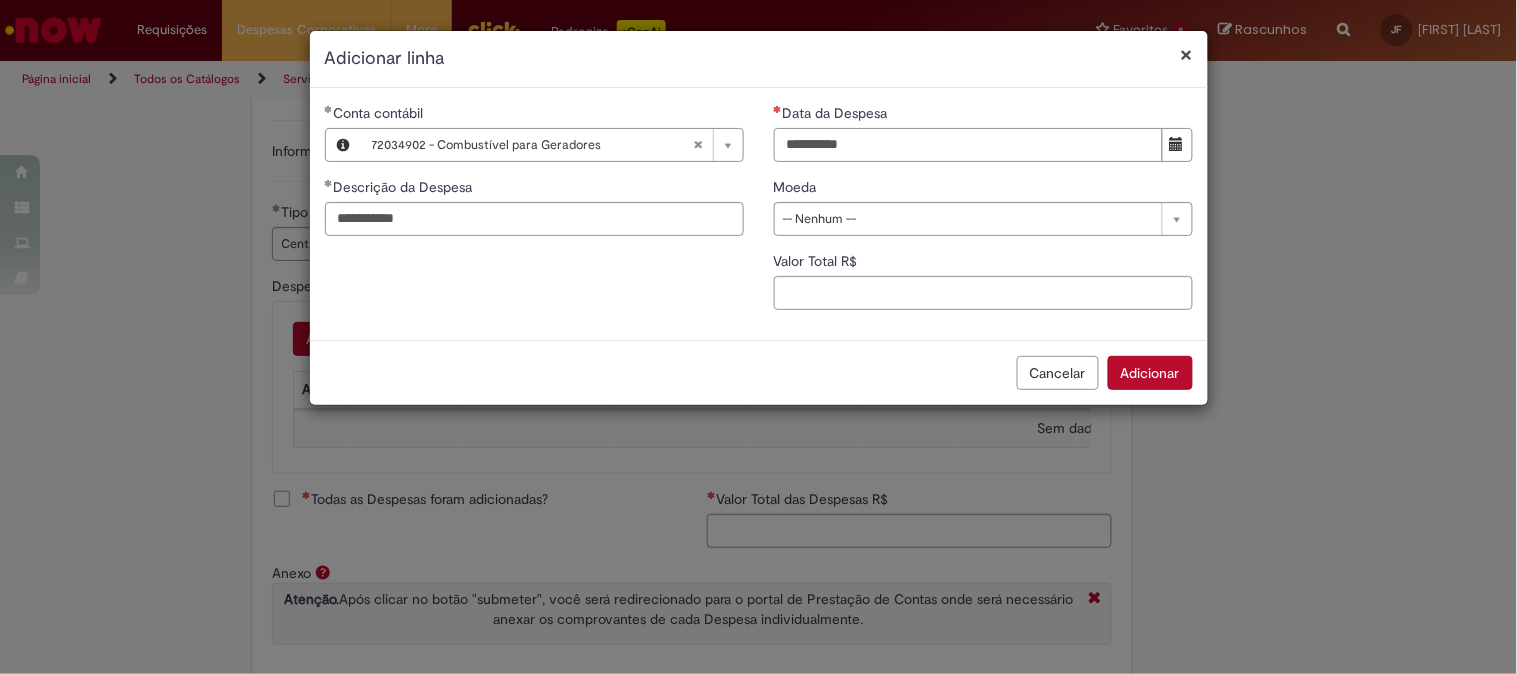 scroll, scrollTop: 0, scrollLeft: 0, axis: both 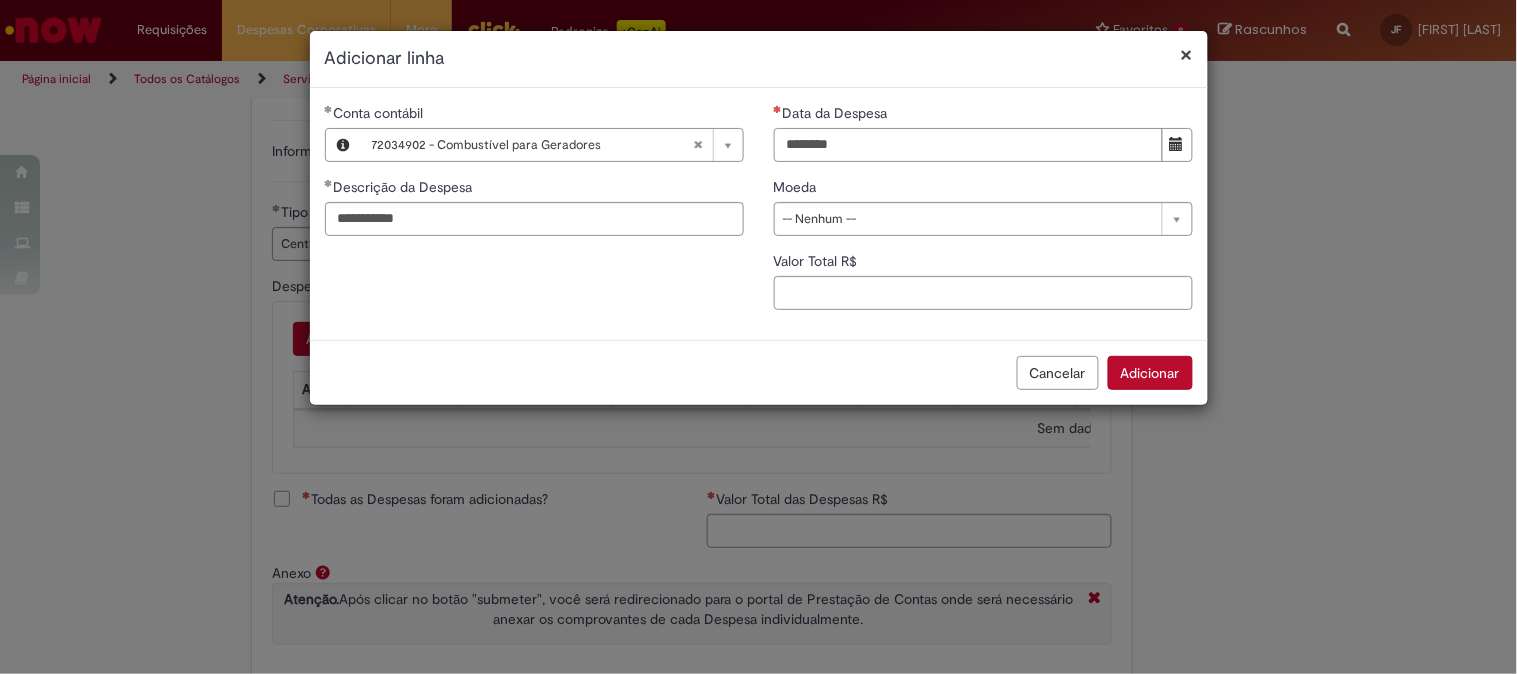 type on "********" 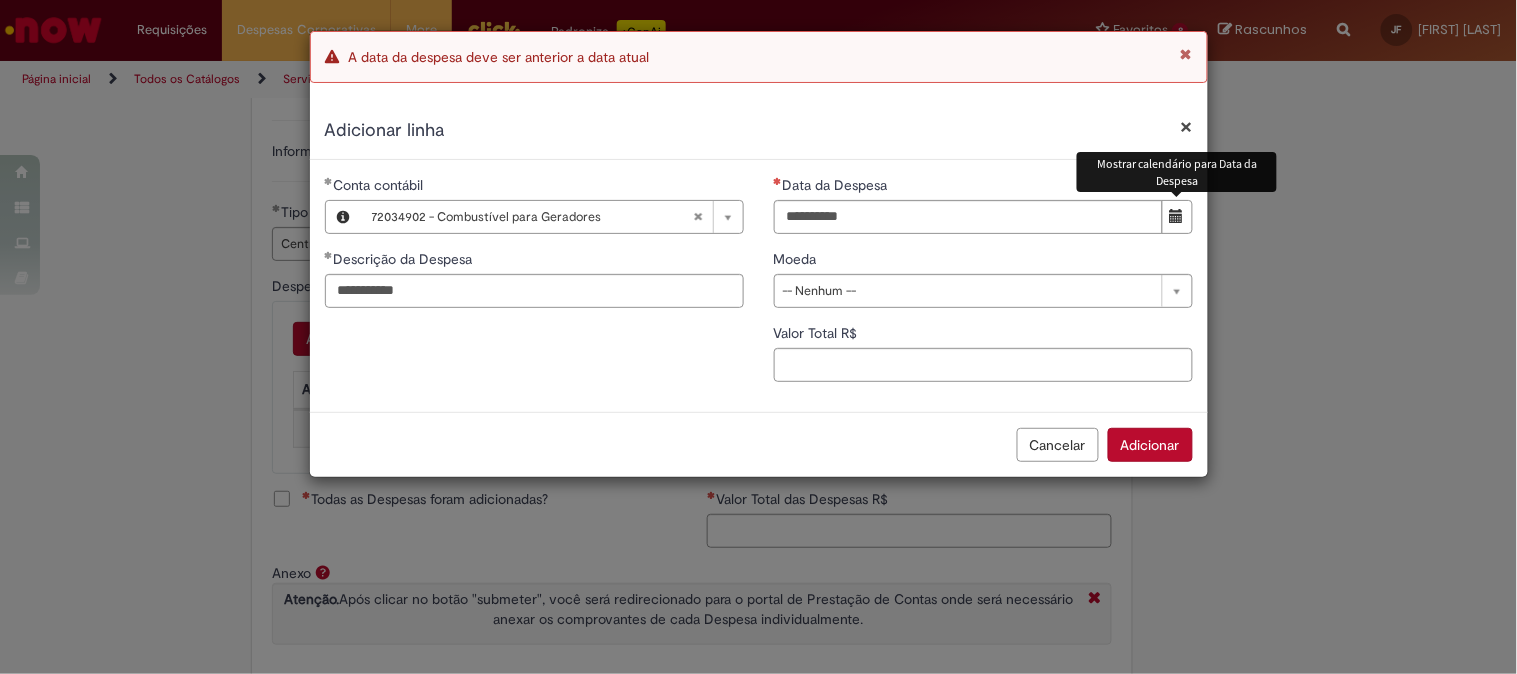 click at bounding box center (1177, 216) 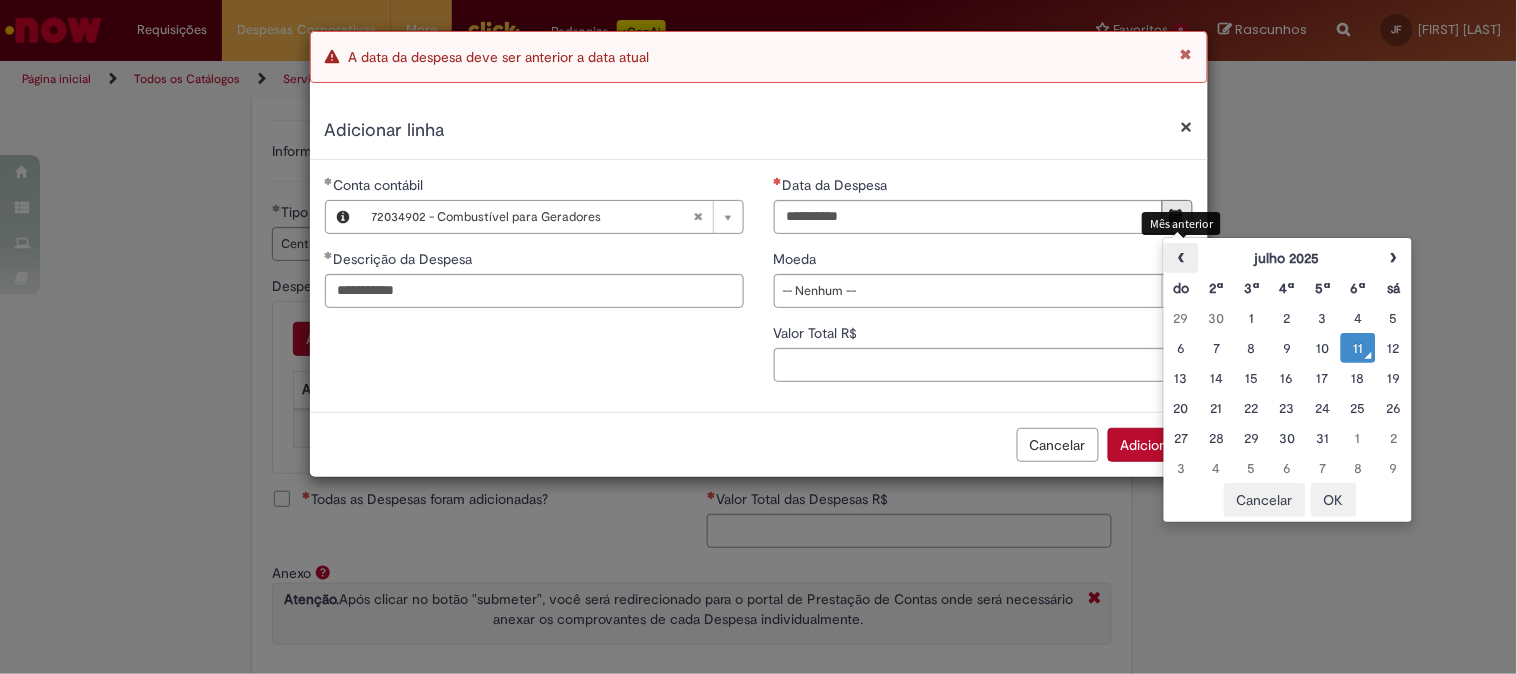 click on "‹" at bounding box center (1181, 258) 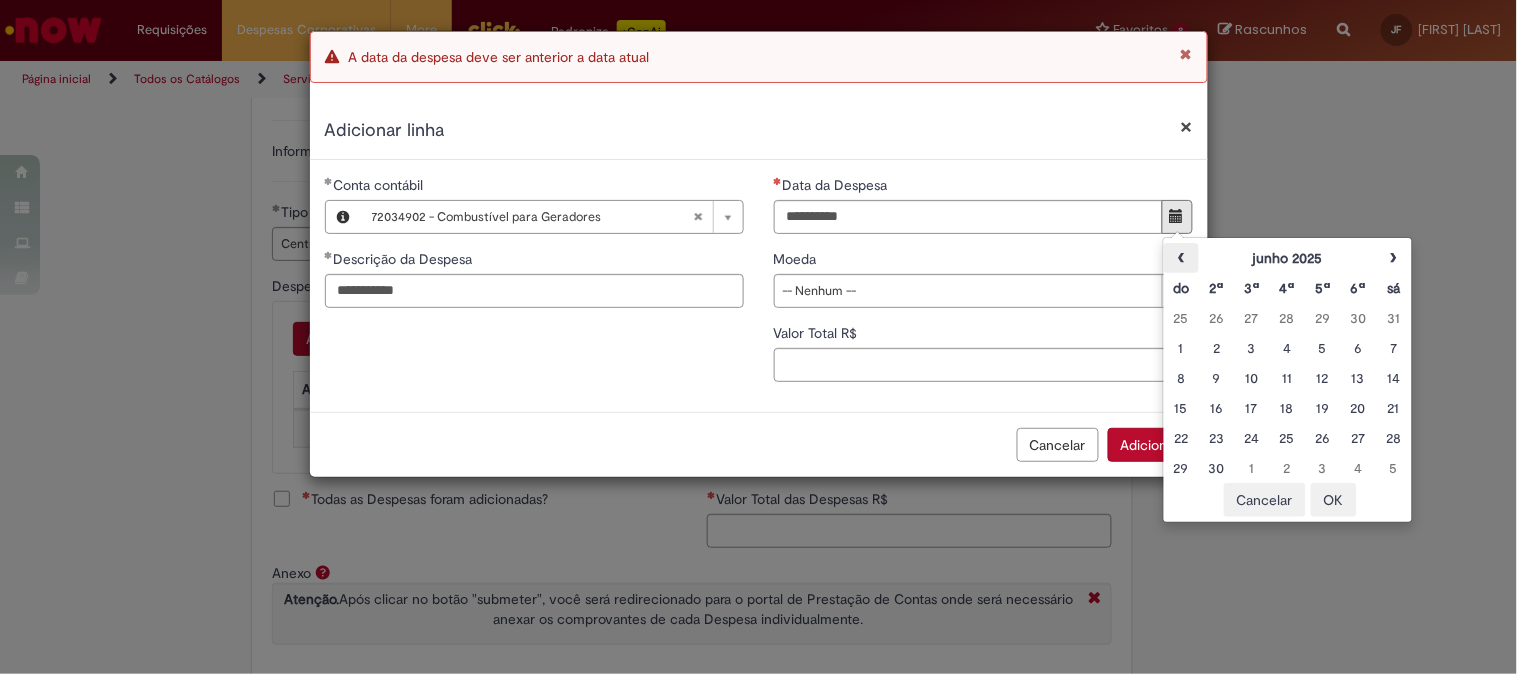 click on "‹" at bounding box center [1181, 258] 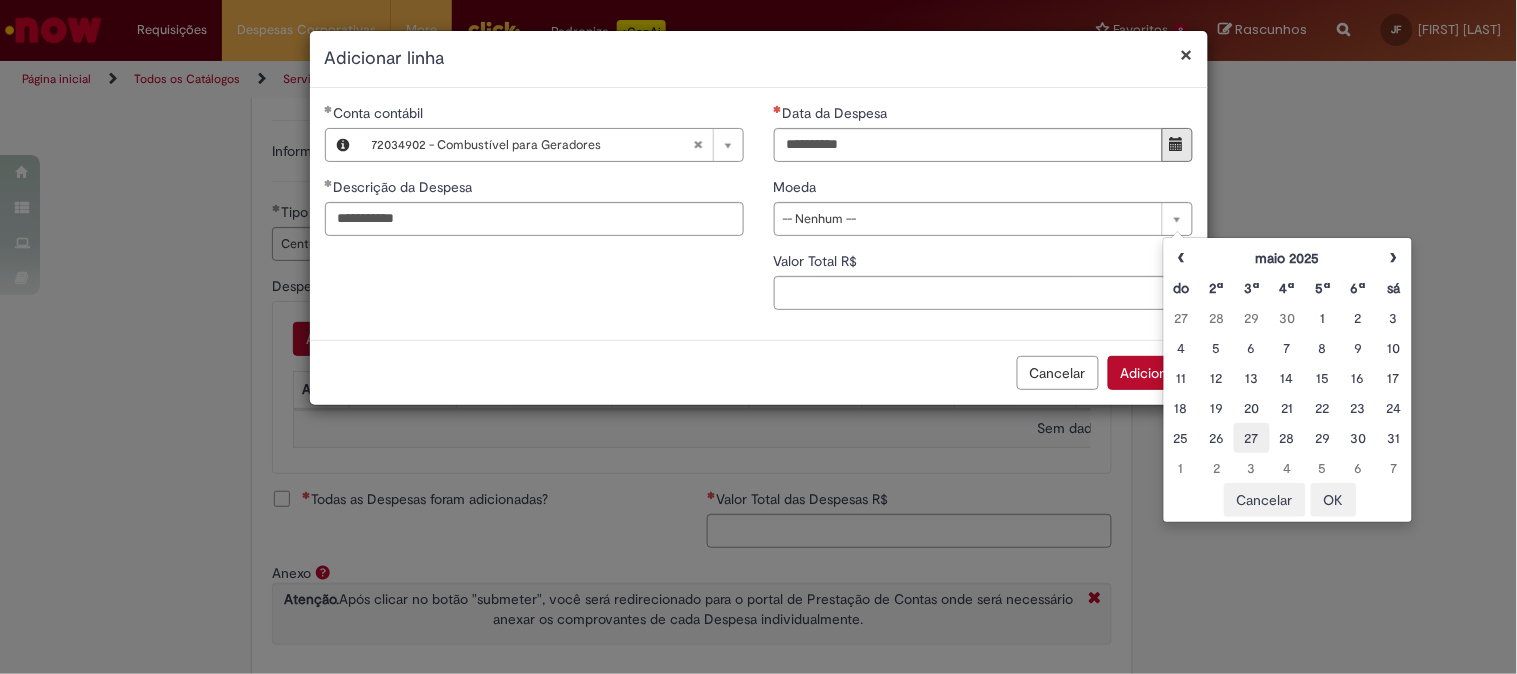 click on "27" at bounding box center (1251, 438) 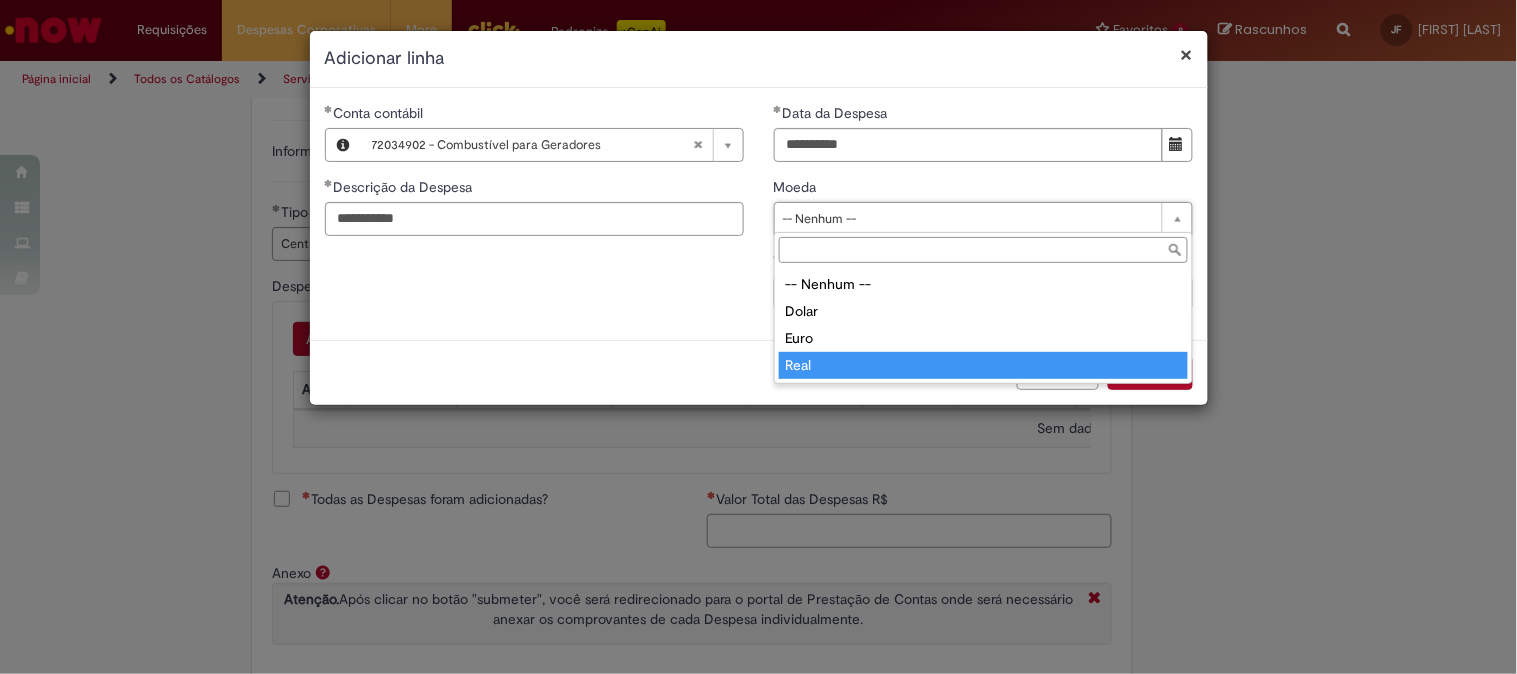 type on "****" 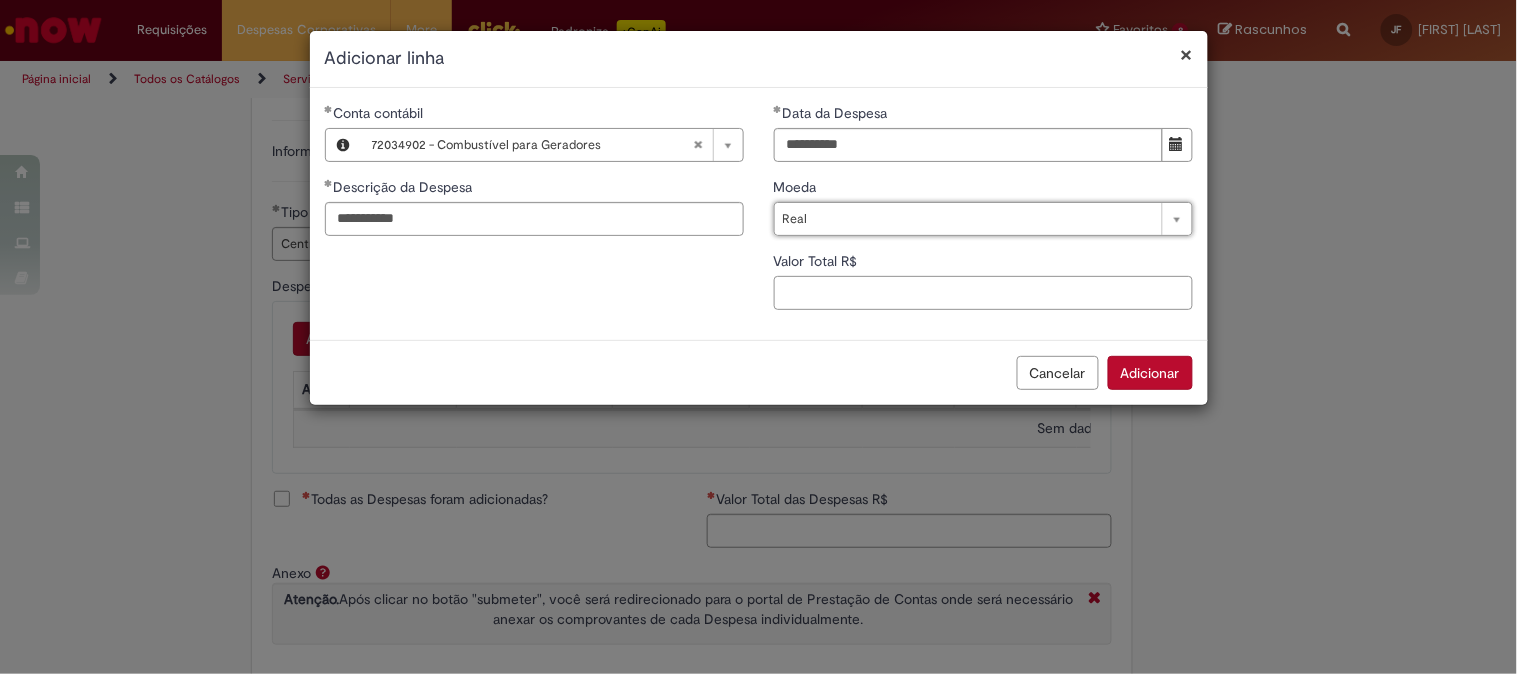 click on "Valor Total R$" at bounding box center [983, 293] 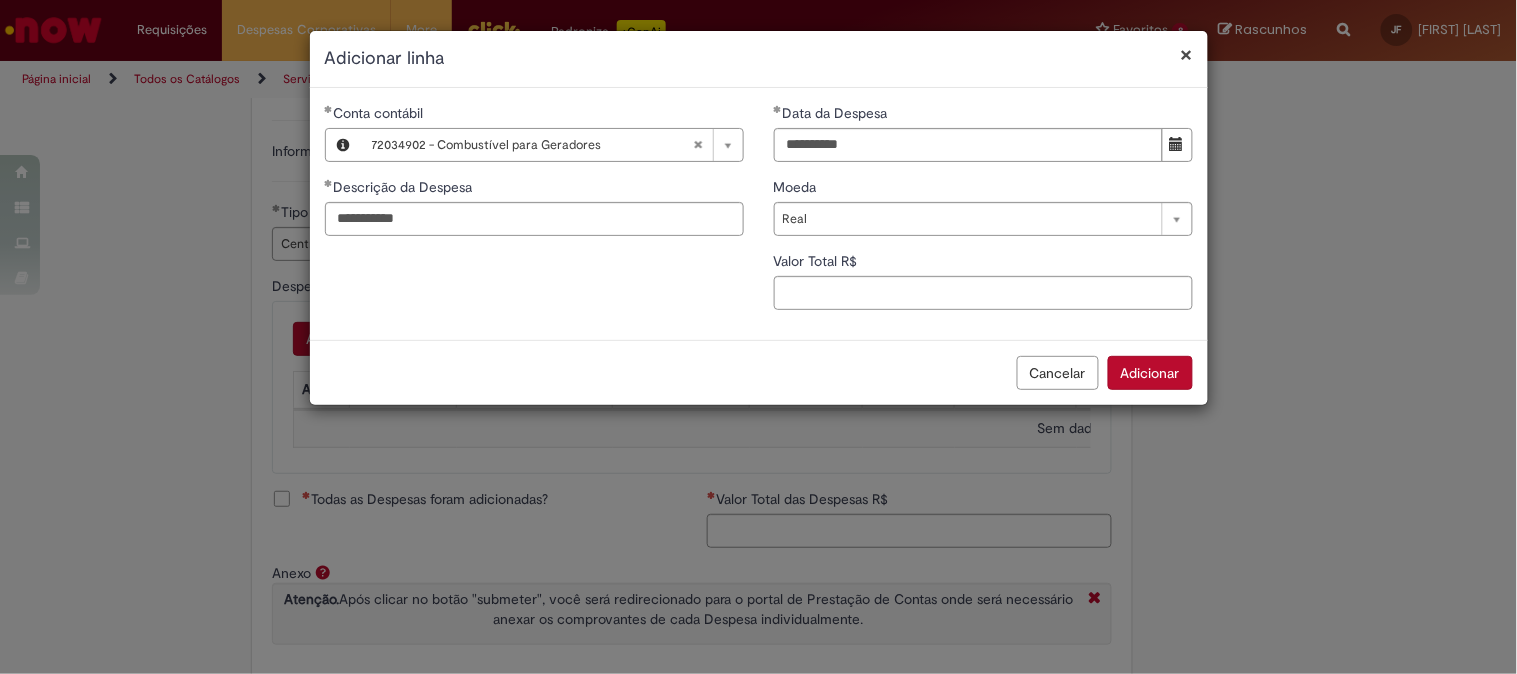 type 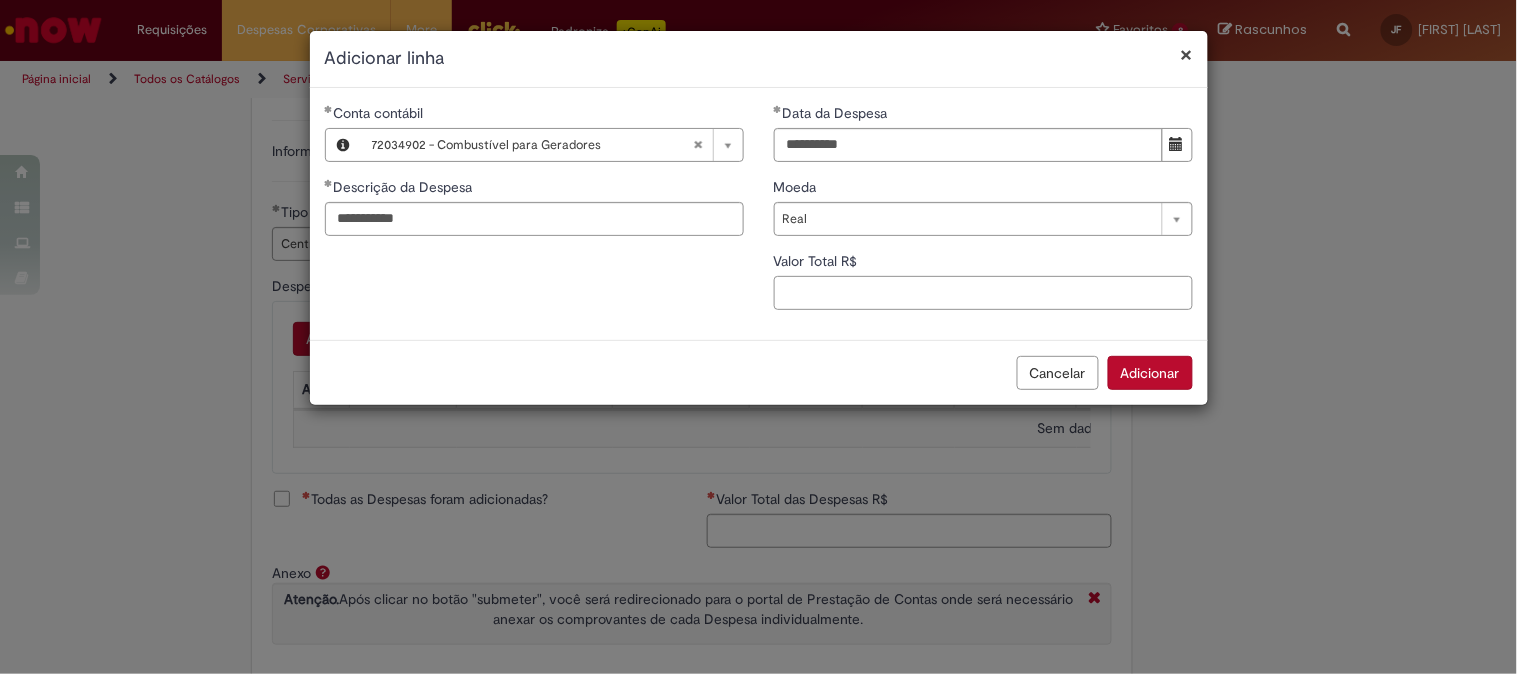 click on "Valor Total R$" at bounding box center (983, 293) 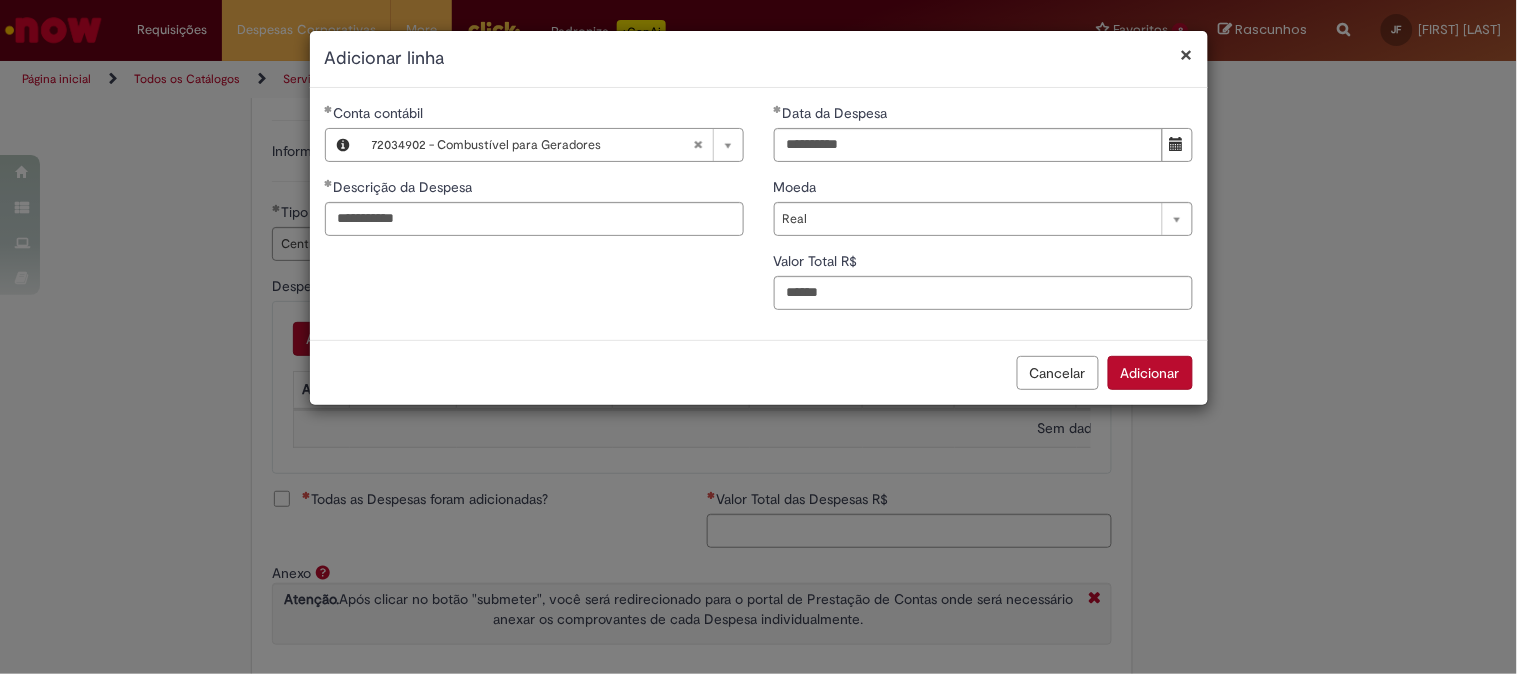 type on "*****" 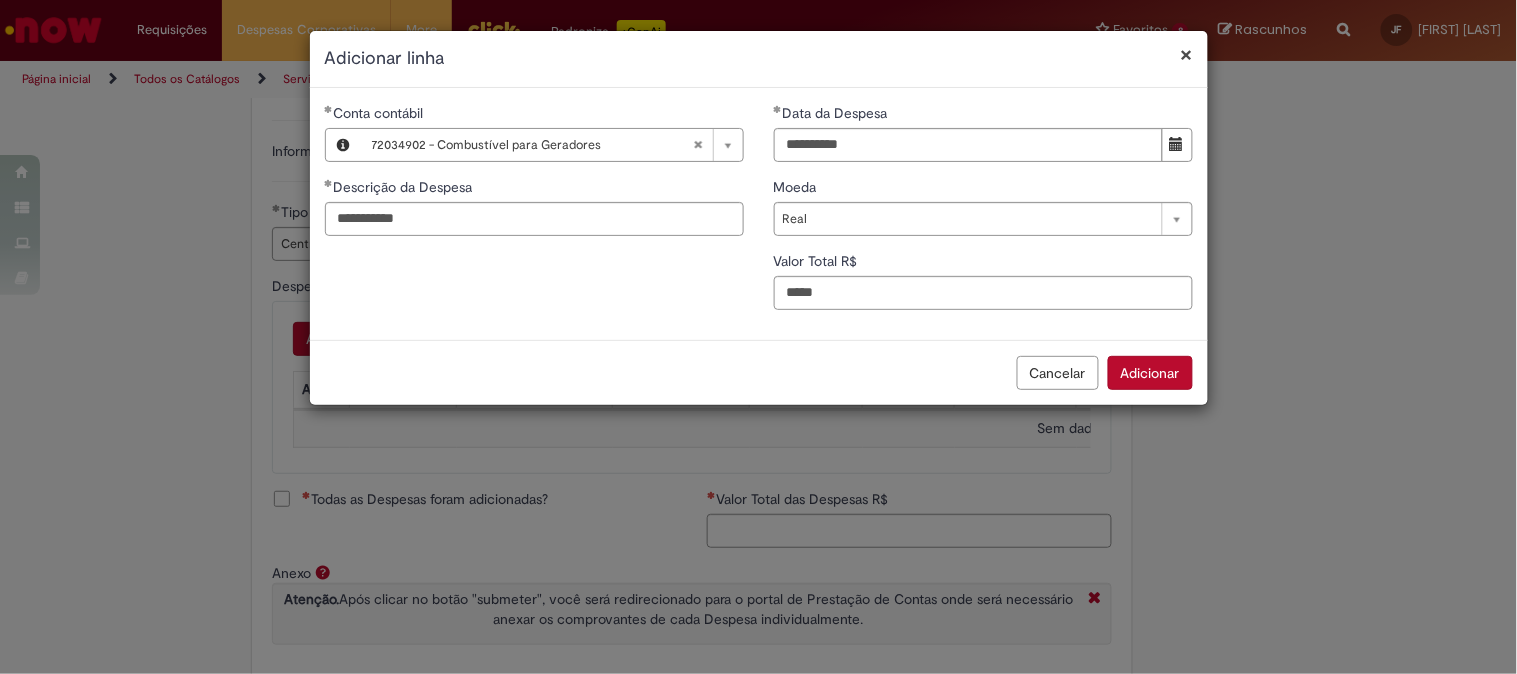 click on "Adicionar" at bounding box center [1150, 373] 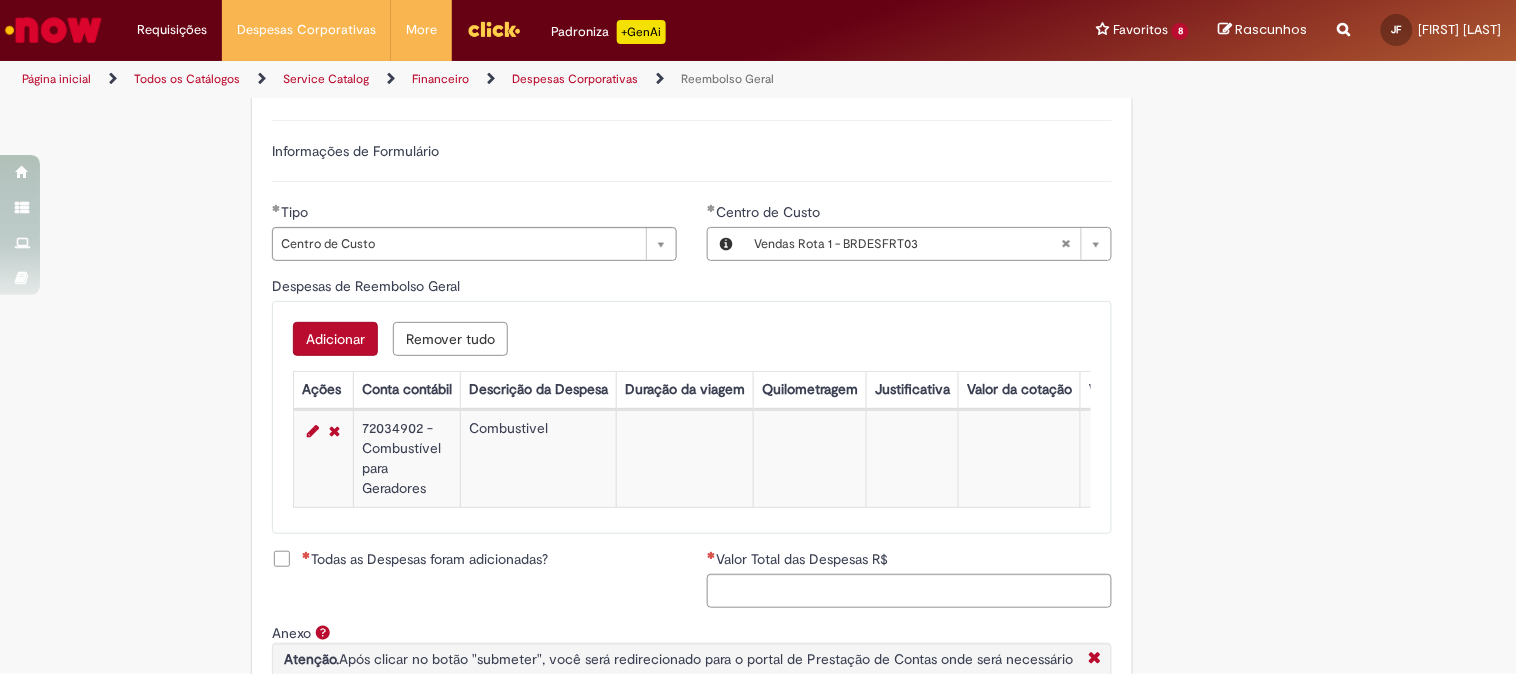 click on "72034902 -  Combustível para Geradores" at bounding box center [407, 458] 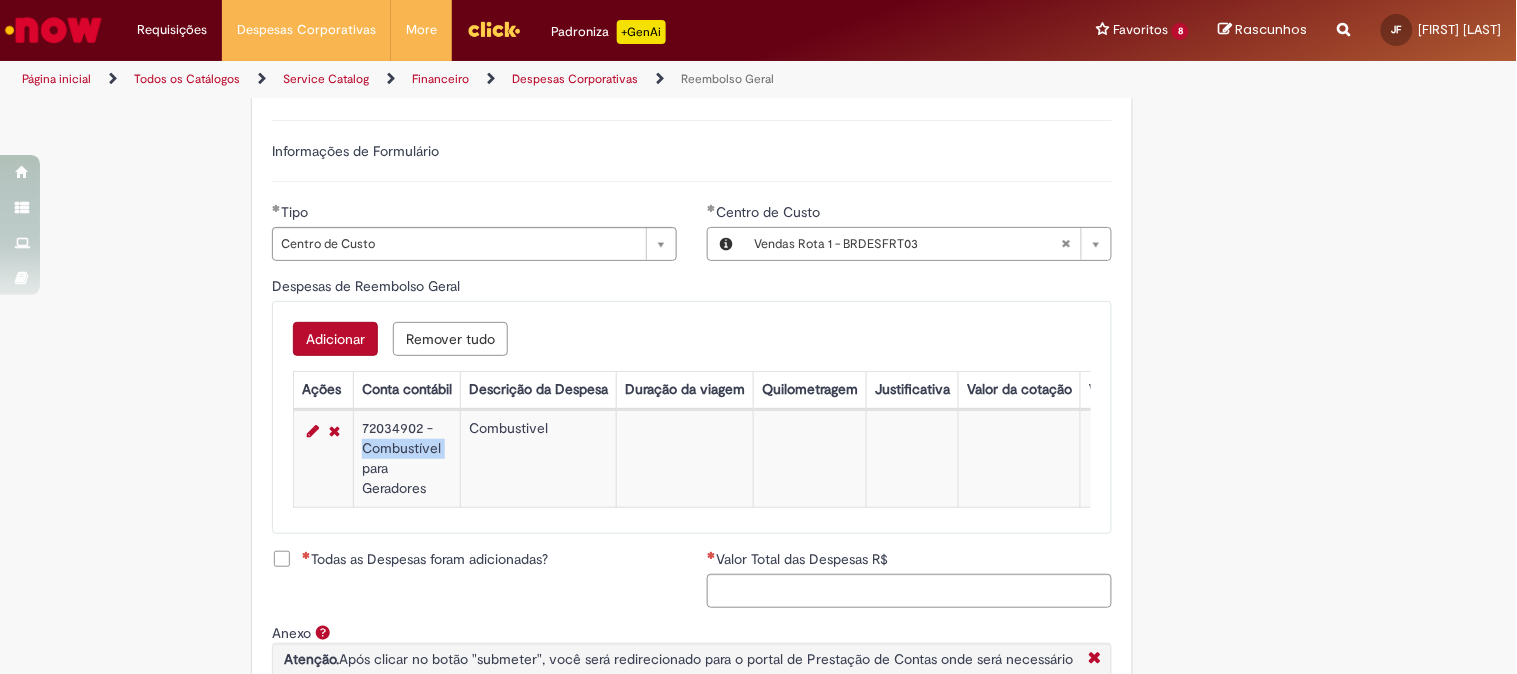 click on "72034902 -  Combustível para Geradores" at bounding box center [407, 458] 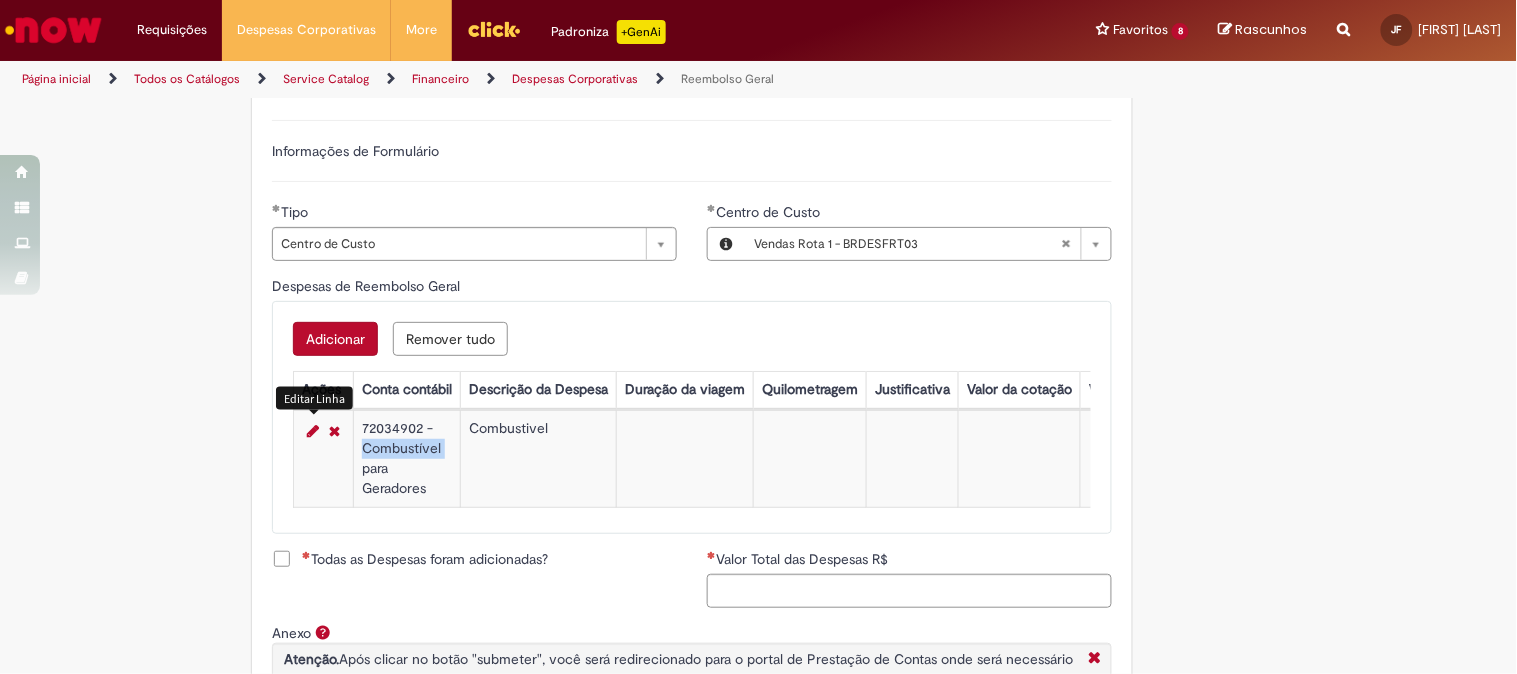 click at bounding box center (313, 431) 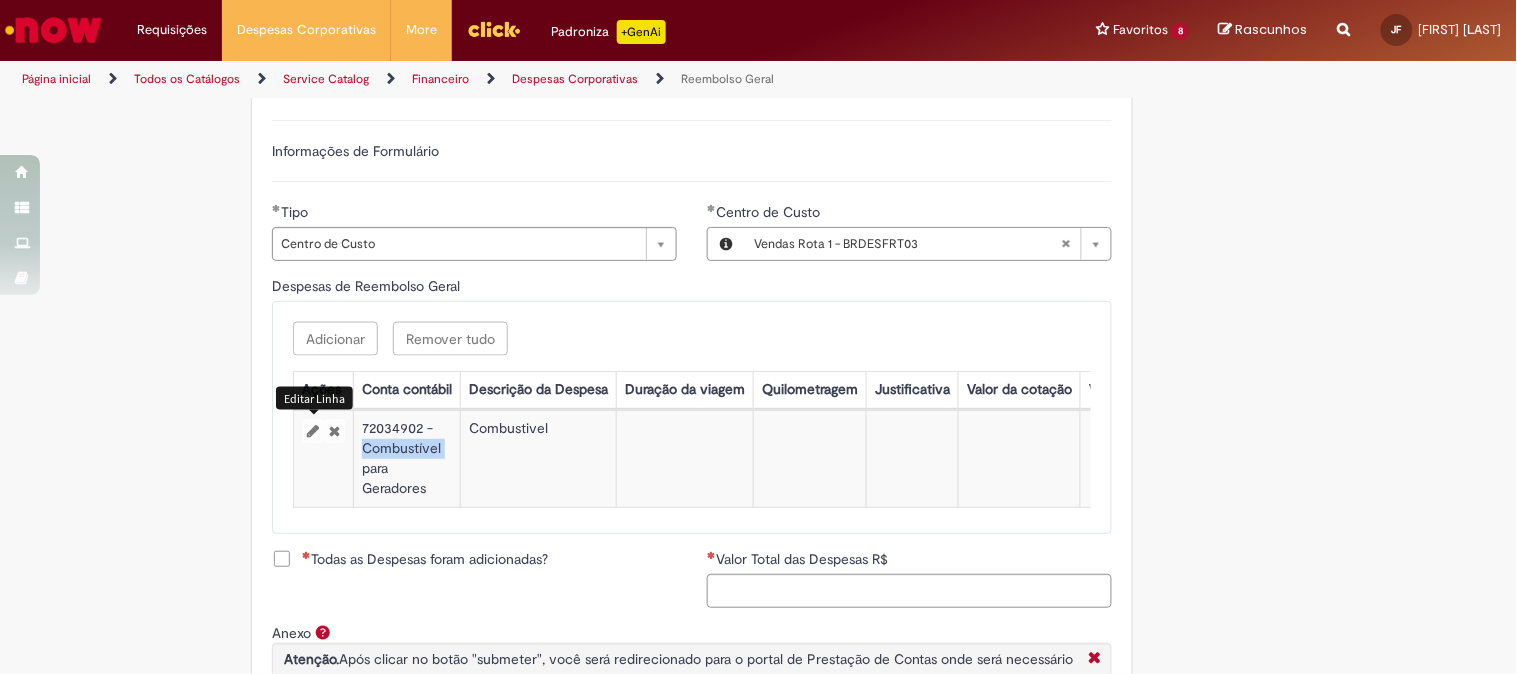 select on "****" 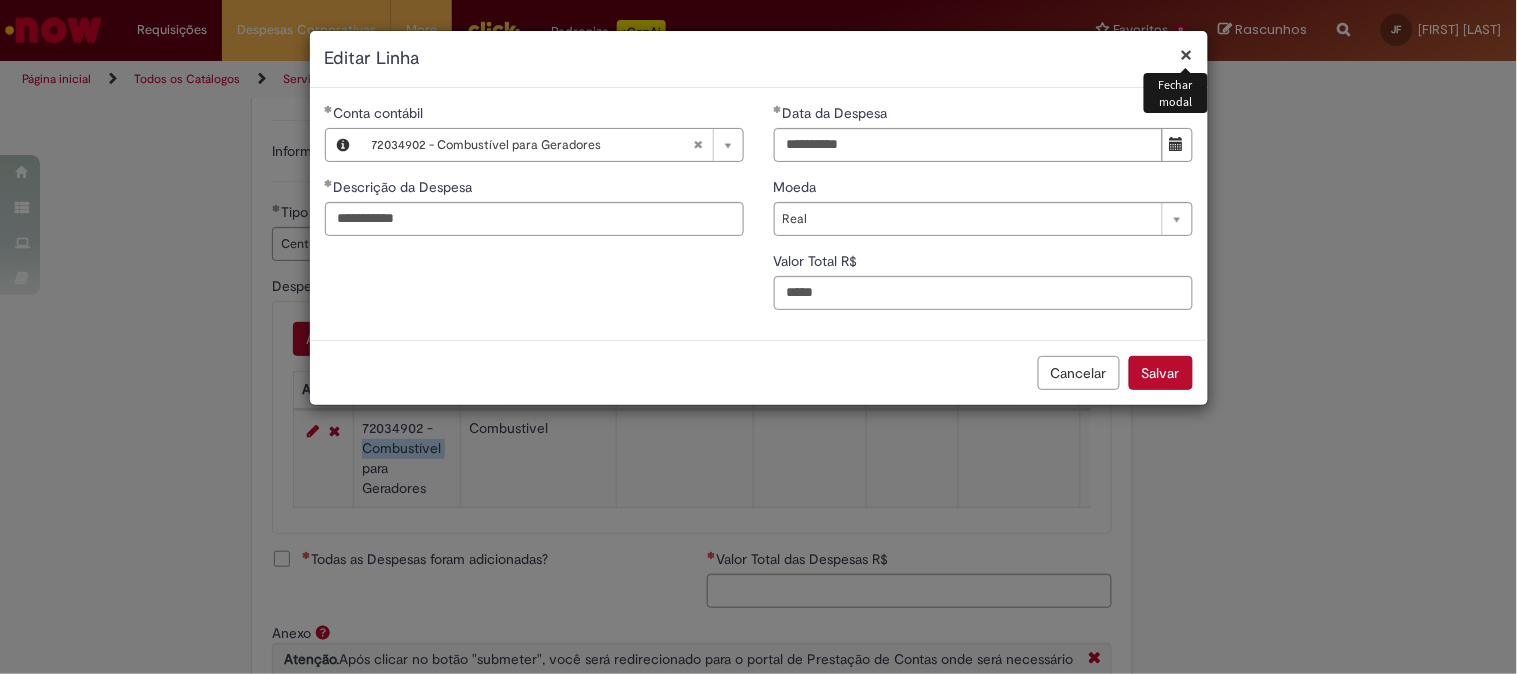 type 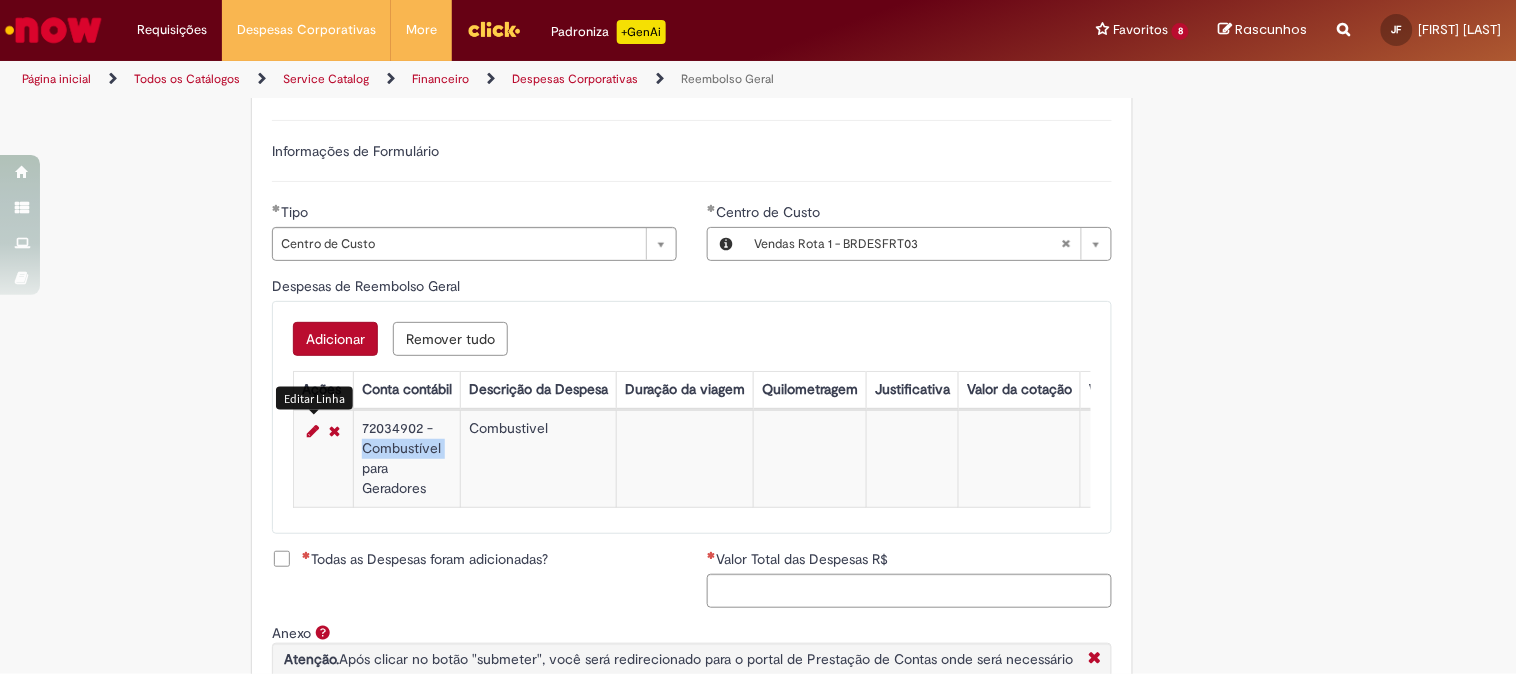click on "Adicionar" at bounding box center (335, 339) 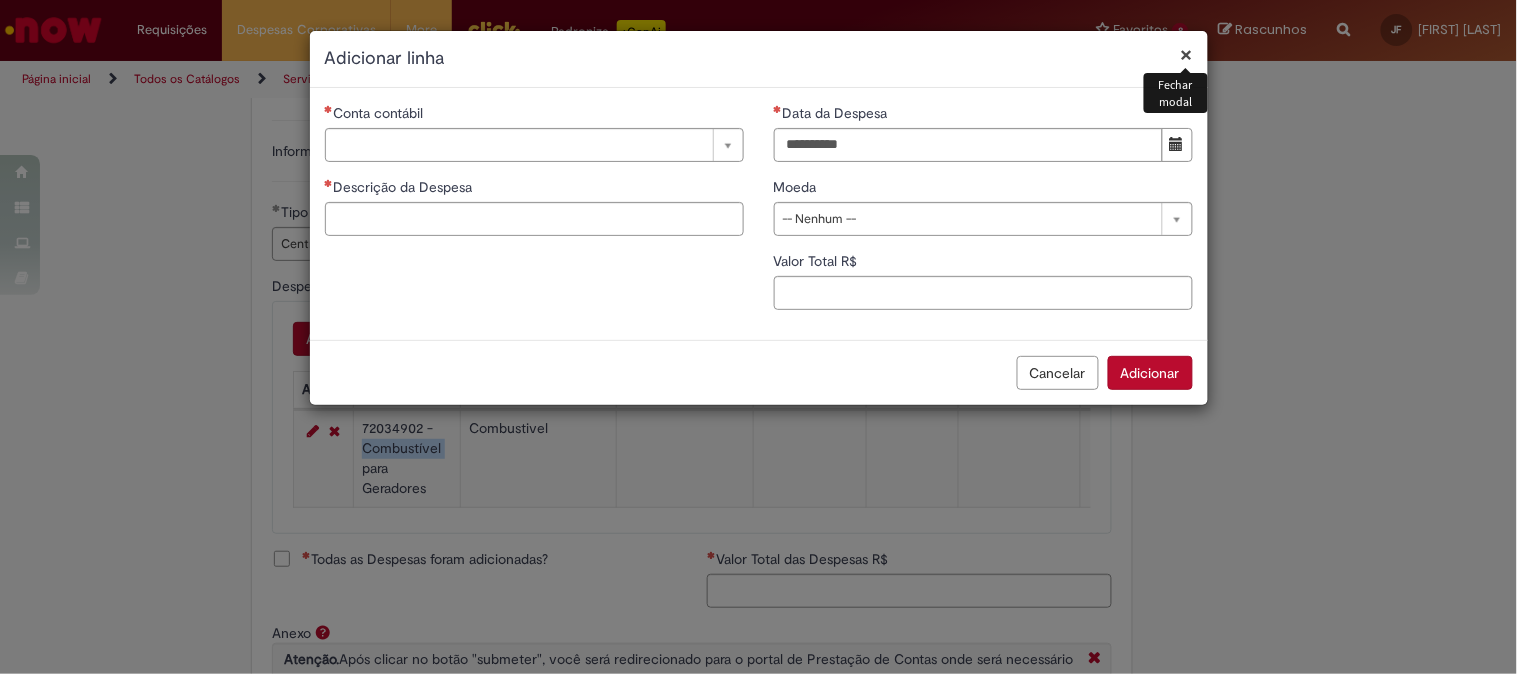 type 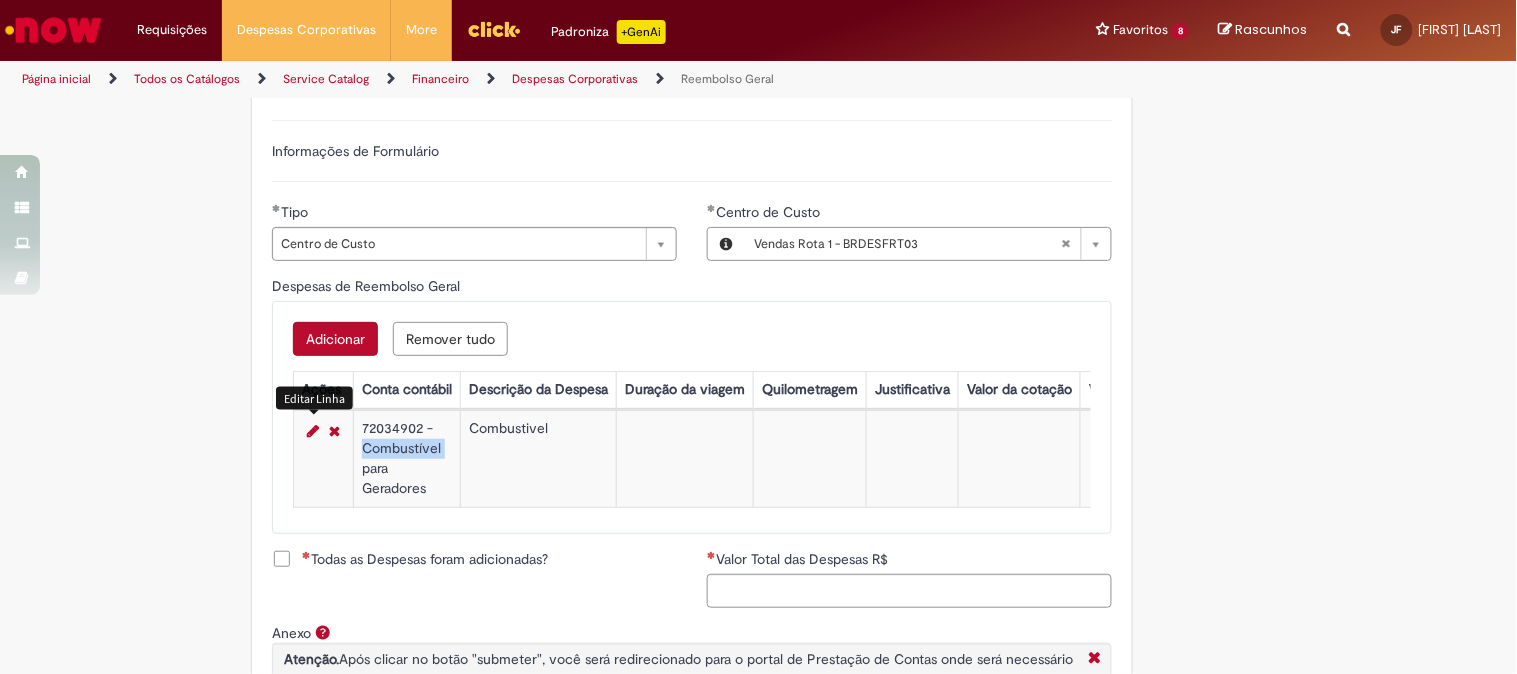 click at bounding box center [313, 431] 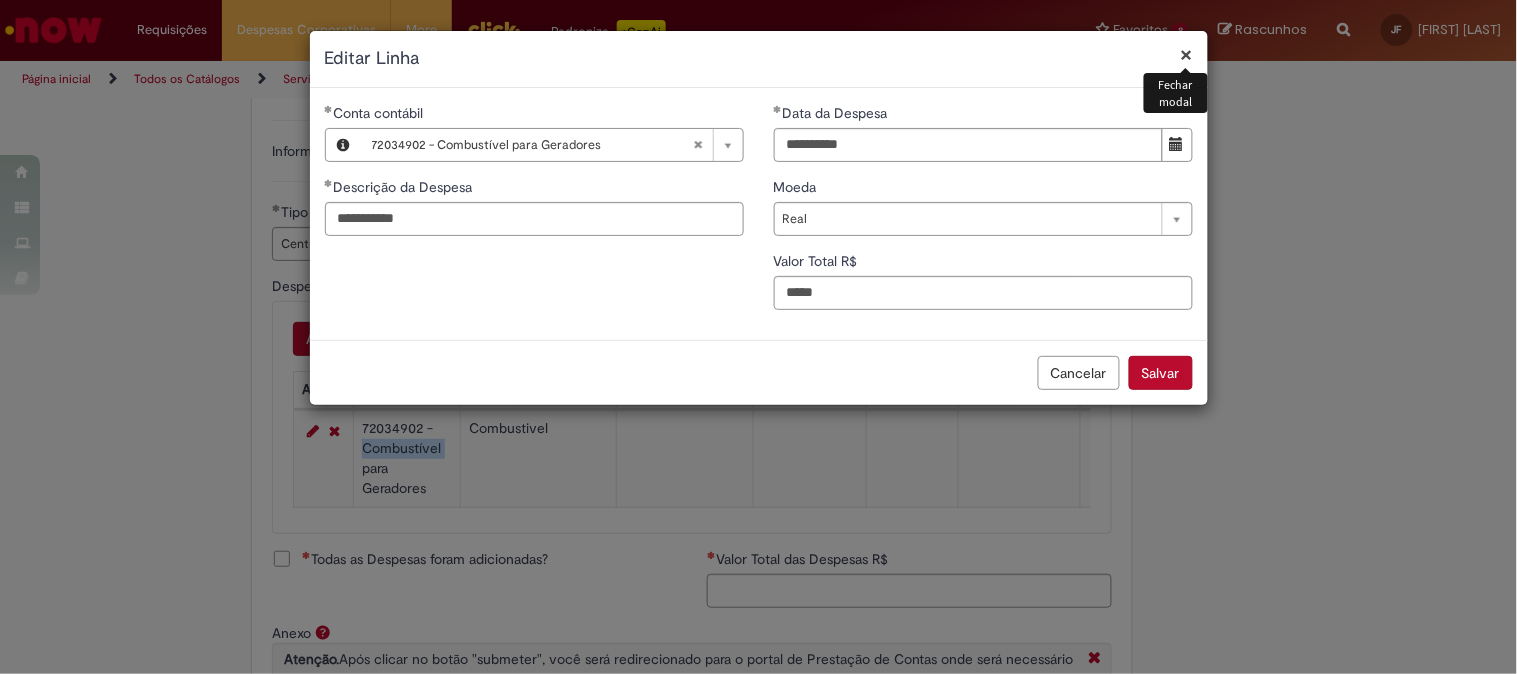 click on "×" at bounding box center (1187, 54) 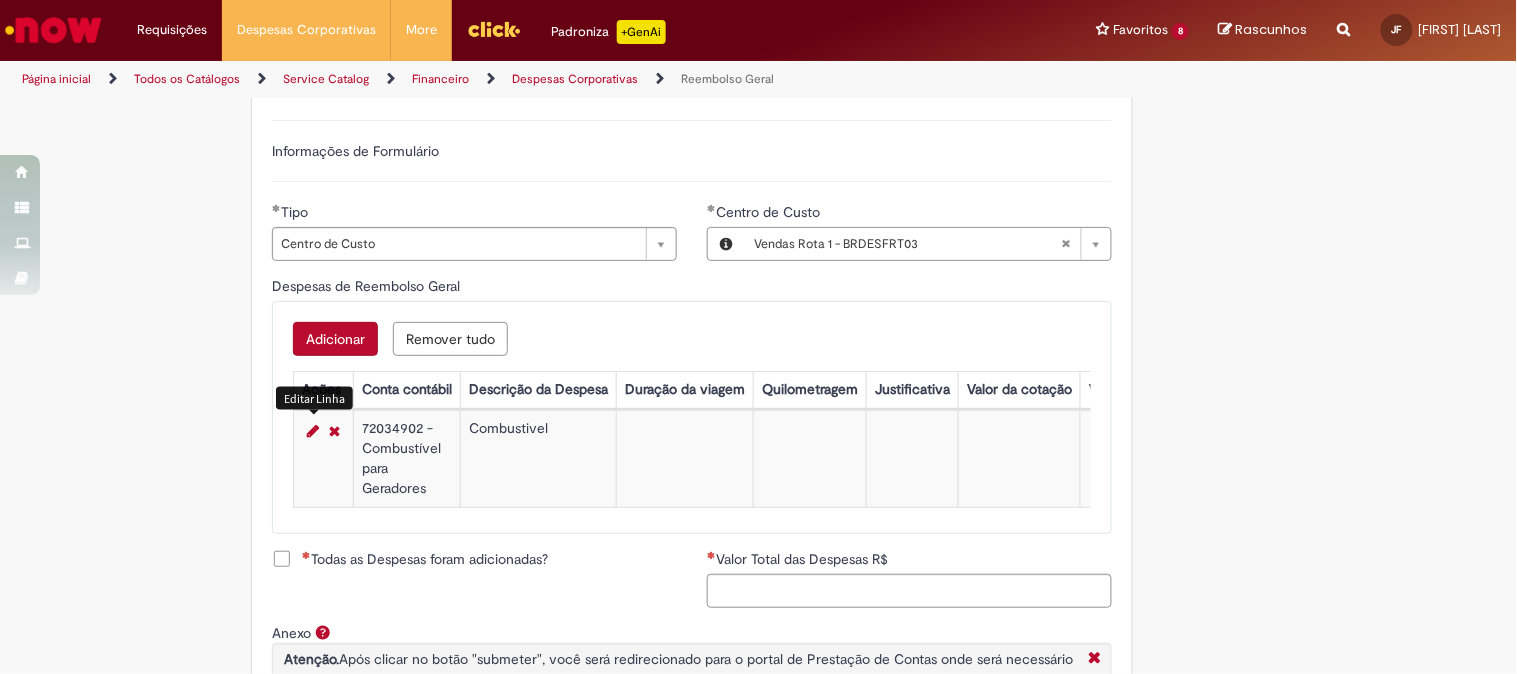 click at bounding box center (1020, 458) 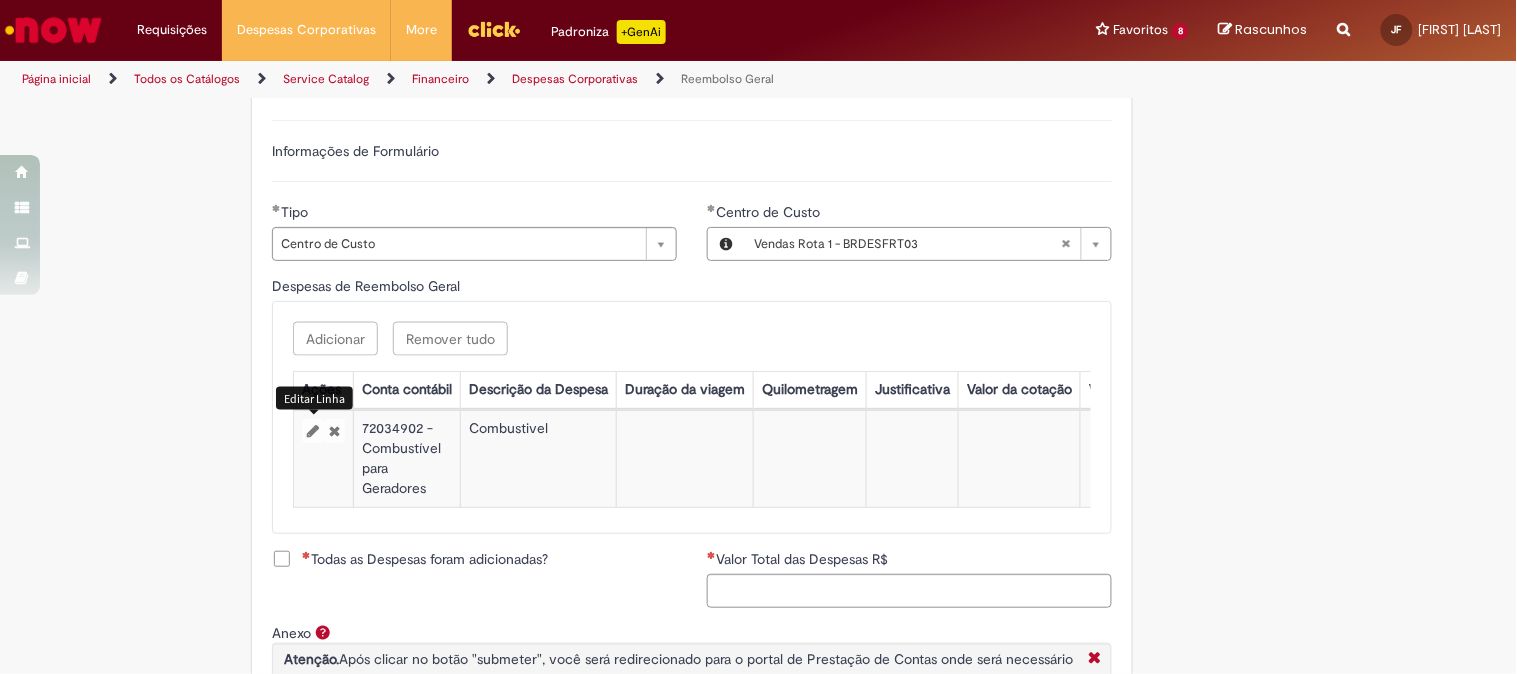 select on "****" 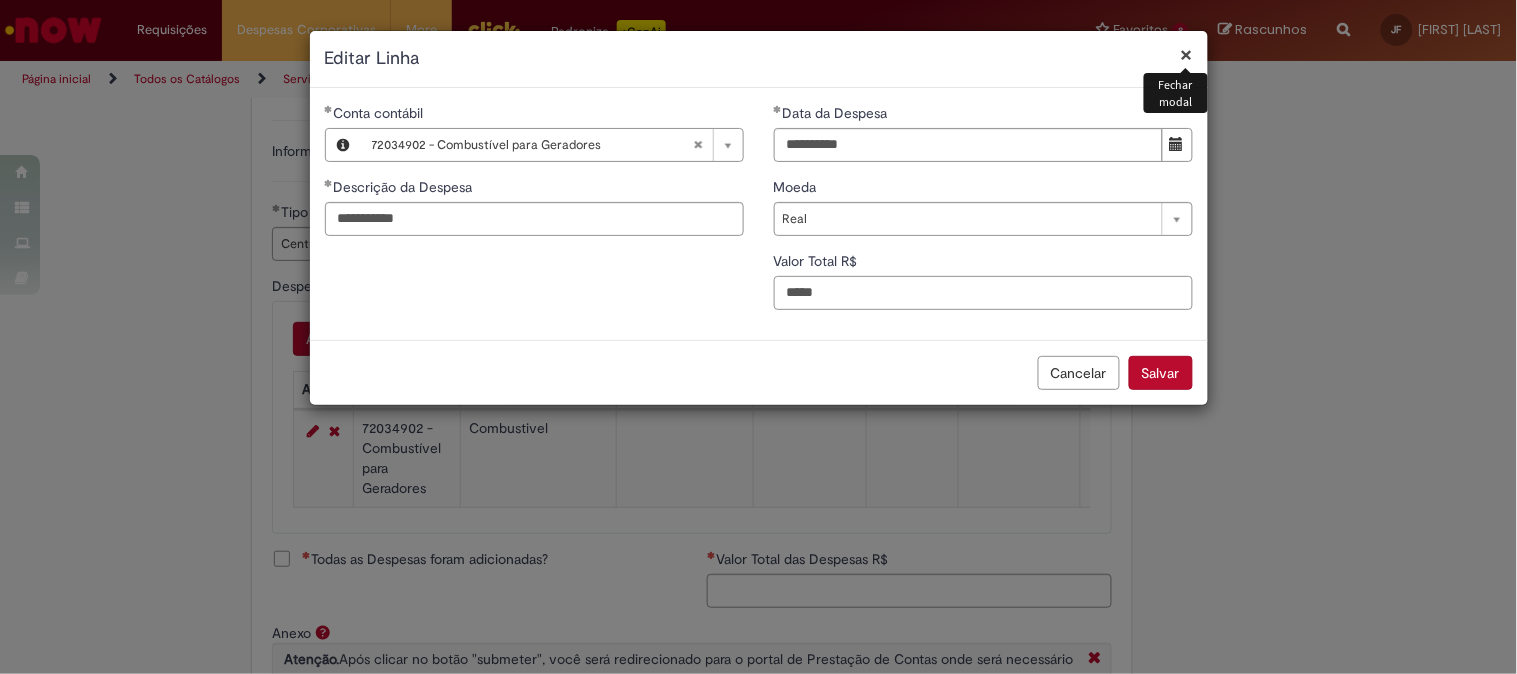 click on "*****" at bounding box center [983, 293] 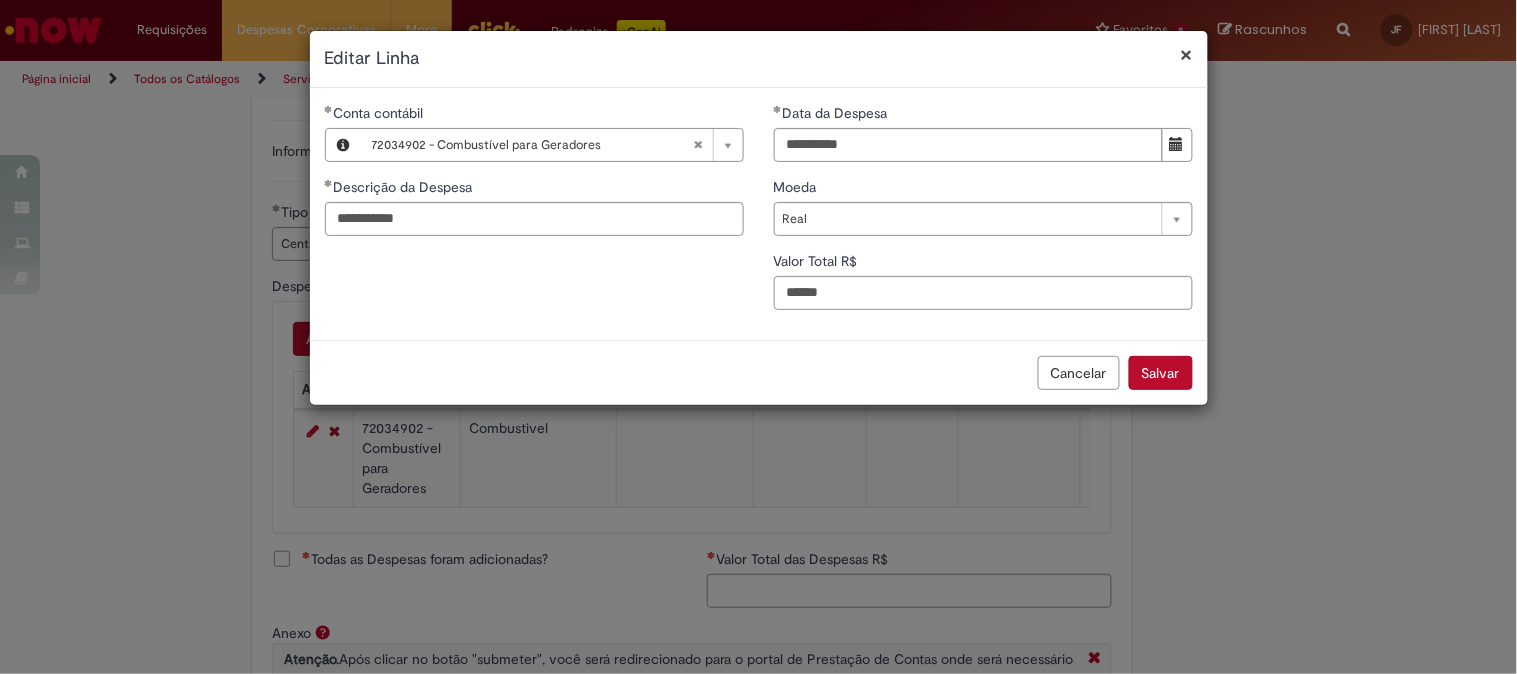type on "*****" 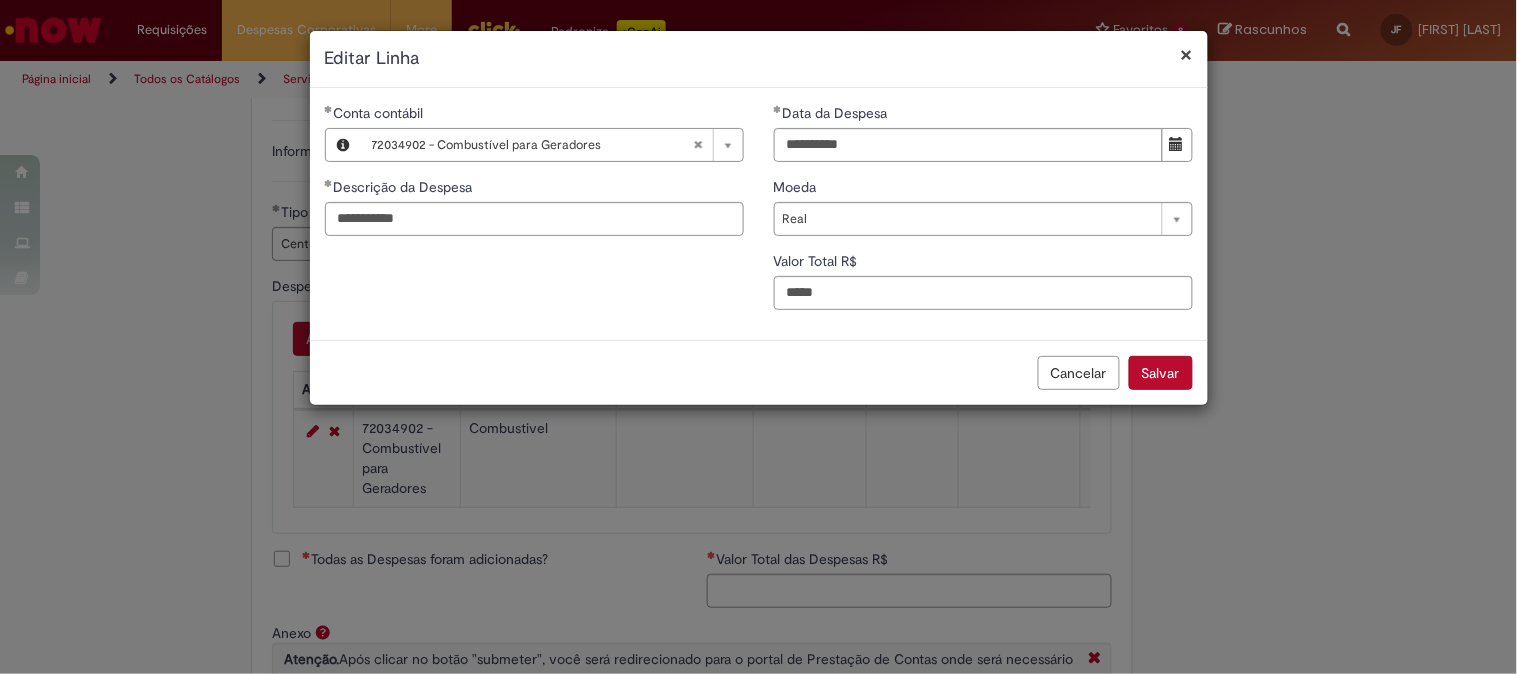 click on "Salvar" at bounding box center (1161, 373) 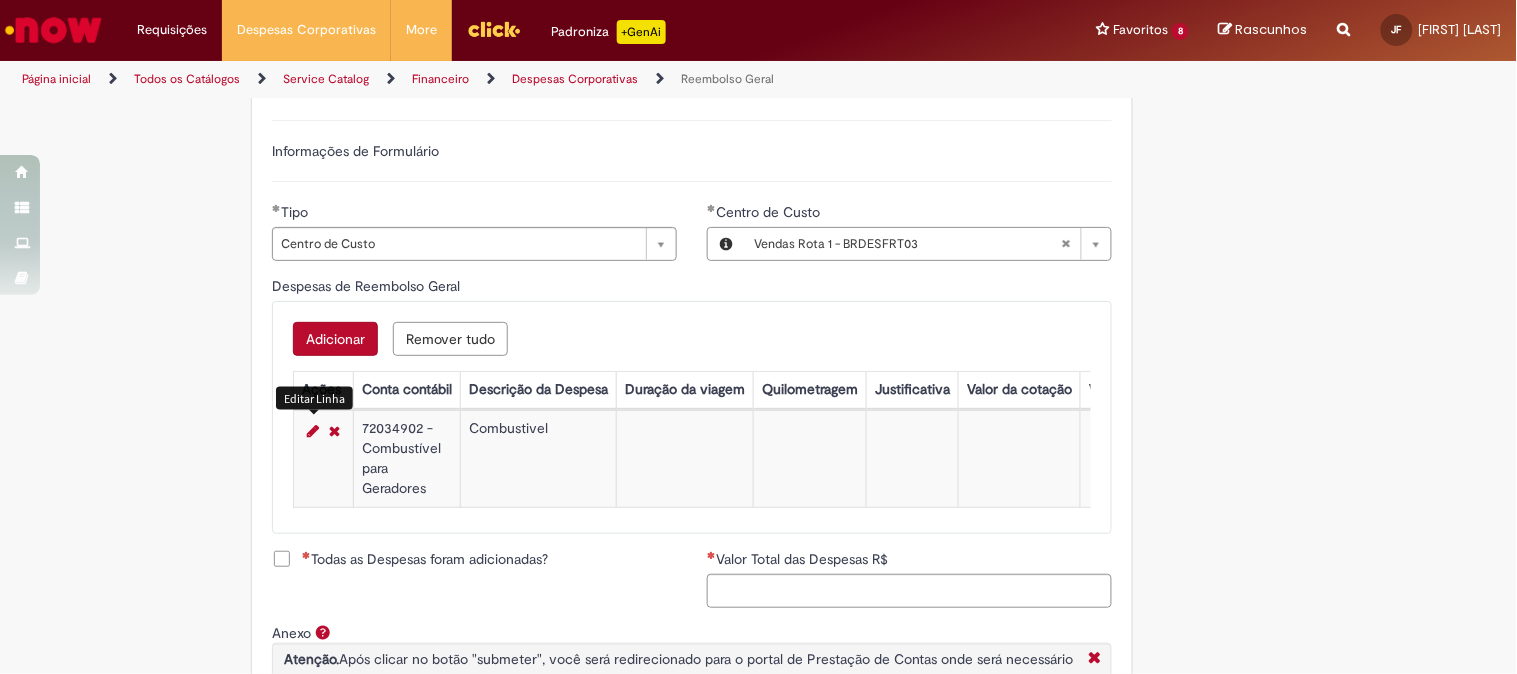 scroll, scrollTop: 888, scrollLeft: 0, axis: vertical 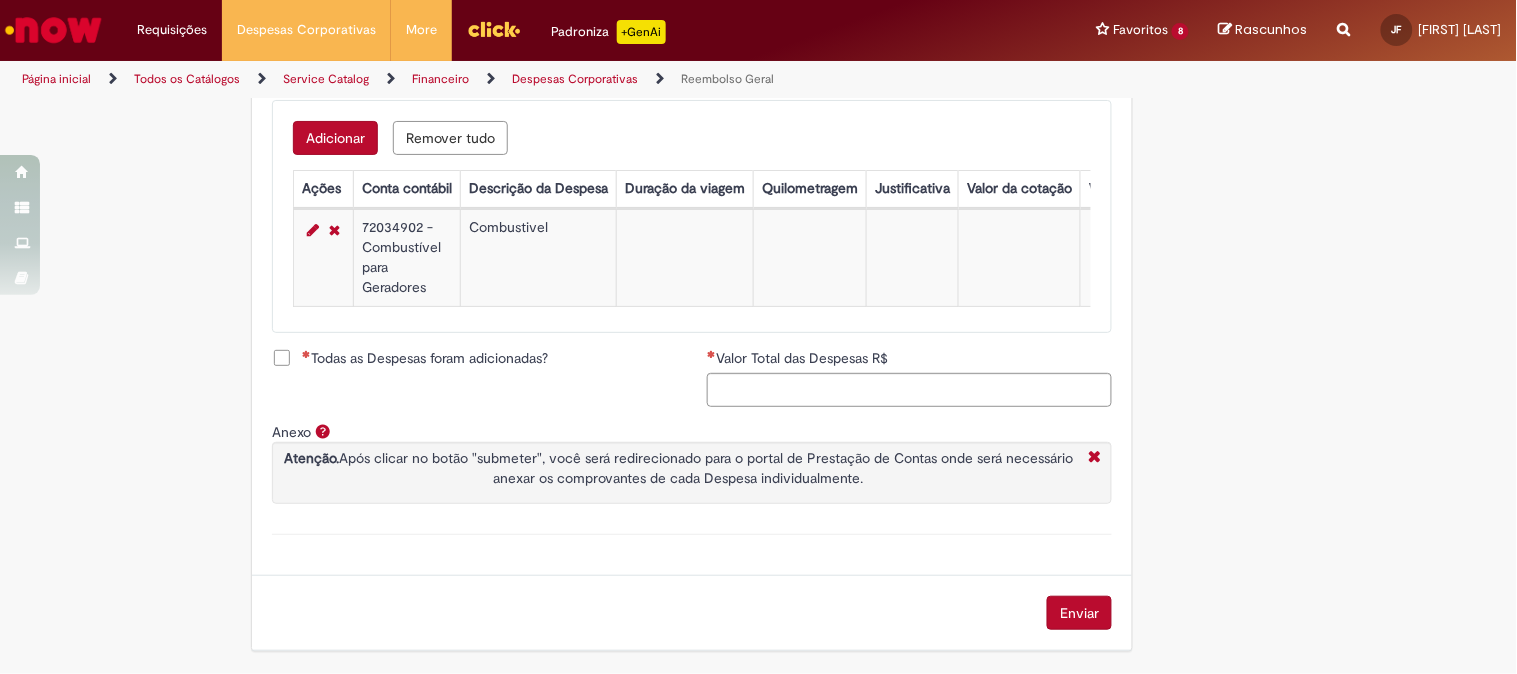 click on "Adicionar" at bounding box center (335, 138) 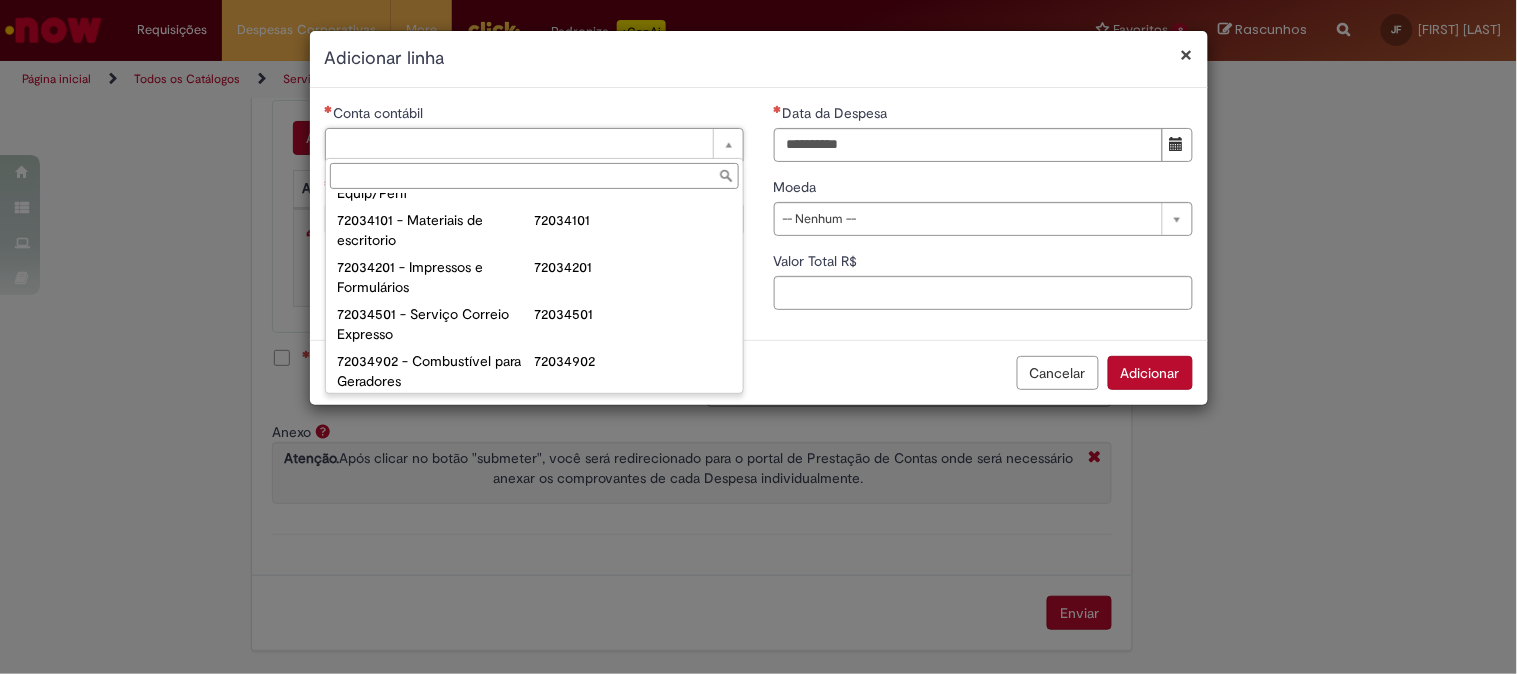 scroll, scrollTop: 444, scrollLeft: 0, axis: vertical 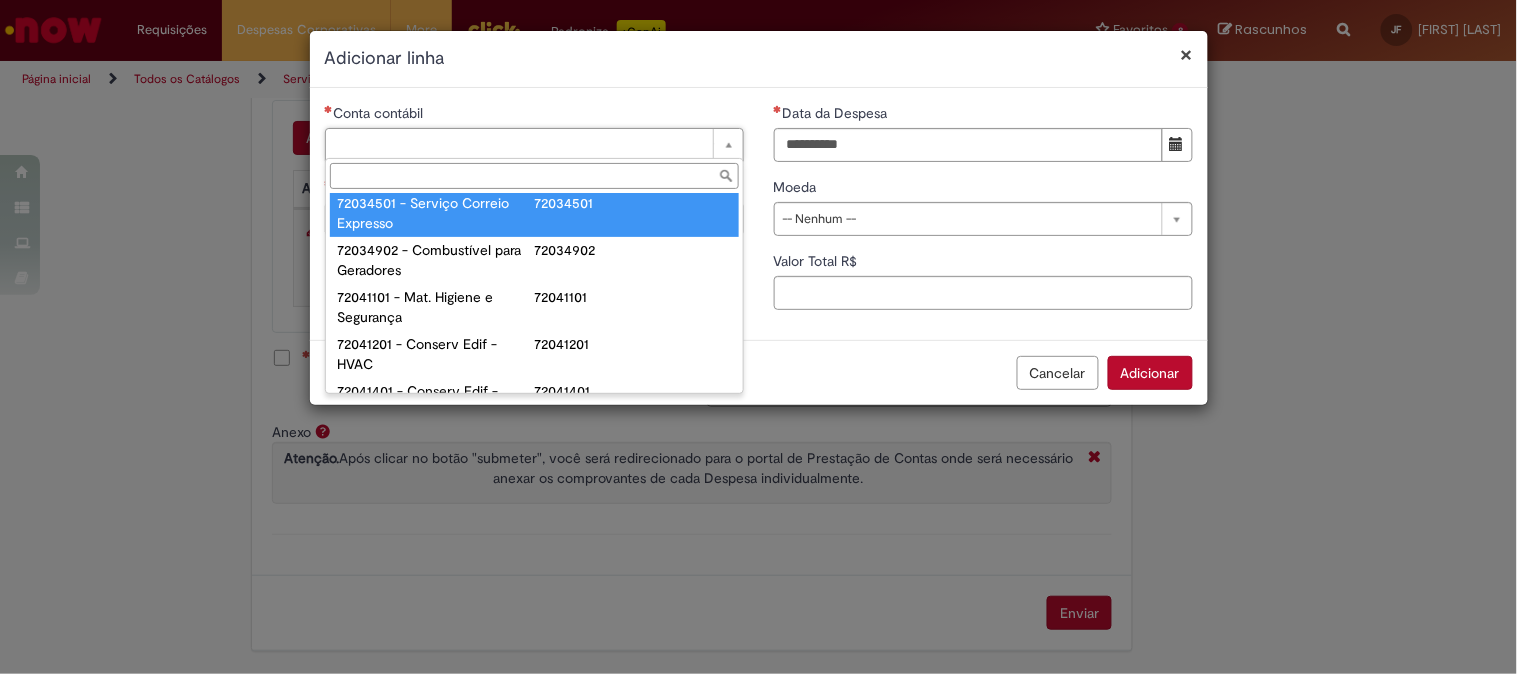 type on "**********" 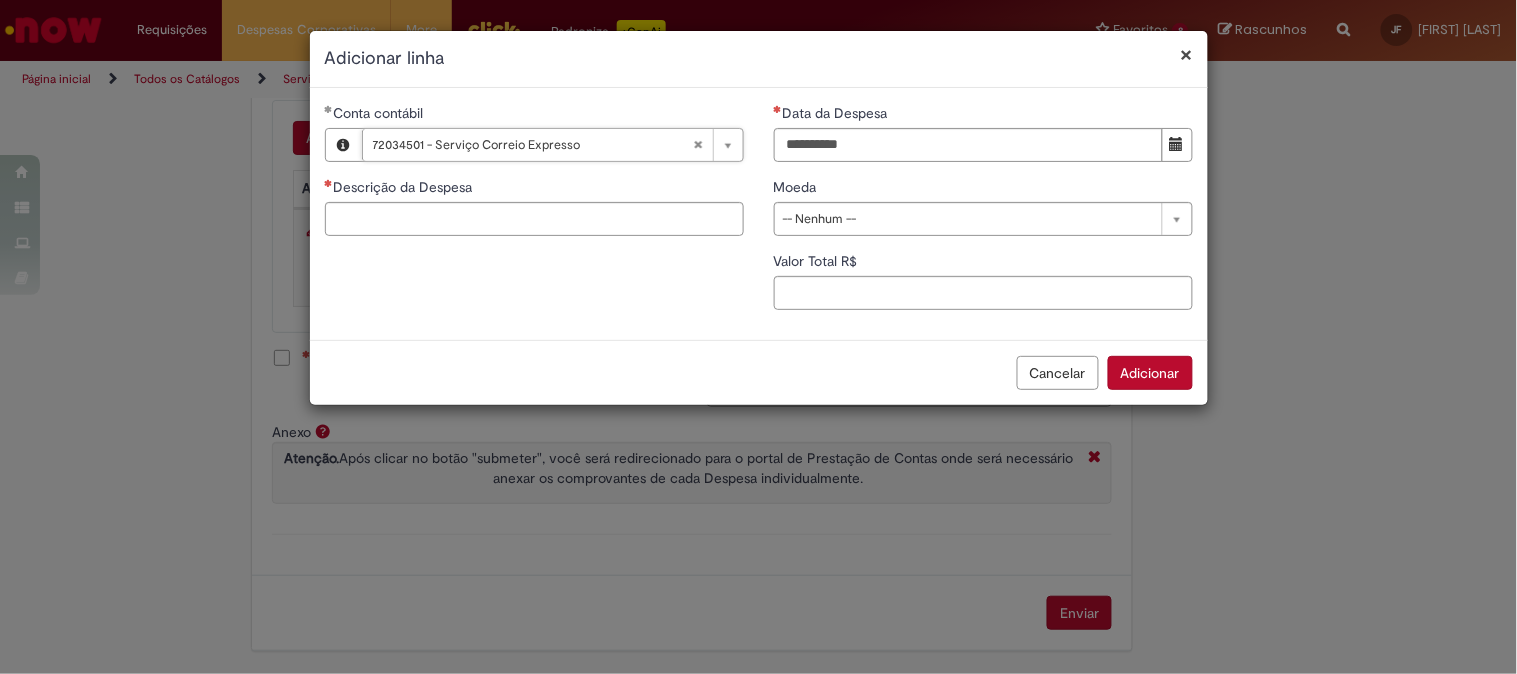 type 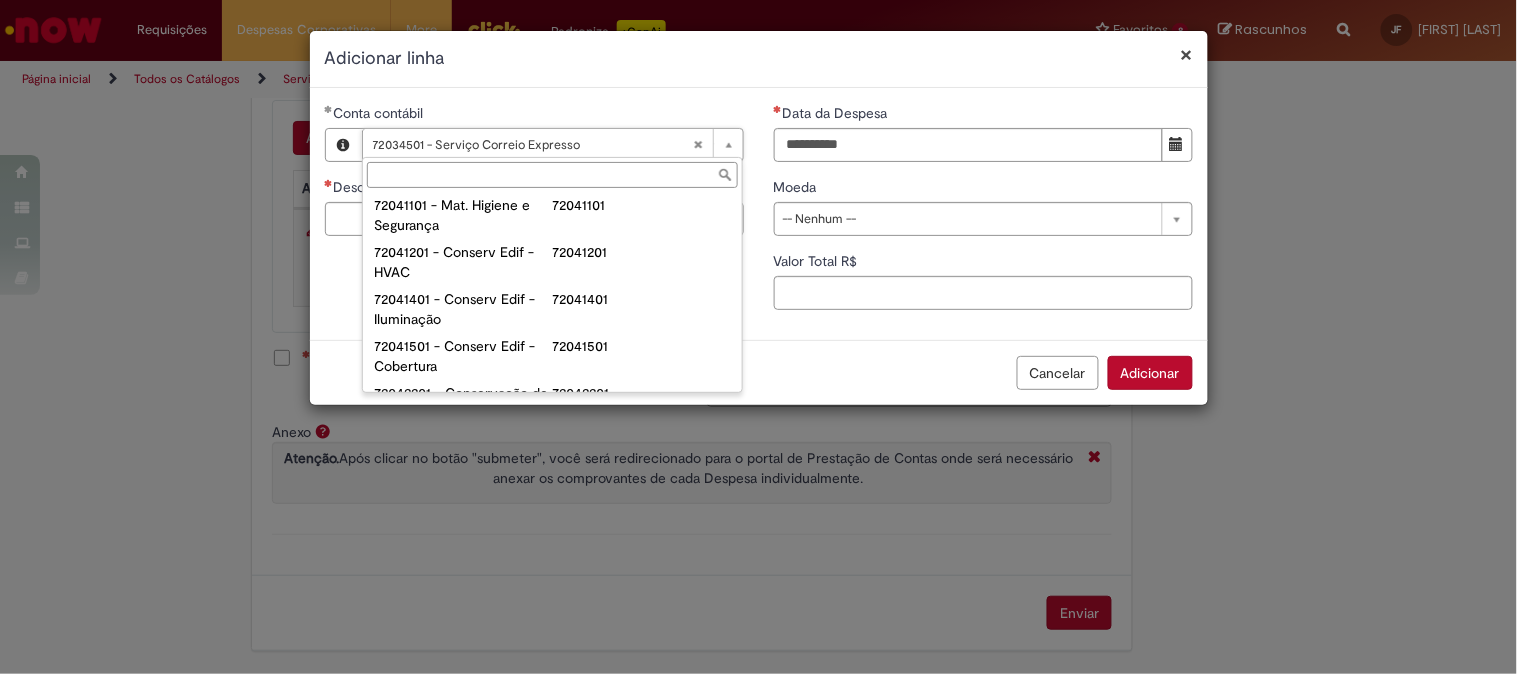scroll, scrollTop: 444, scrollLeft: 0, axis: vertical 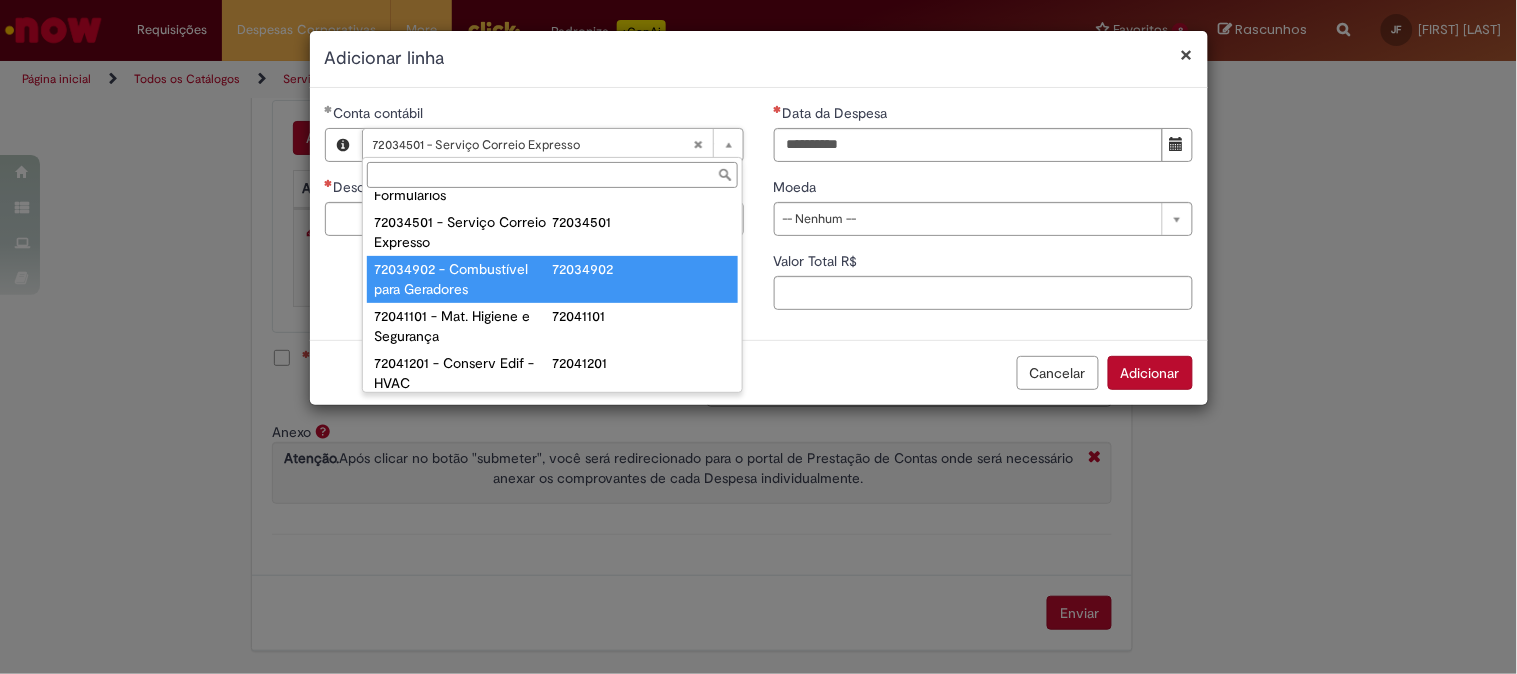 type on "**********" 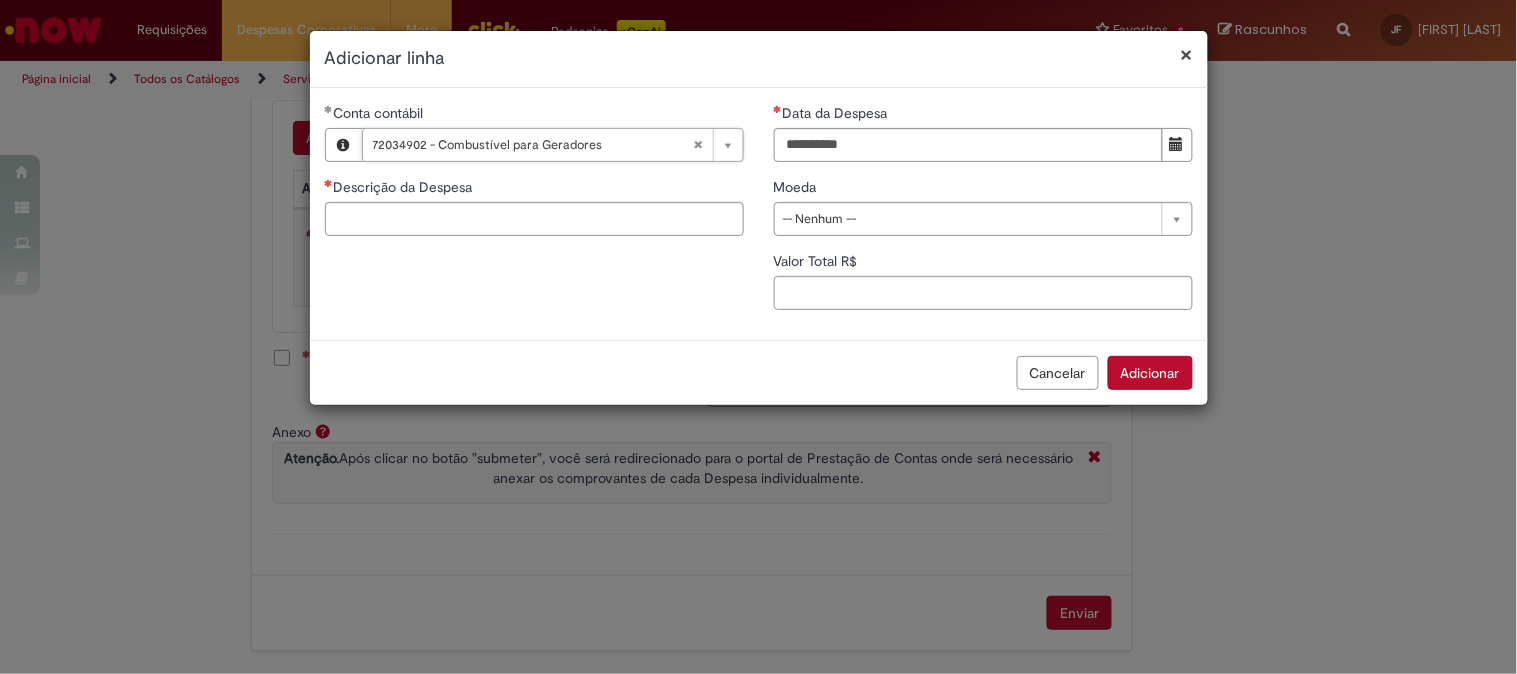 scroll, scrollTop: 0, scrollLeft: 234, axis: horizontal 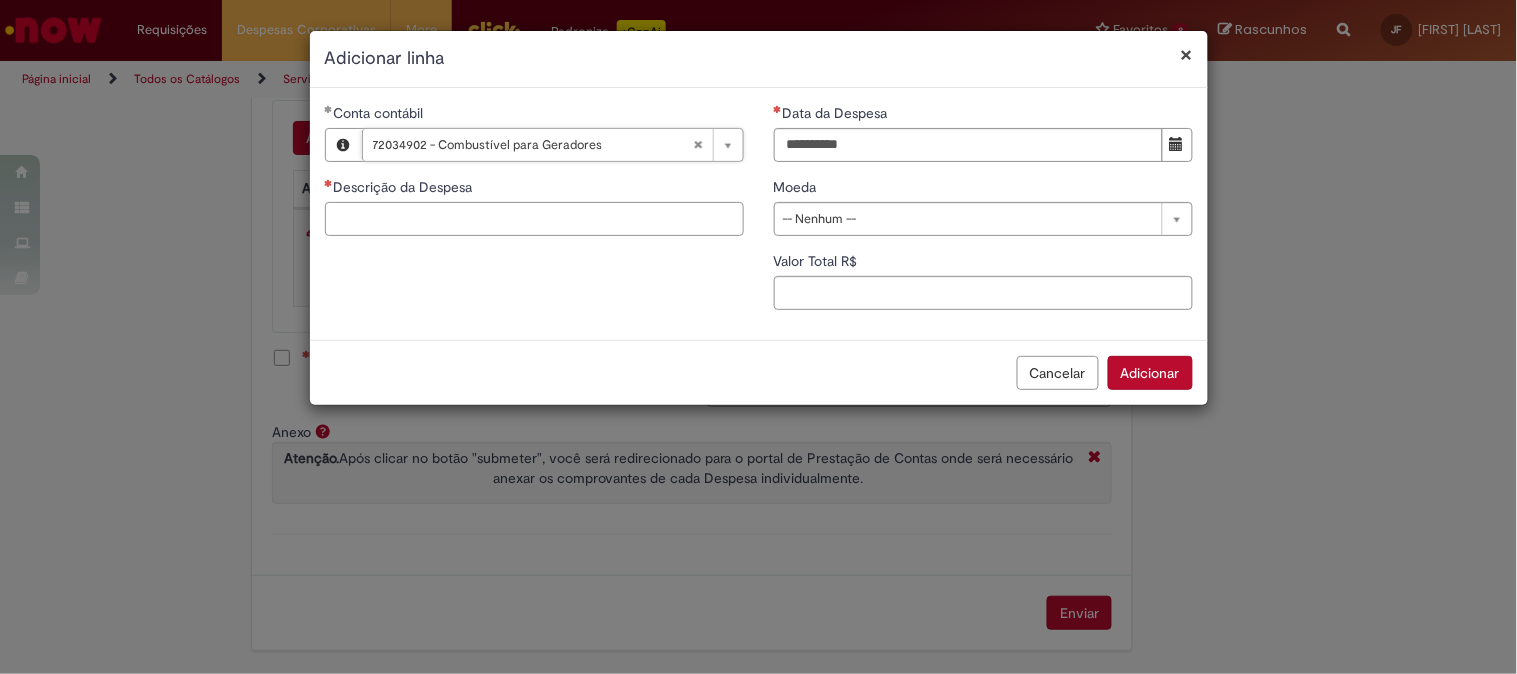 click on "Descrição da Despesa" at bounding box center [534, 219] 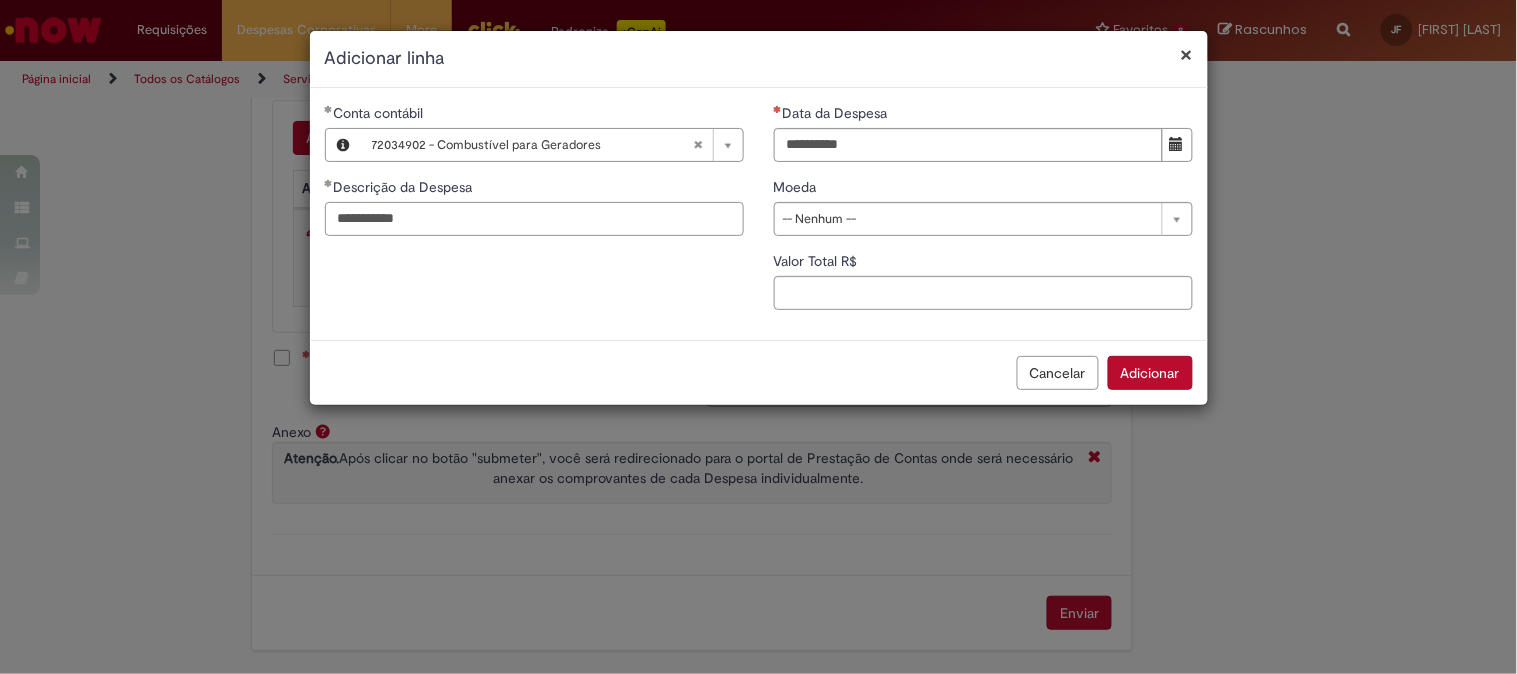 type on "**********" 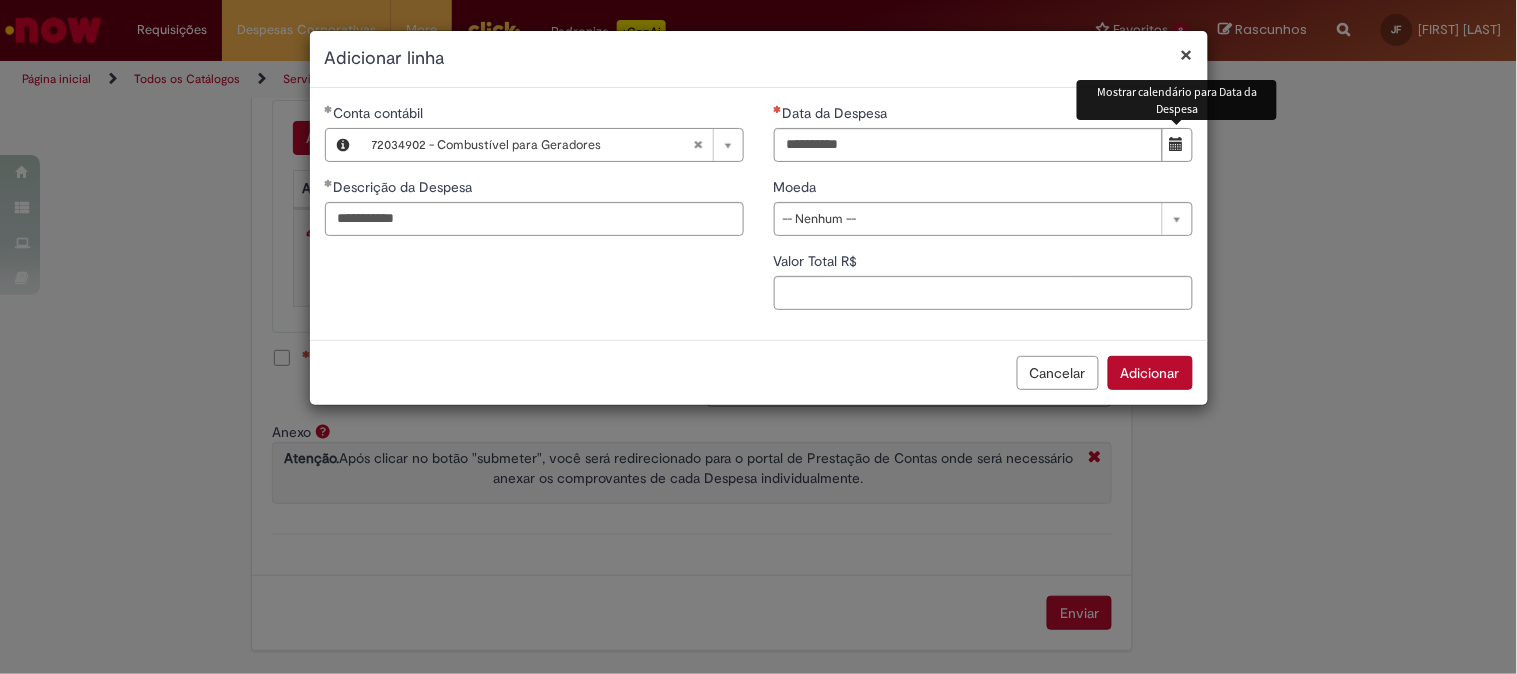 click at bounding box center [1177, 145] 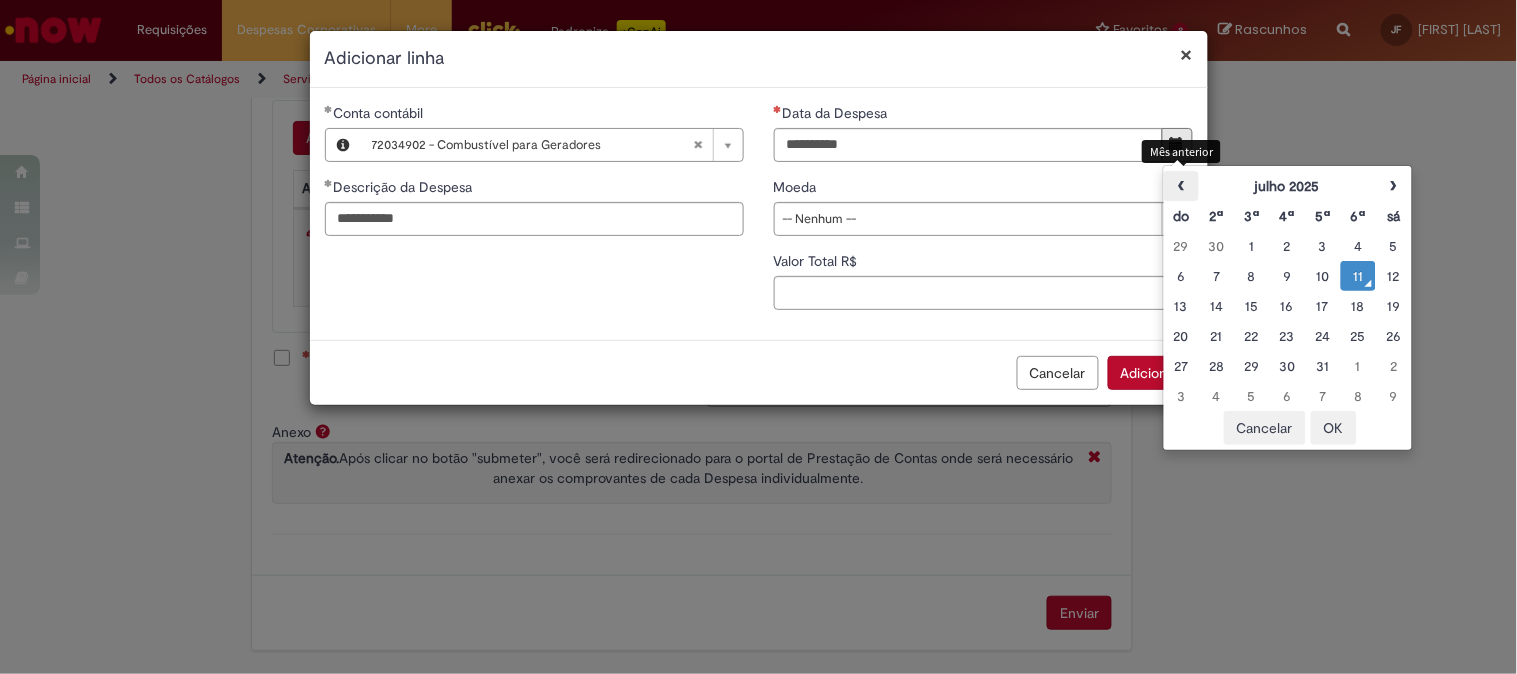 click on "‹" at bounding box center (1181, 186) 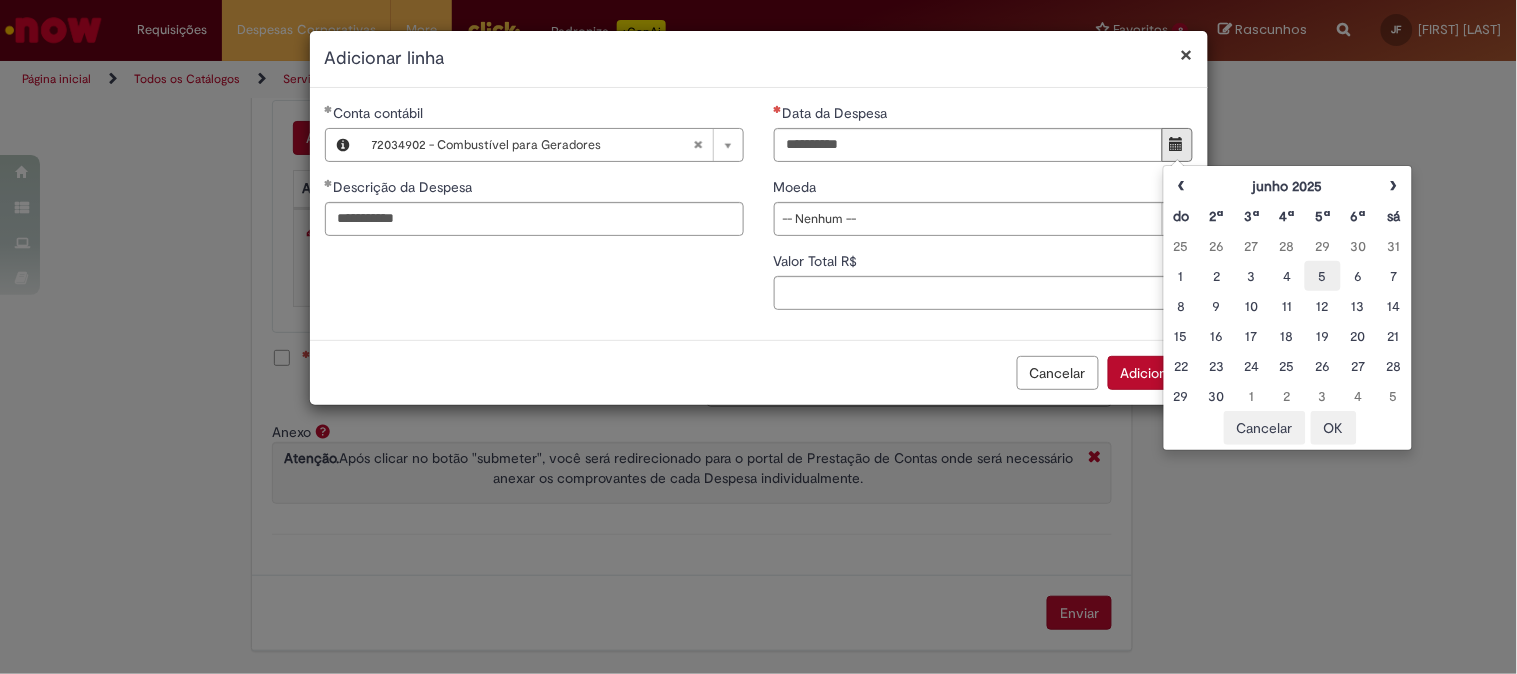 click on "5" at bounding box center (1322, 276) 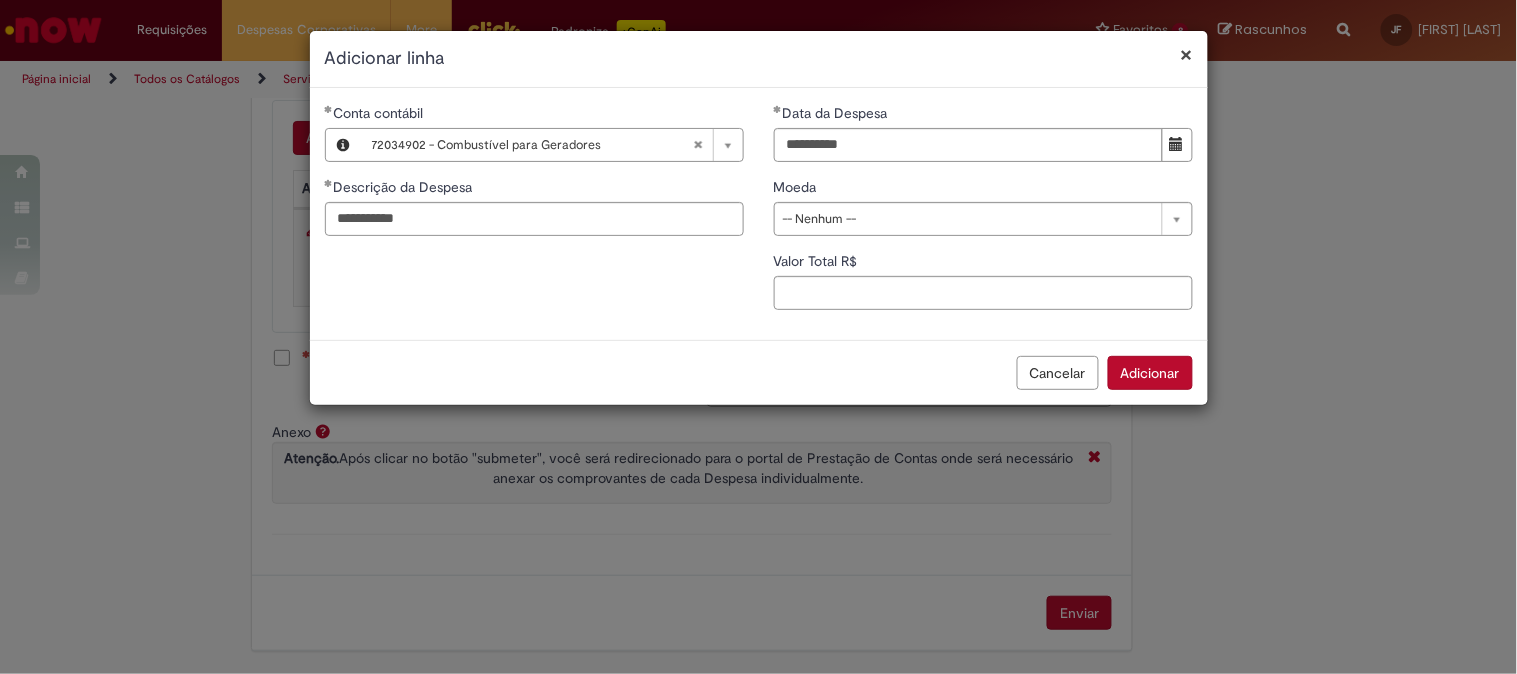 click on "×
Adicionar linha" at bounding box center (759, 59) 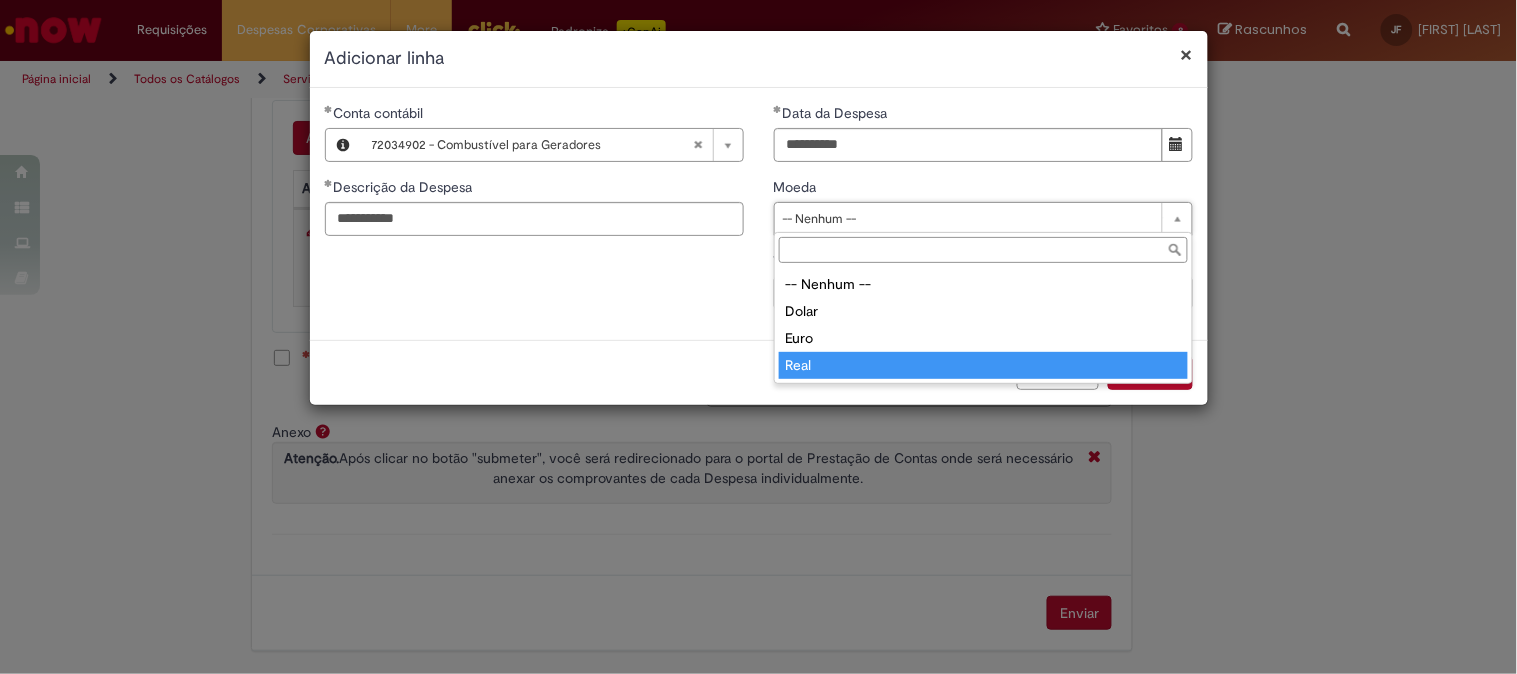 type on "****" 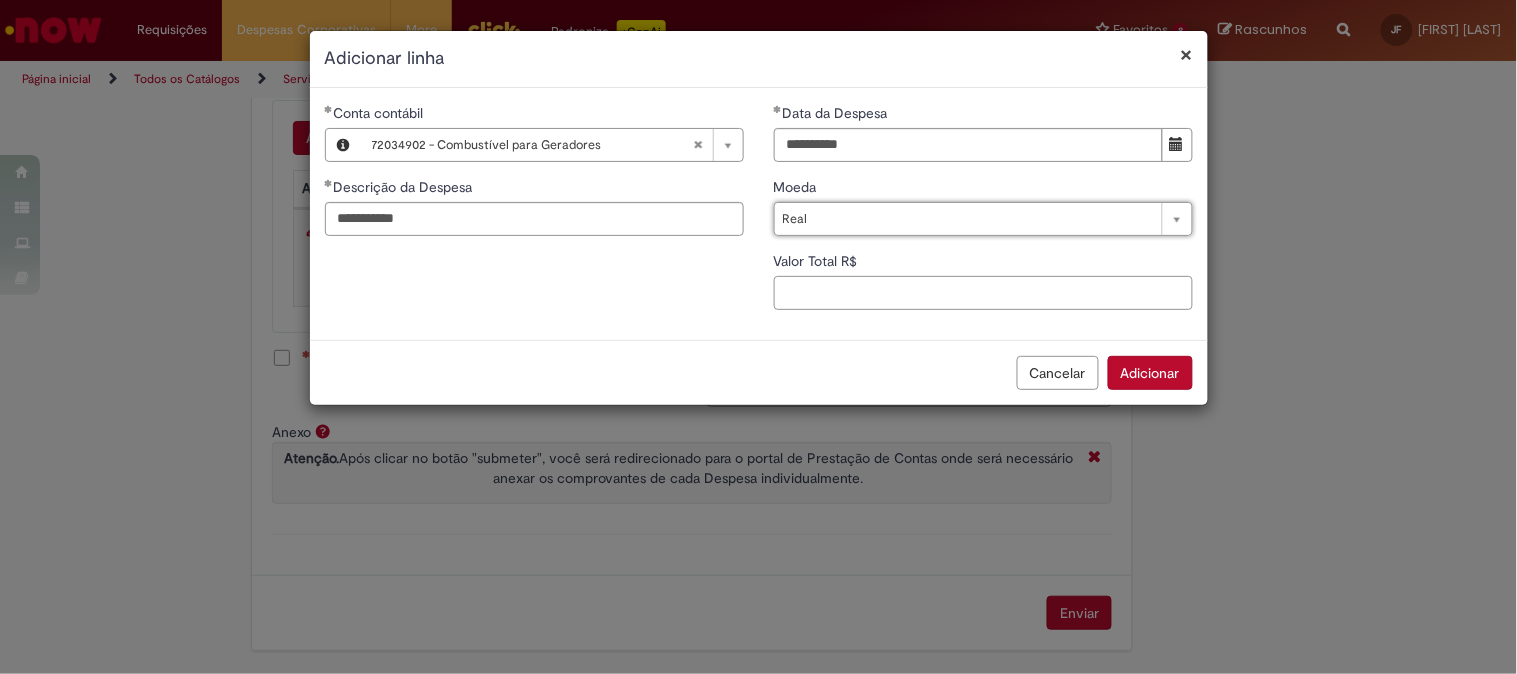 click on "Valor Total R$" at bounding box center (983, 293) 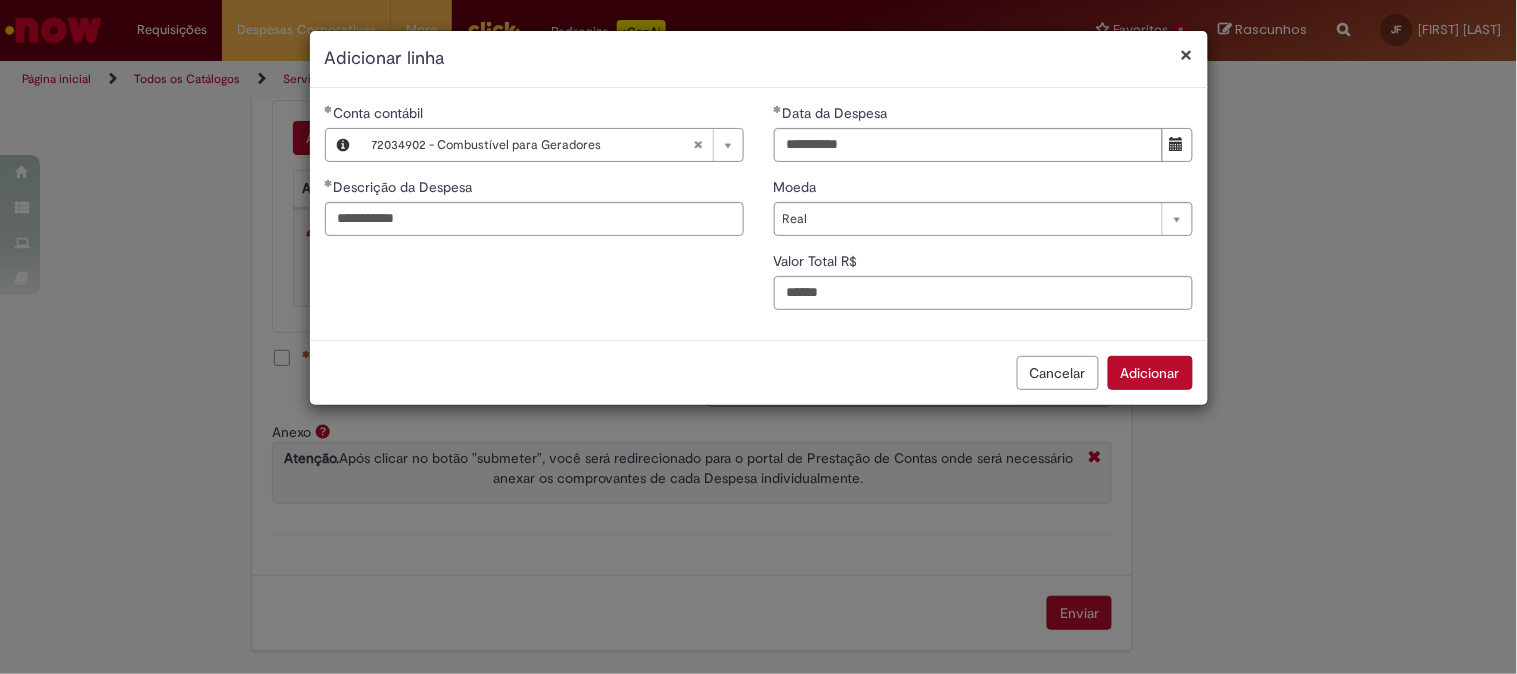 type on "******" 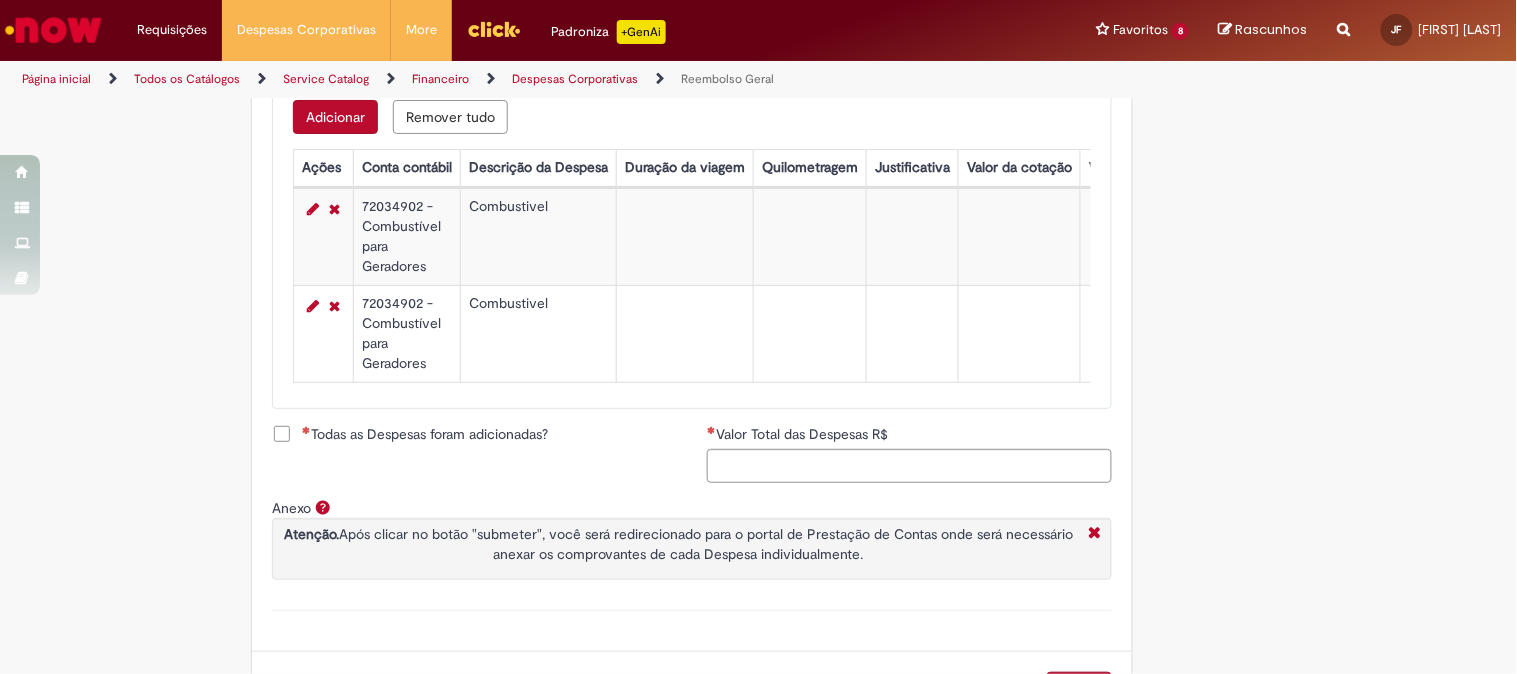 click on "Adicionar" at bounding box center [335, 117] 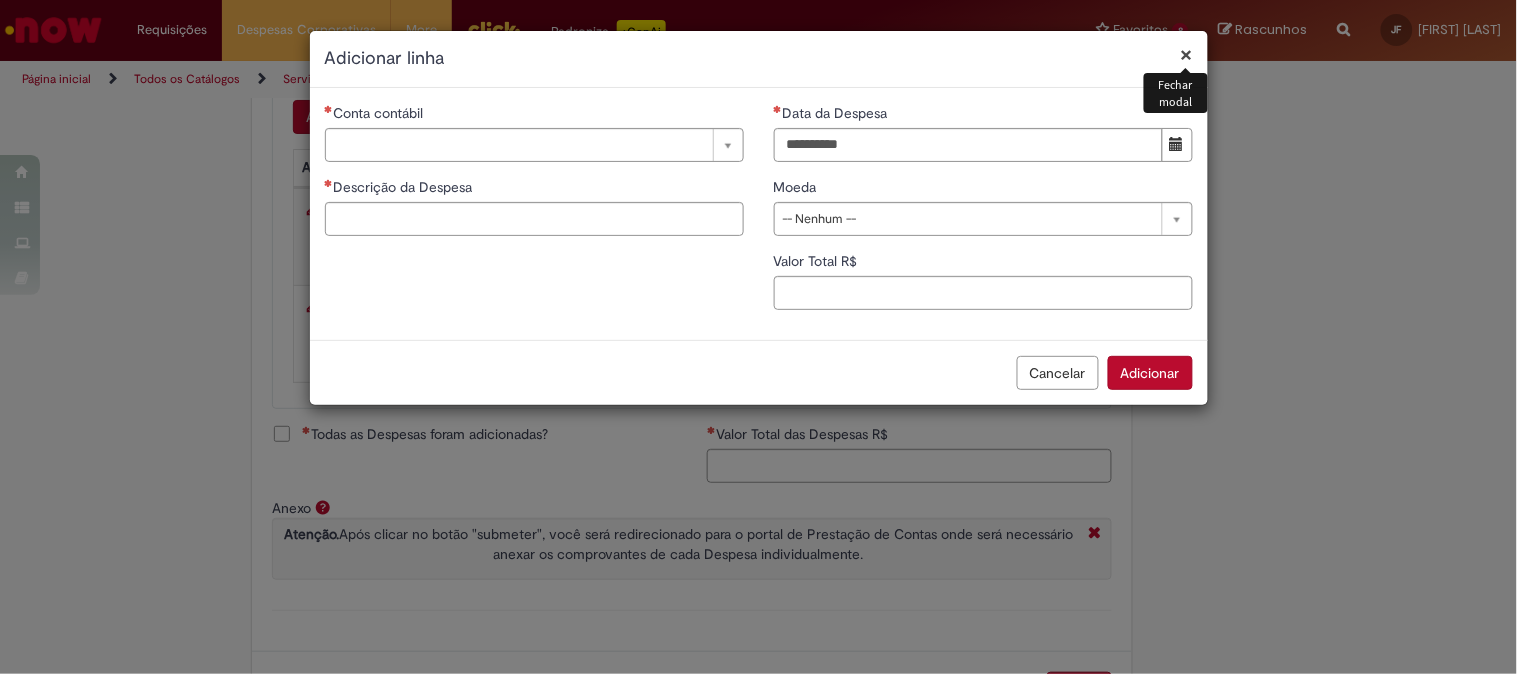 type 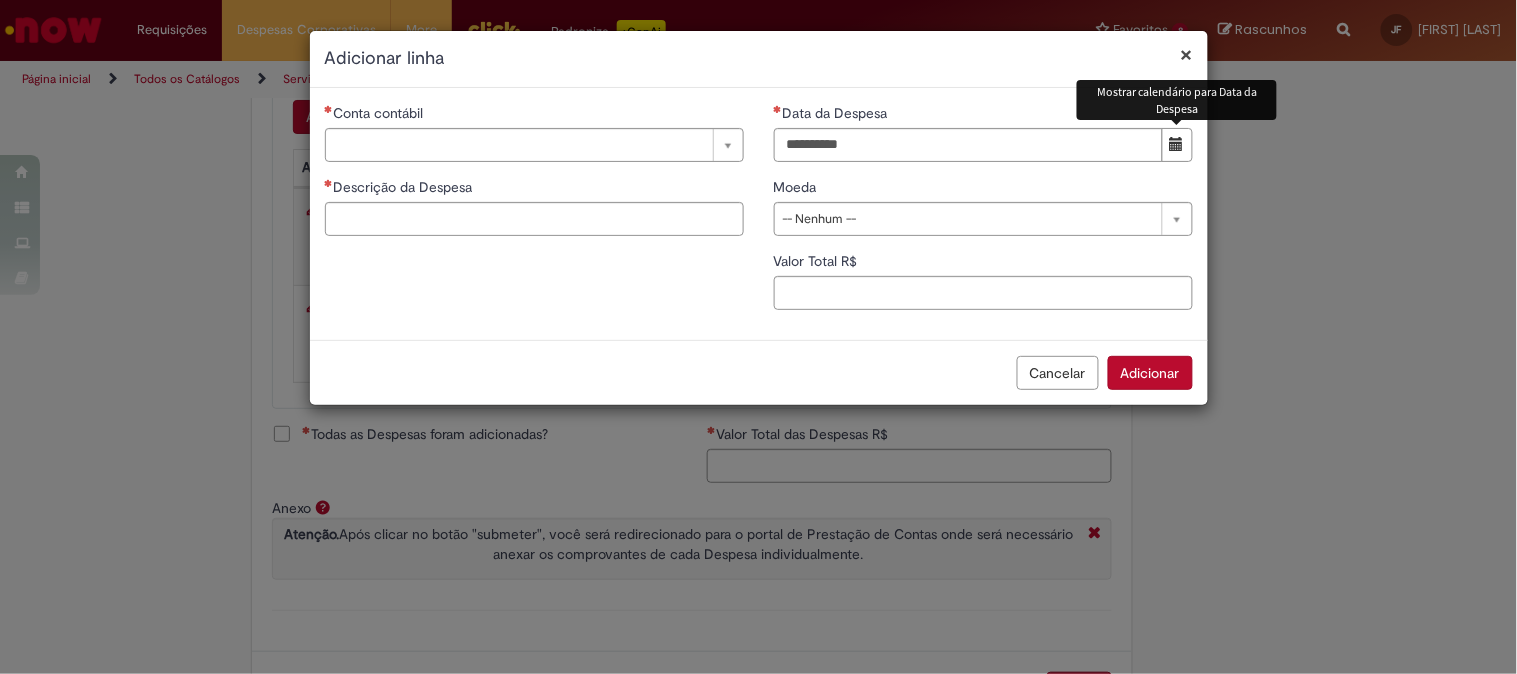 click at bounding box center (1177, 144) 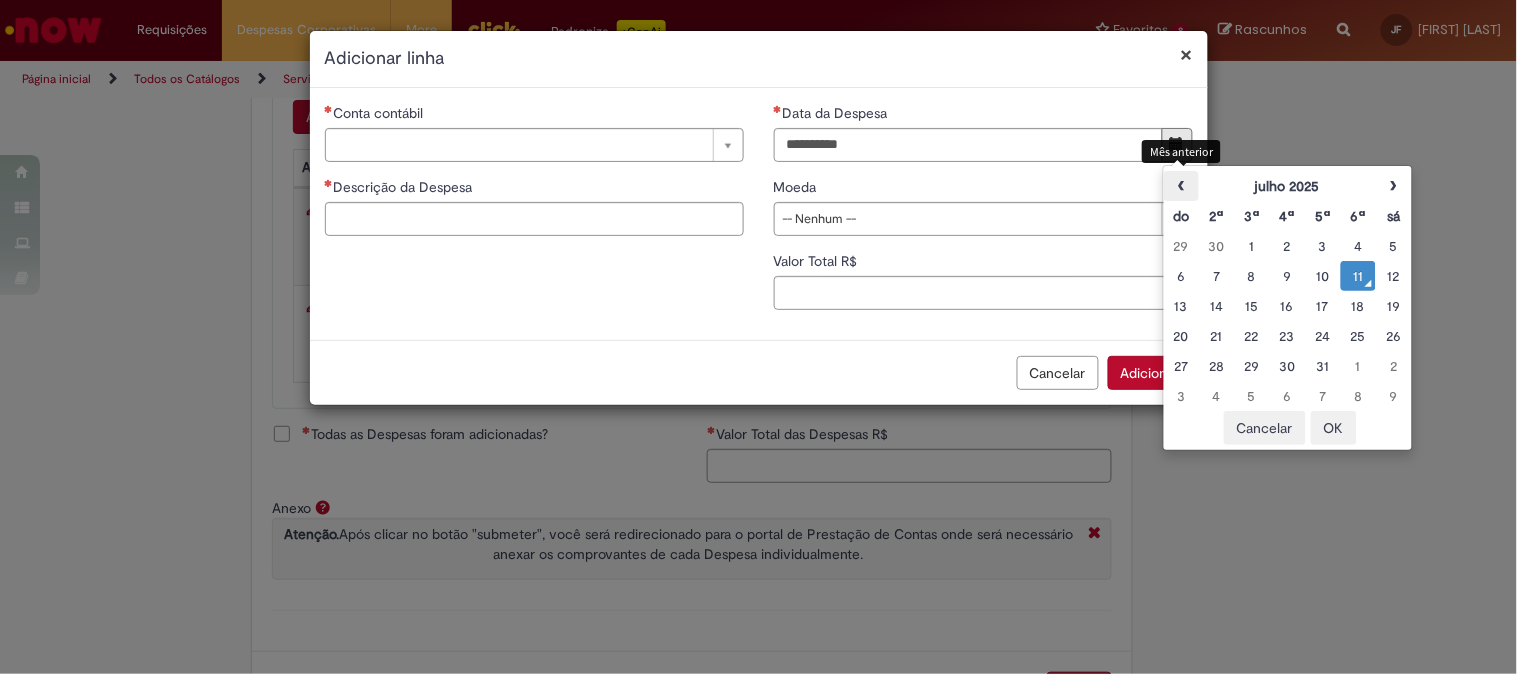 click on "‹" at bounding box center [1181, 186] 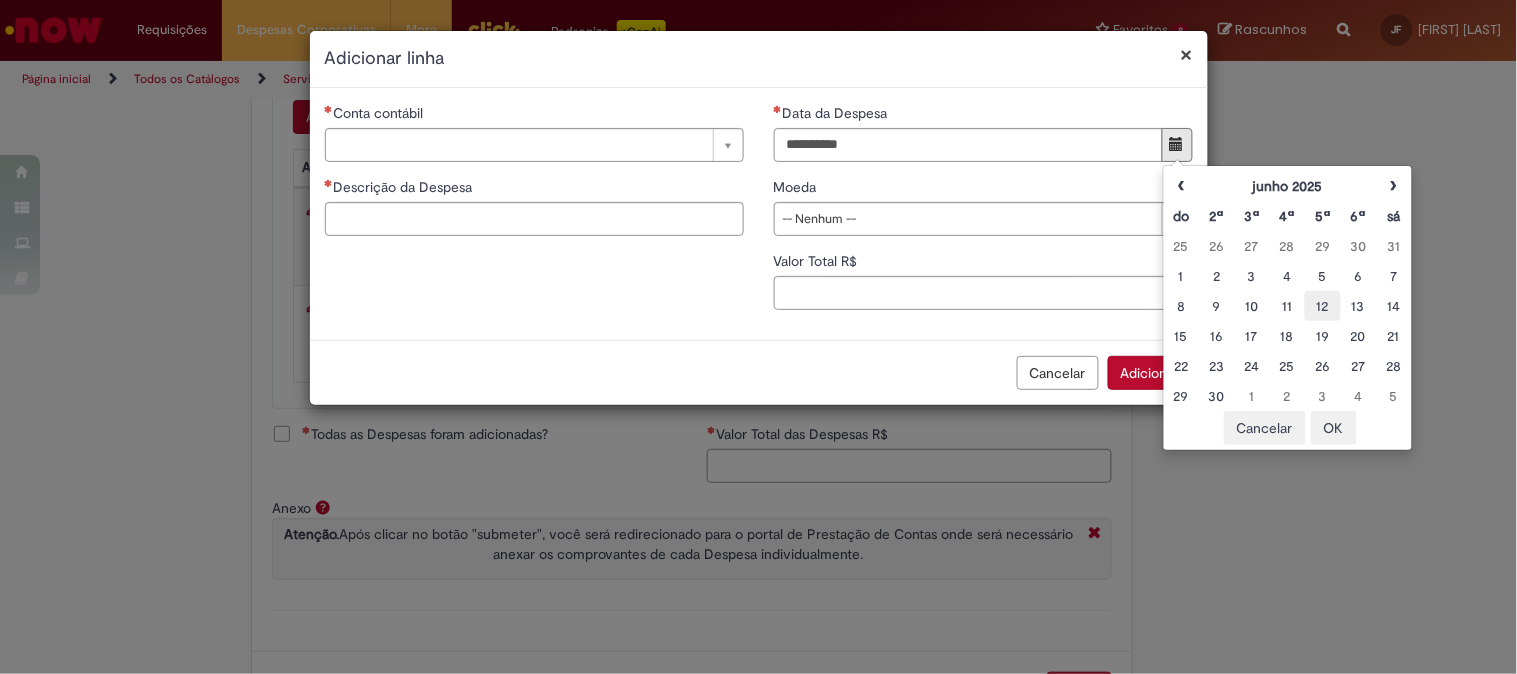 click on "12" at bounding box center [1322, 306] 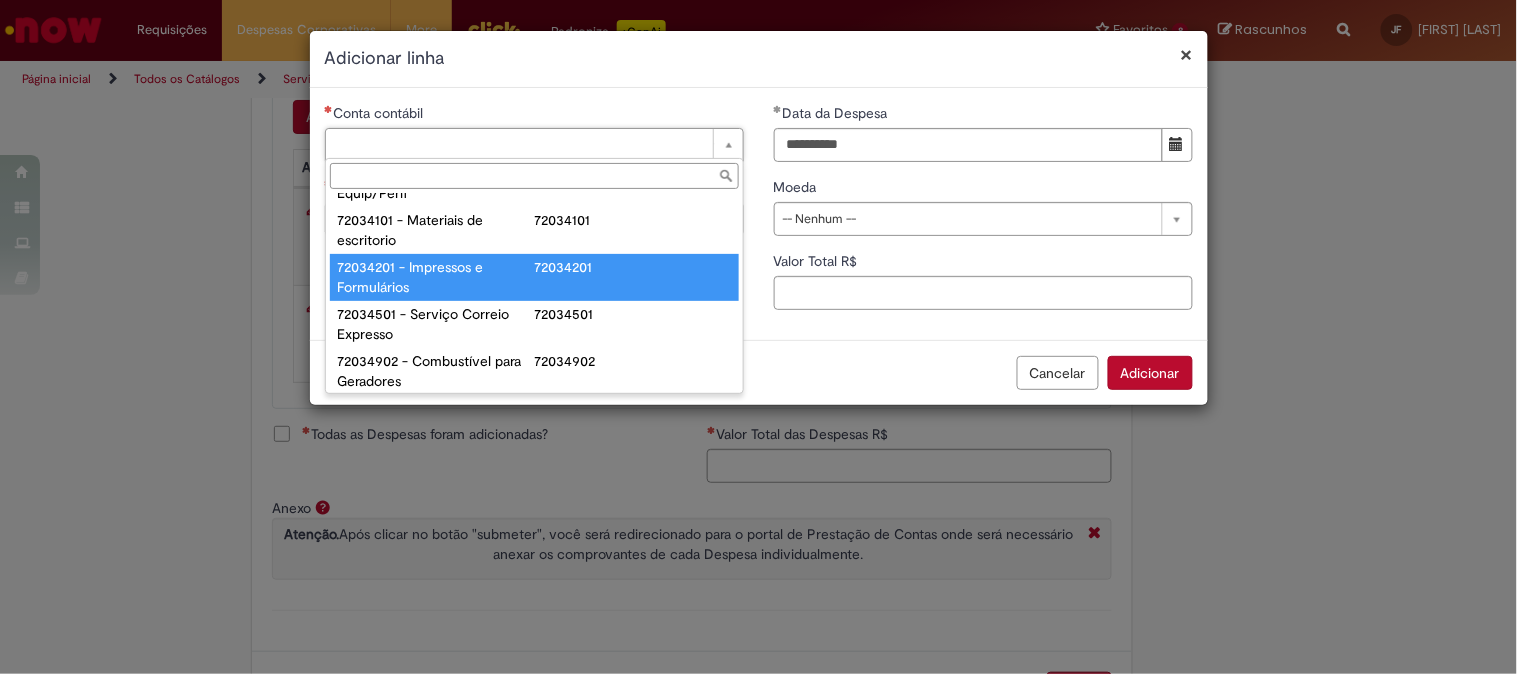 scroll, scrollTop: 444, scrollLeft: 0, axis: vertical 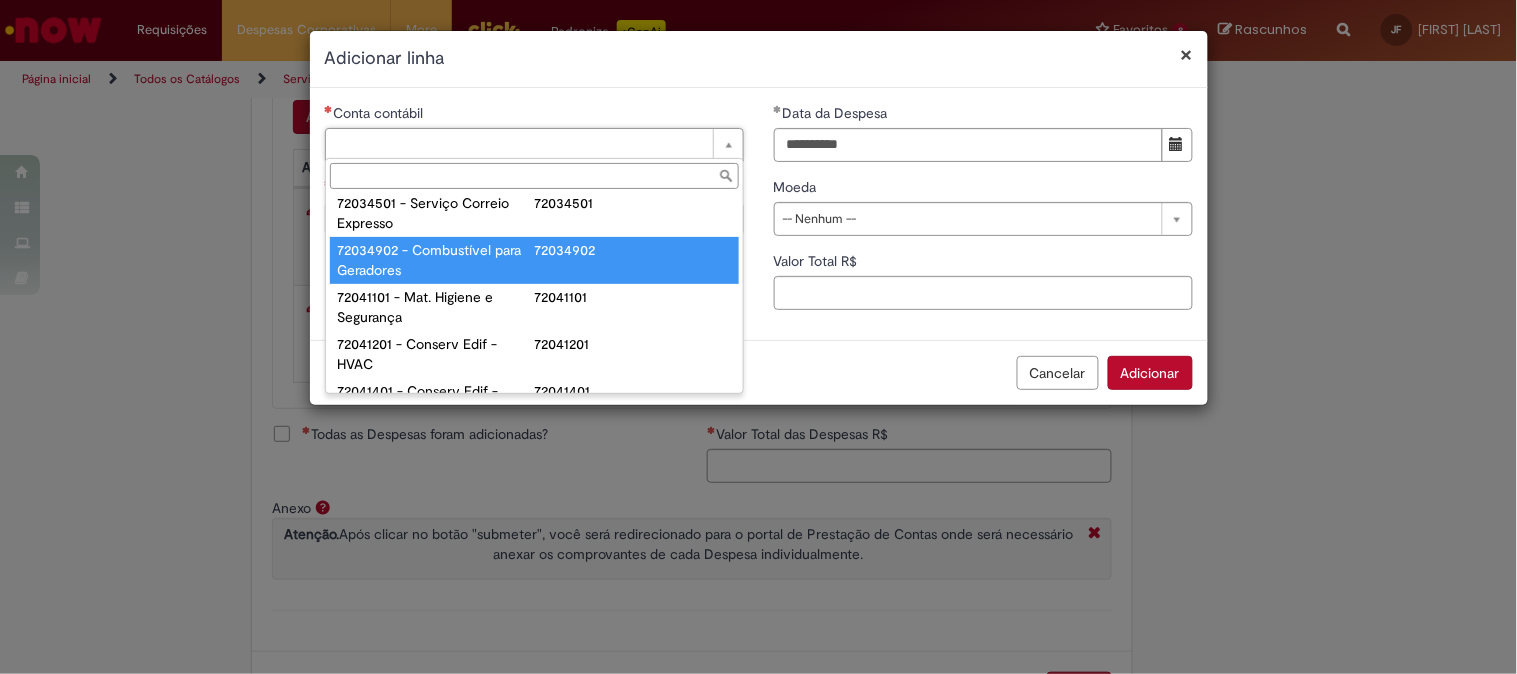 type on "**********" 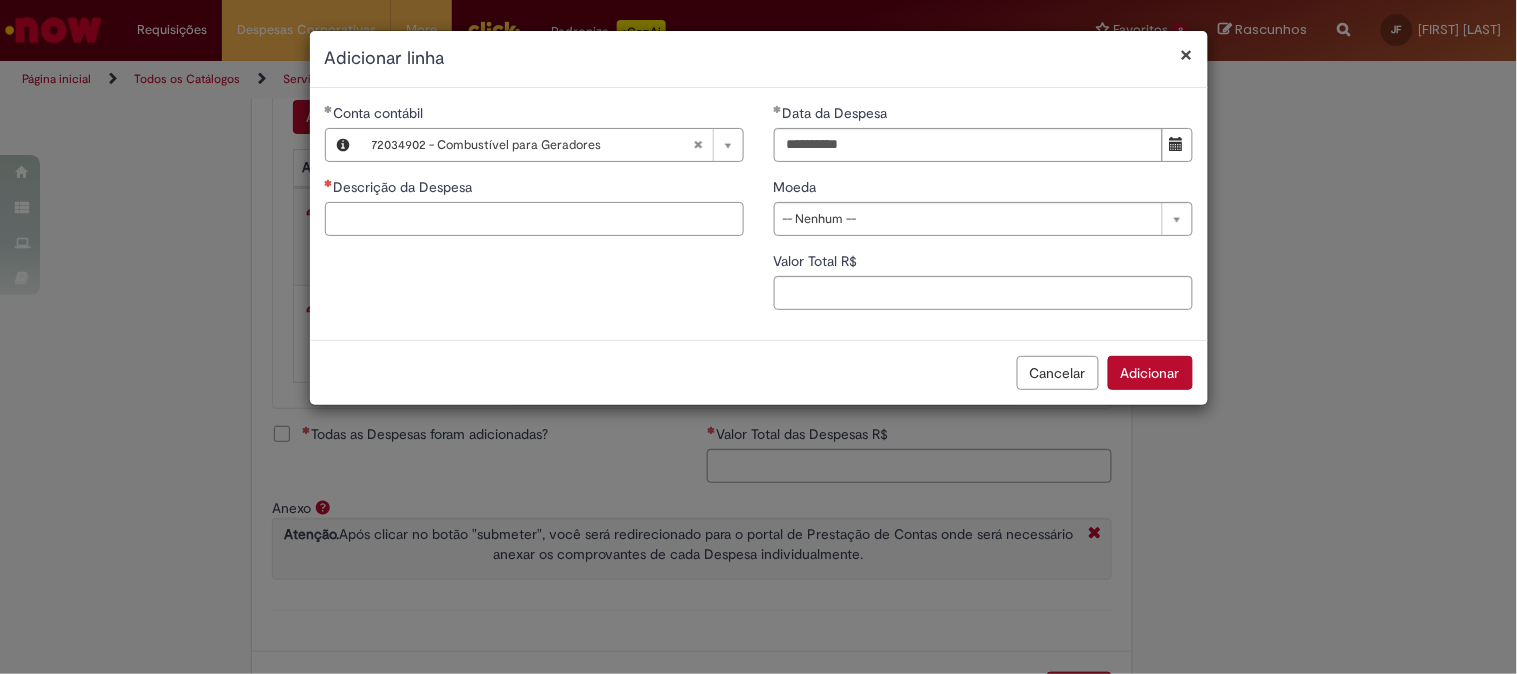 click on "Descrição da Despesa" at bounding box center (534, 219) 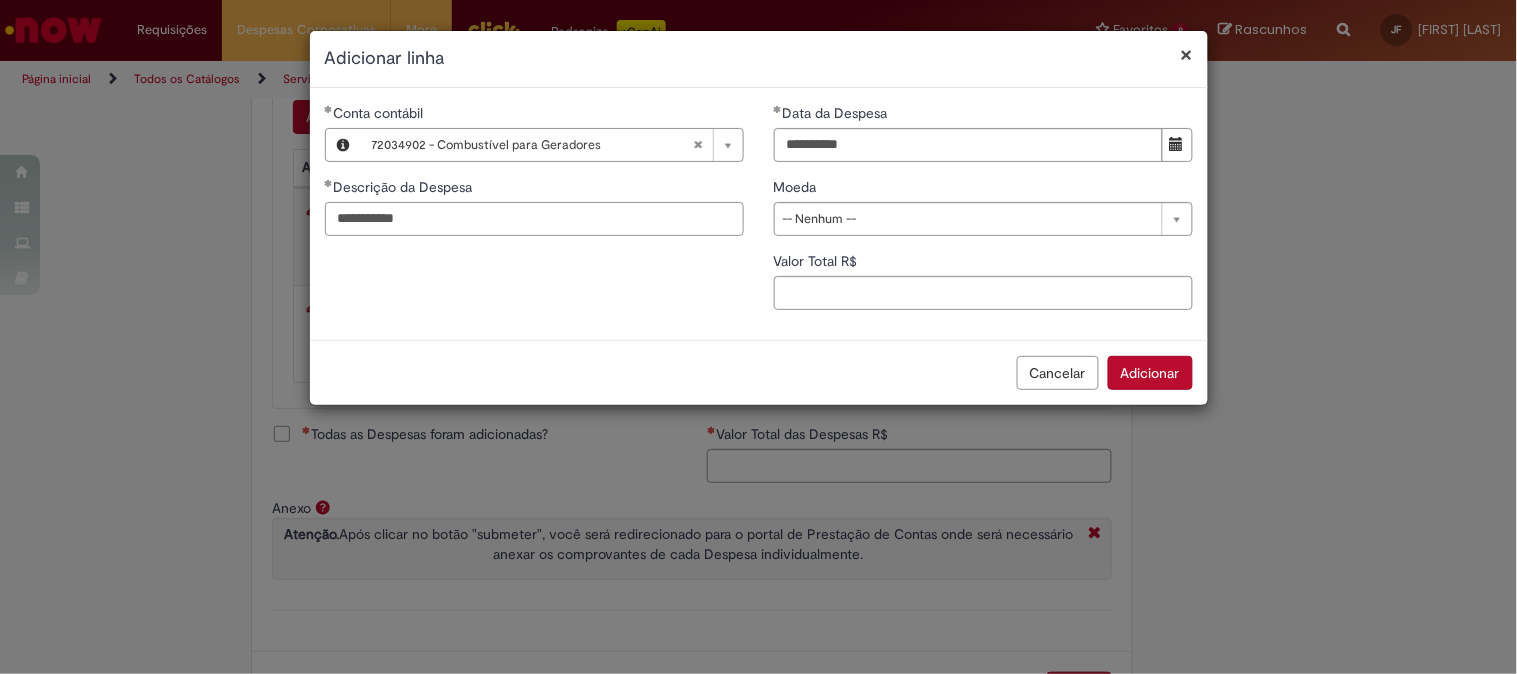 type on "**********" 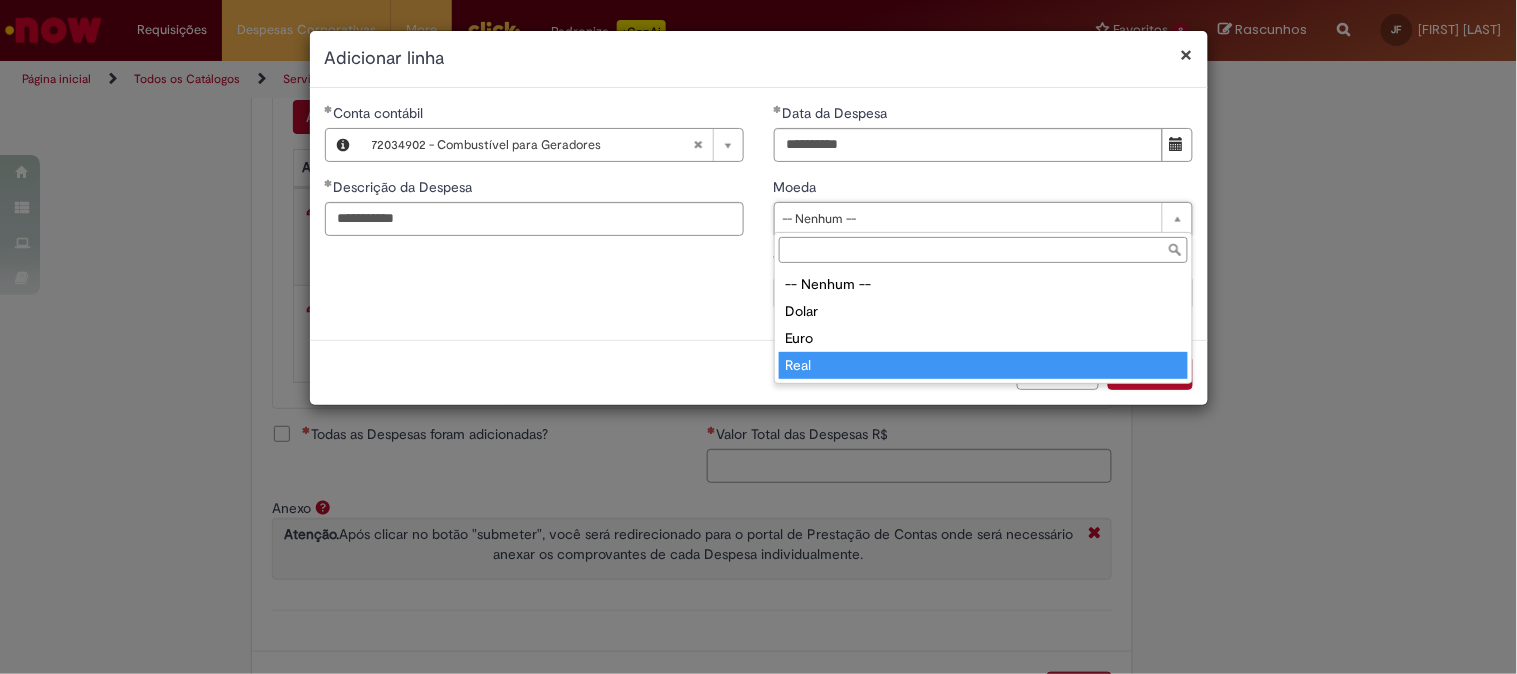 type on "****" 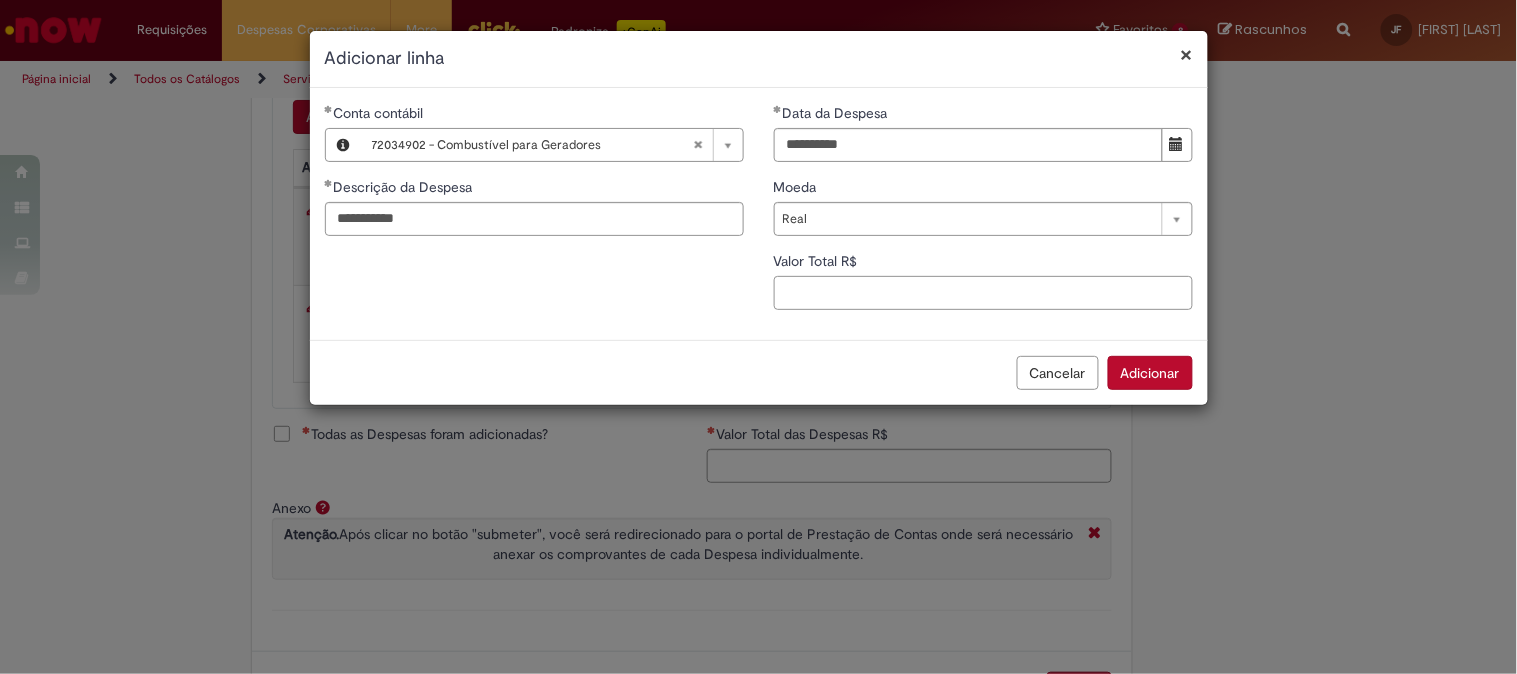 click on "Valor Total R$" at bounding box center (983, 293) 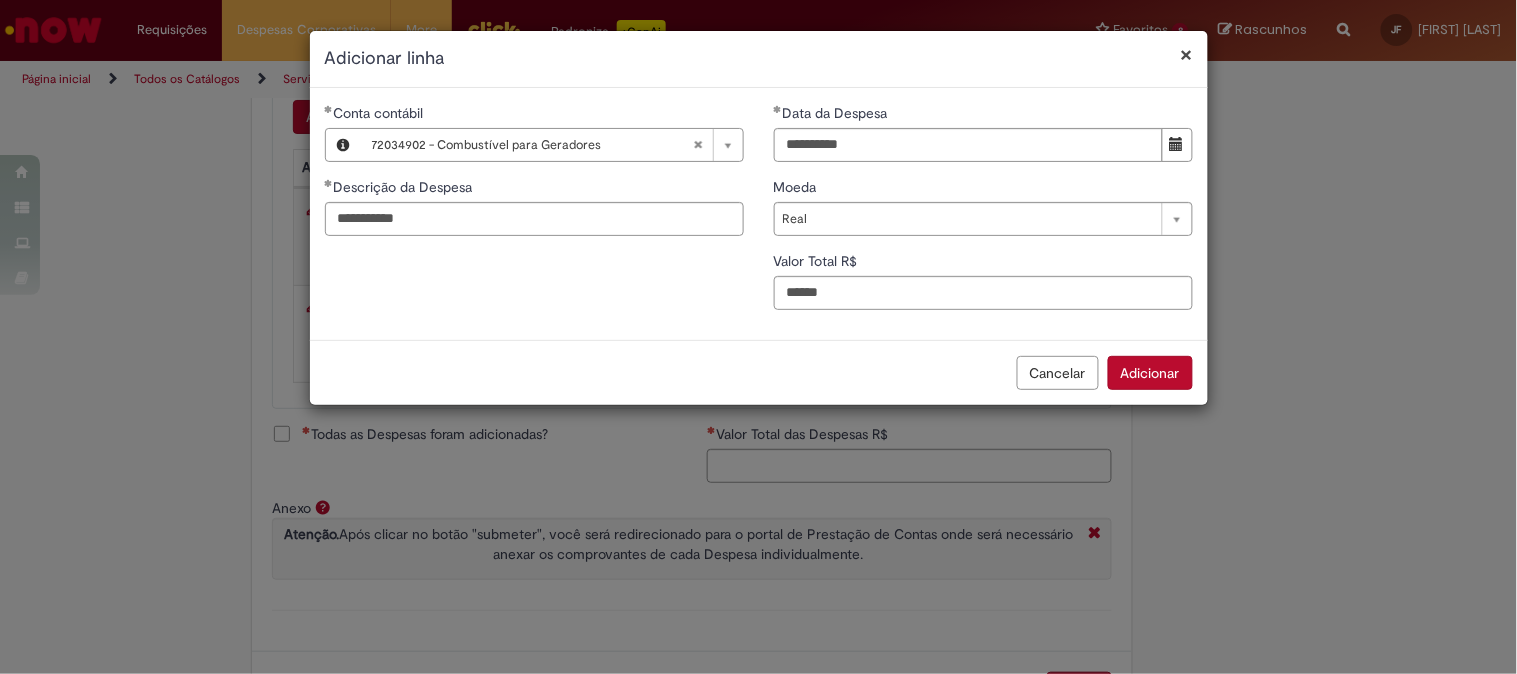 type on "******" 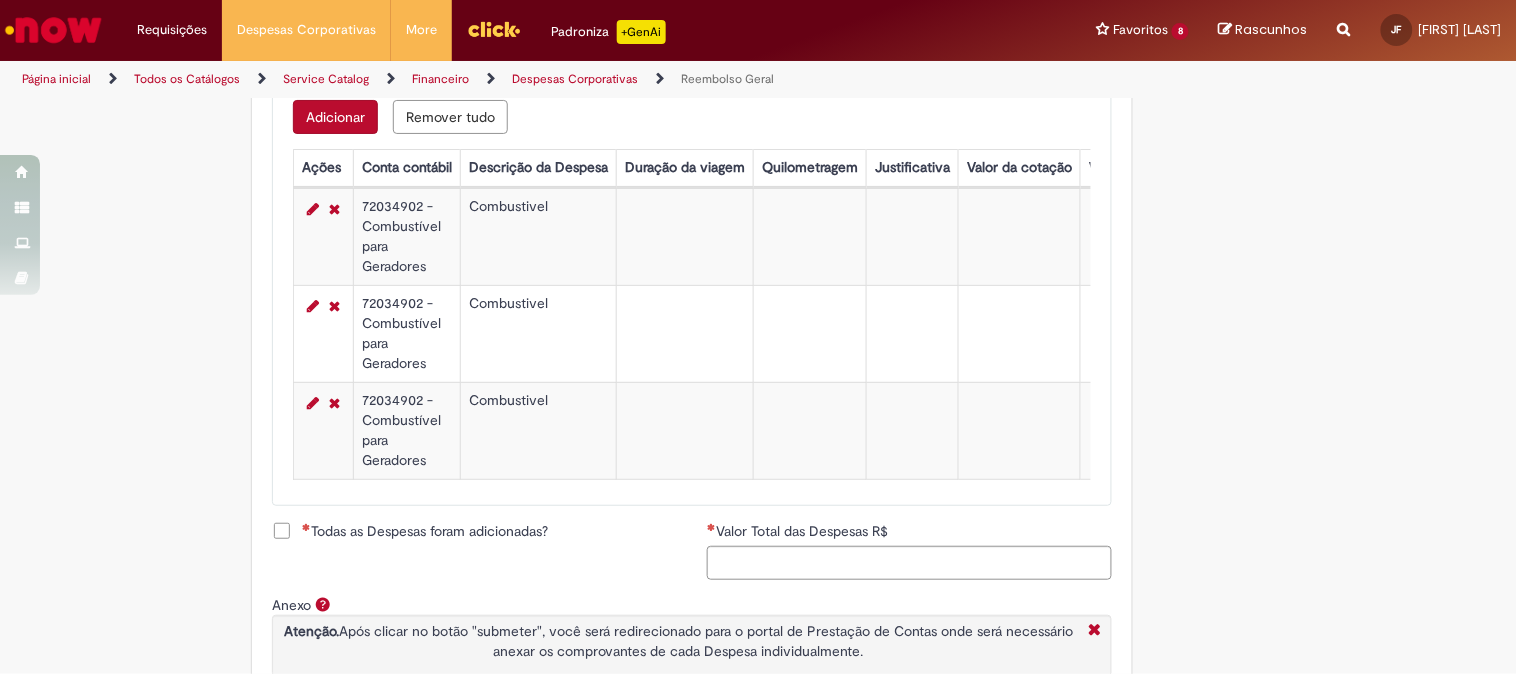 type 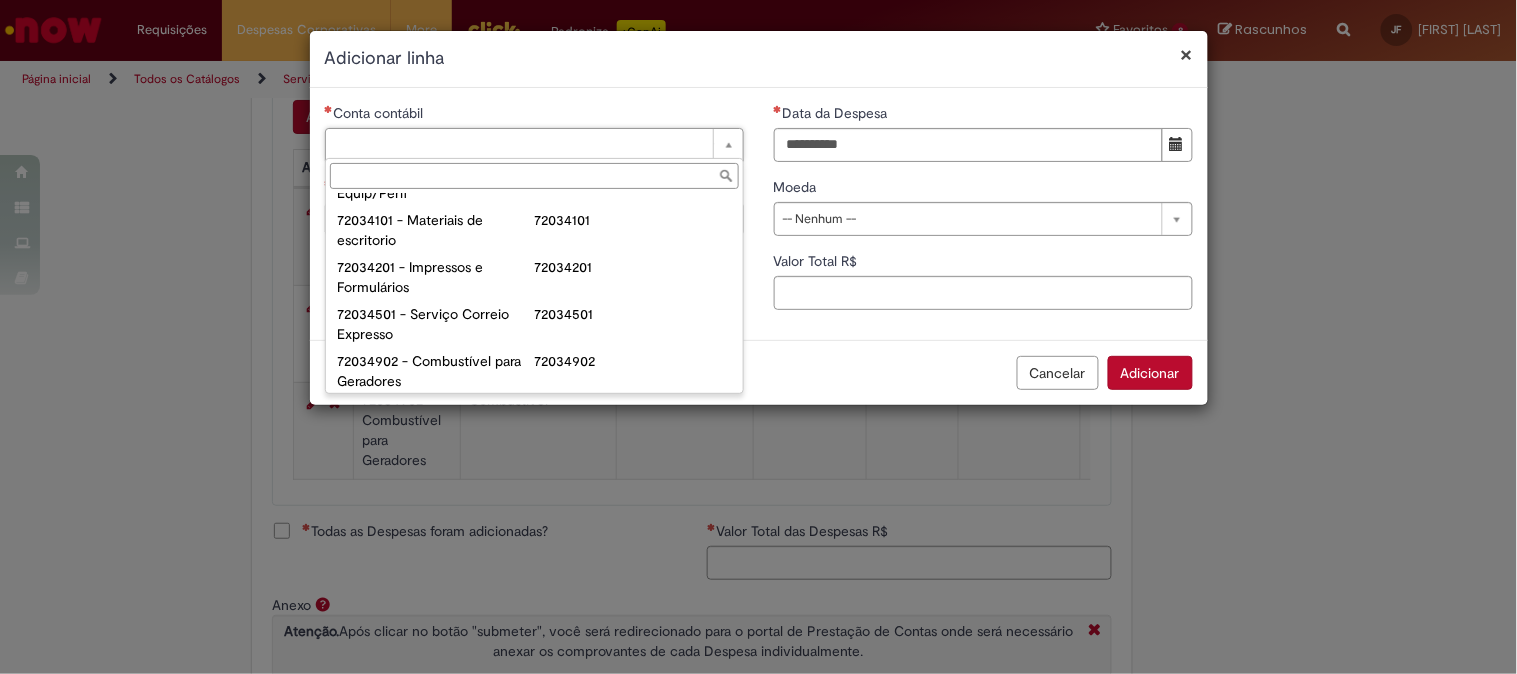 scroll, scrollTop: 444, scrollLeft: 0, axis: vertical 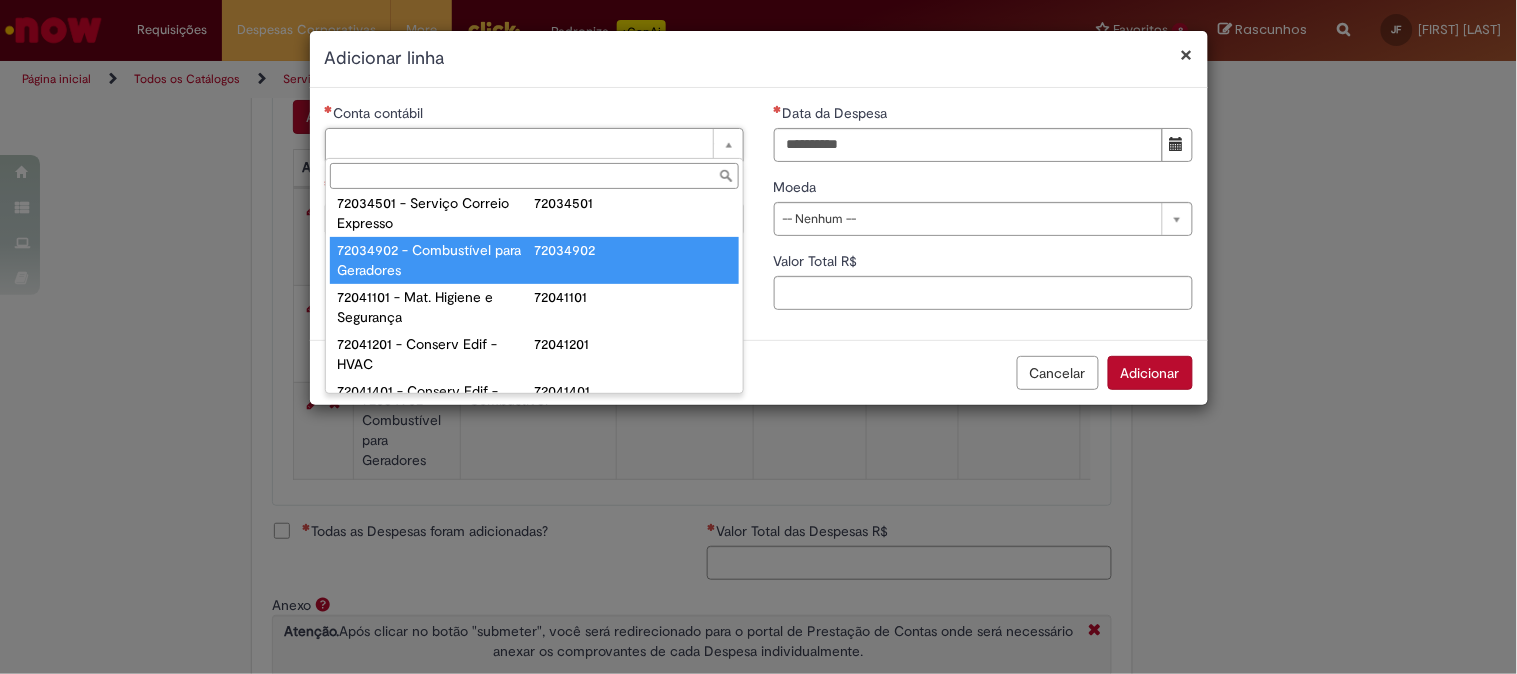 type on "**********" 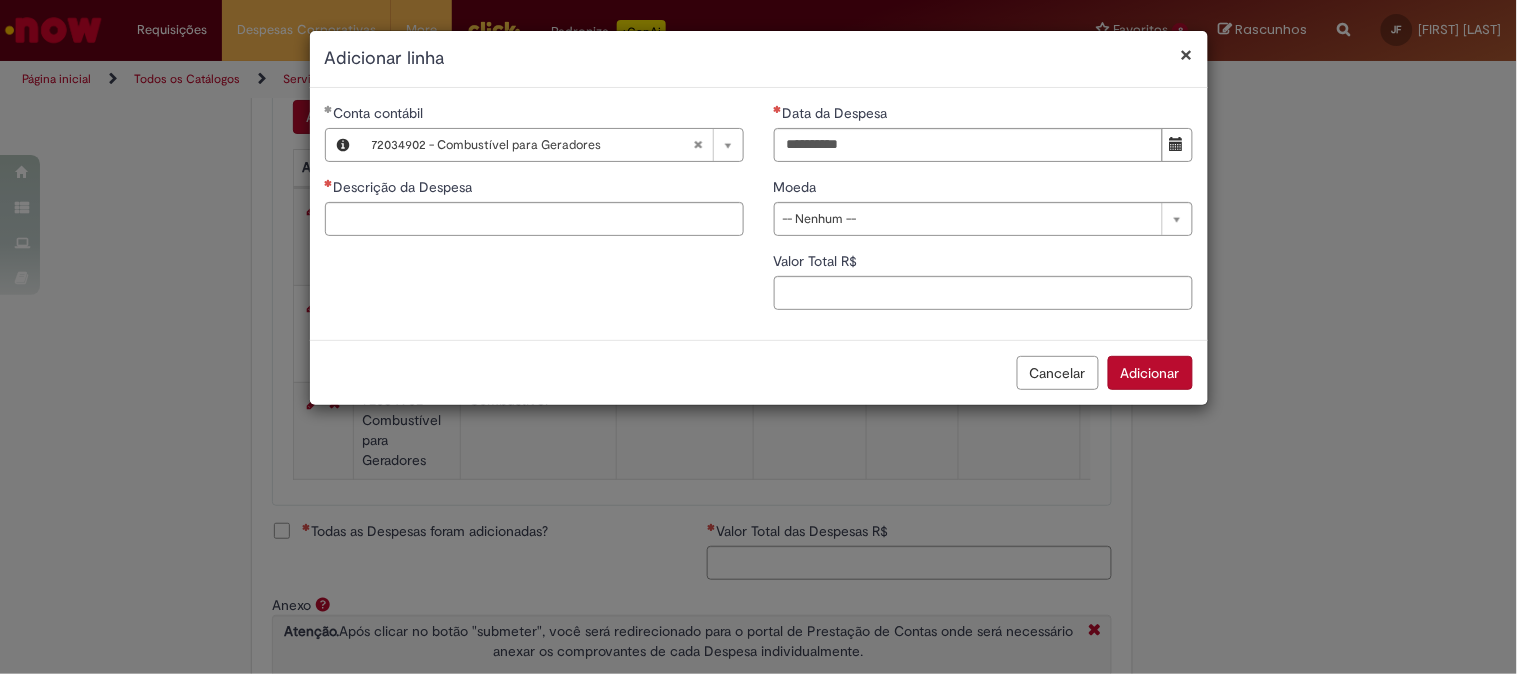 click on "Descrição da Despesa" at bounding box center [534, 189] 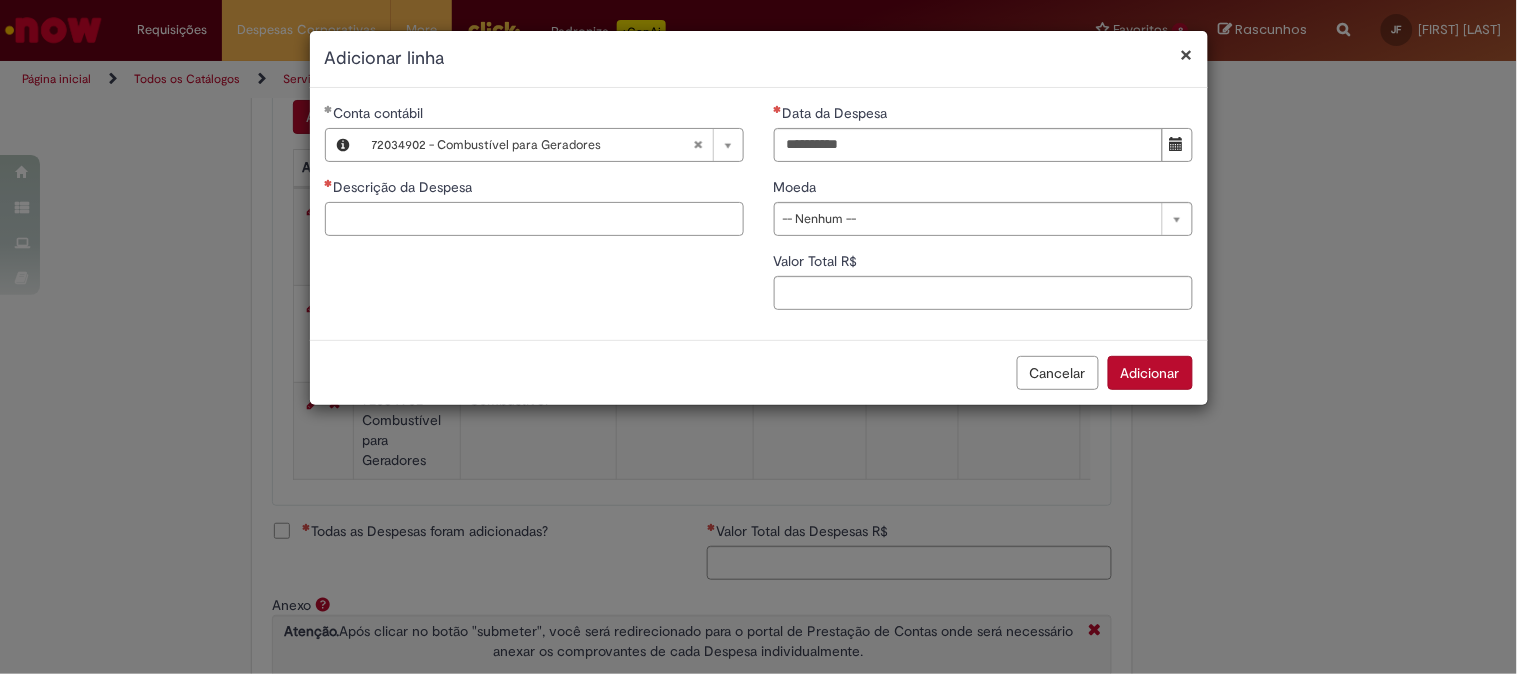 click on "Descrição da Despesa" at bounding box center (534, 219) 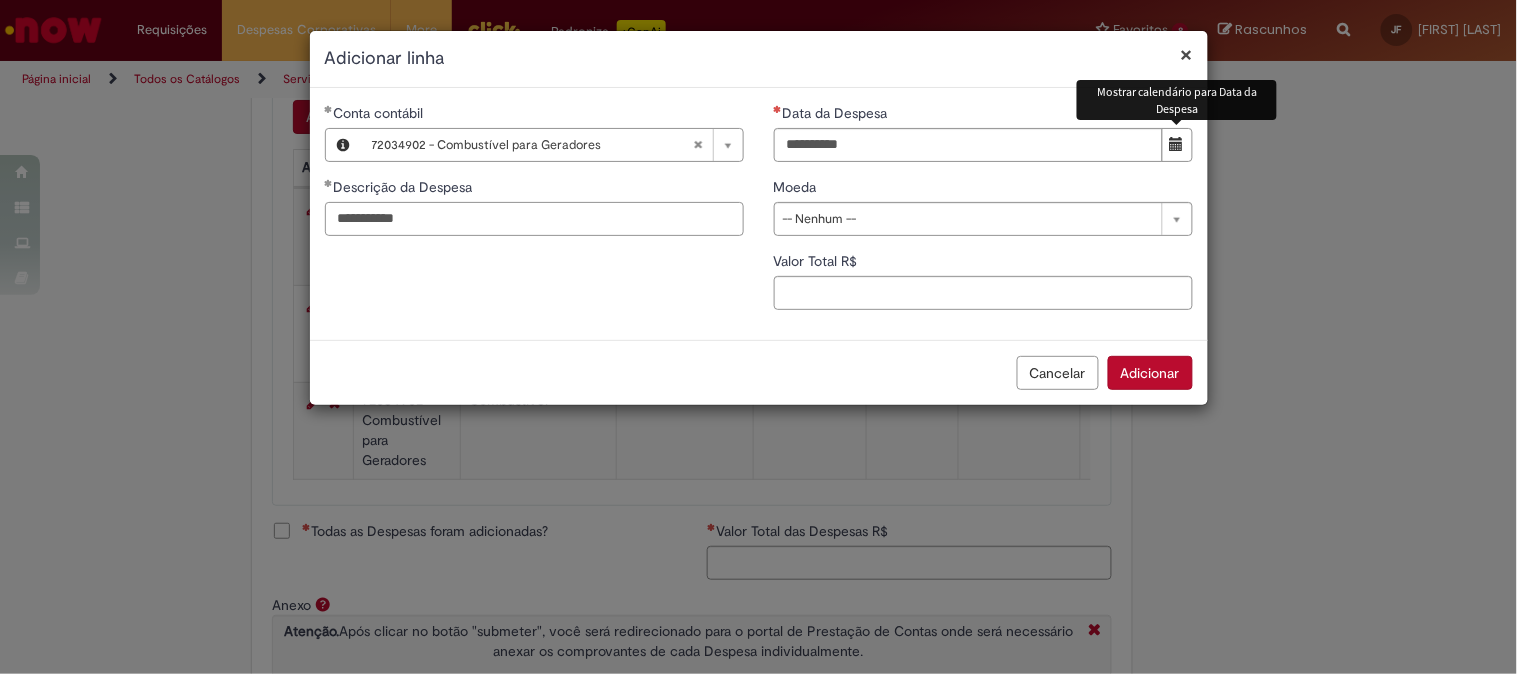 type on "**********" 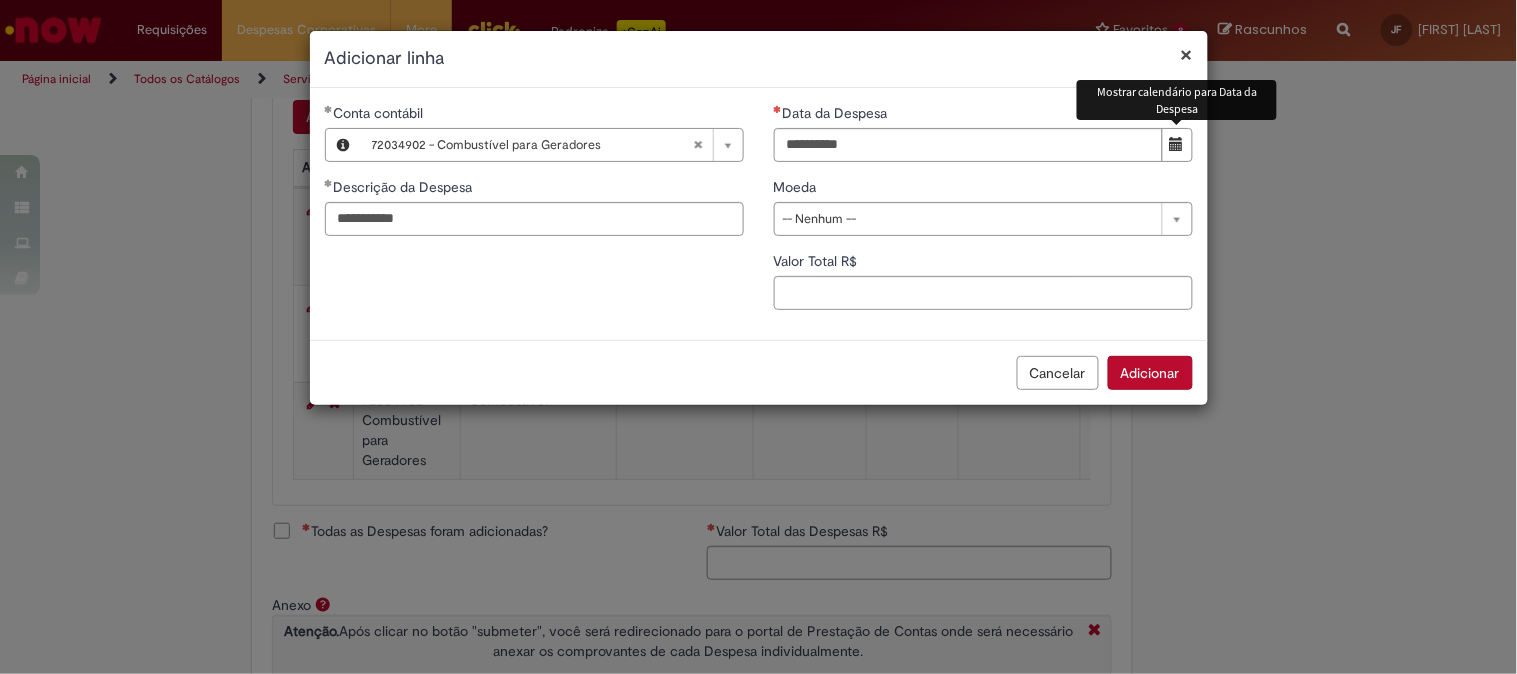 click at bounding box center (1177, 145) 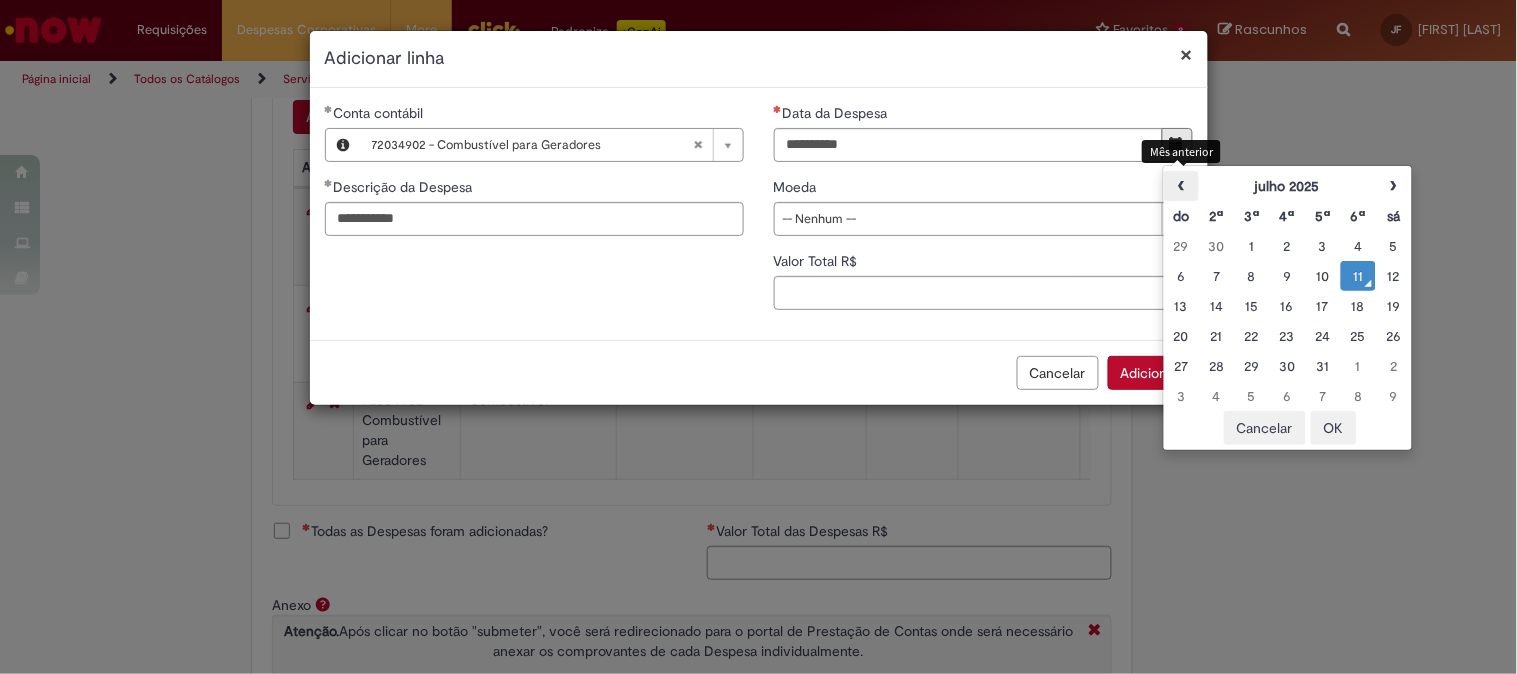 click on "‹" at bounding box center (1181, 186) 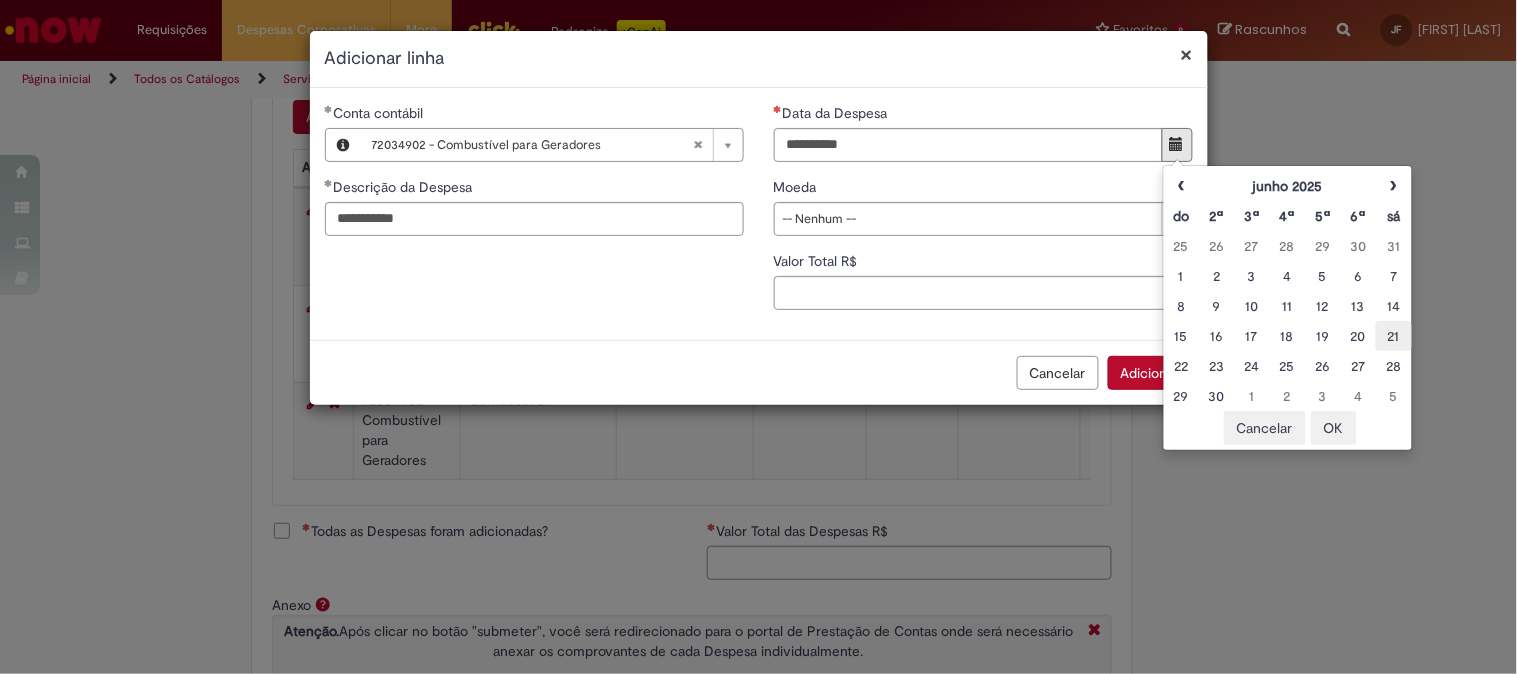 click on "21" at bounding box center (1393, 336) 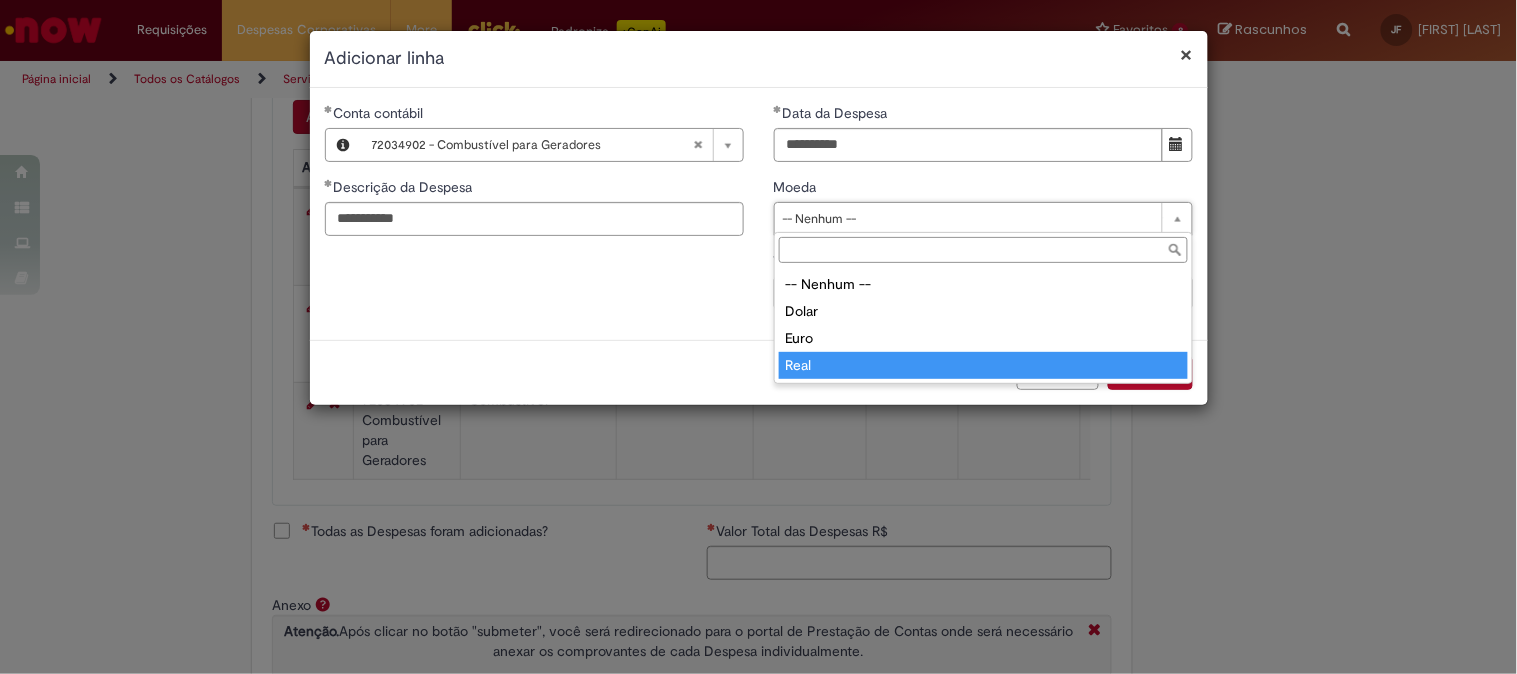type on "****" 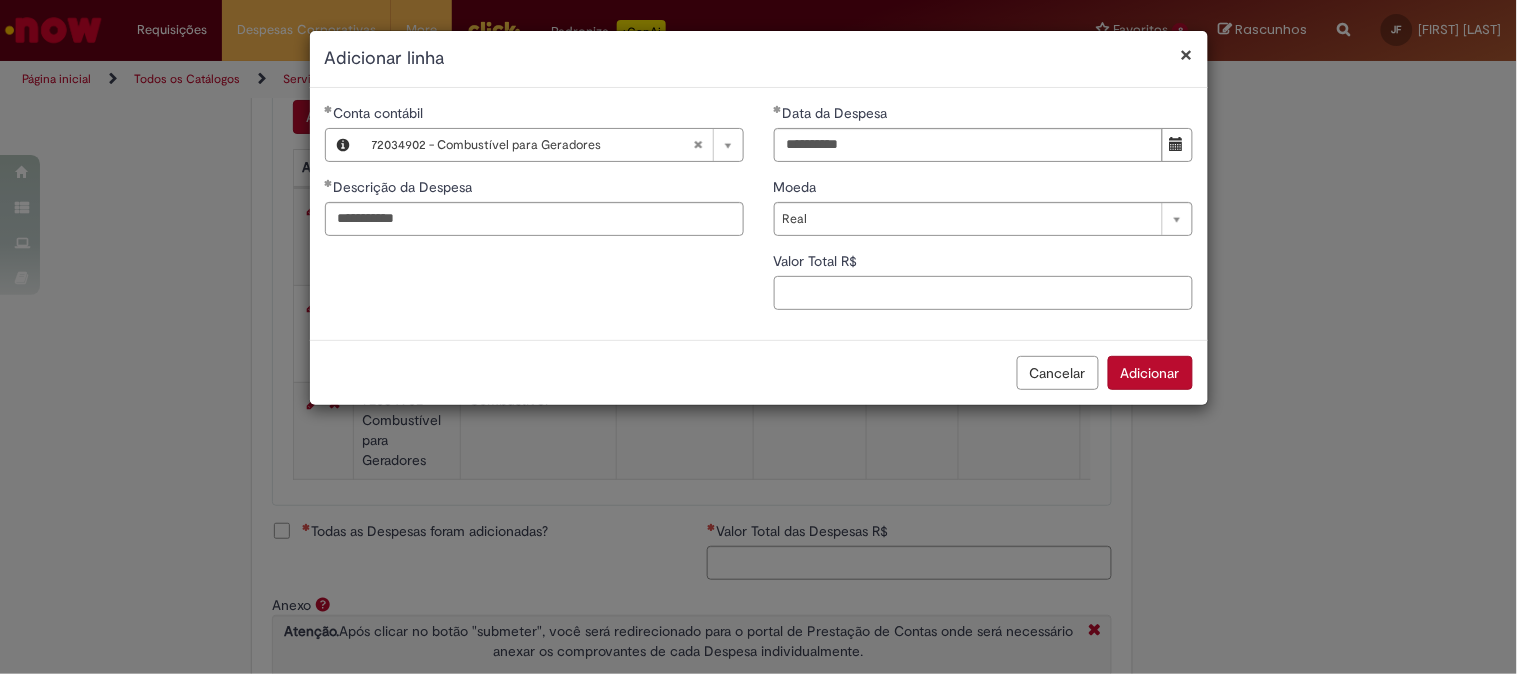 click on "Valor Total R$" at bounding box center (983, 293) 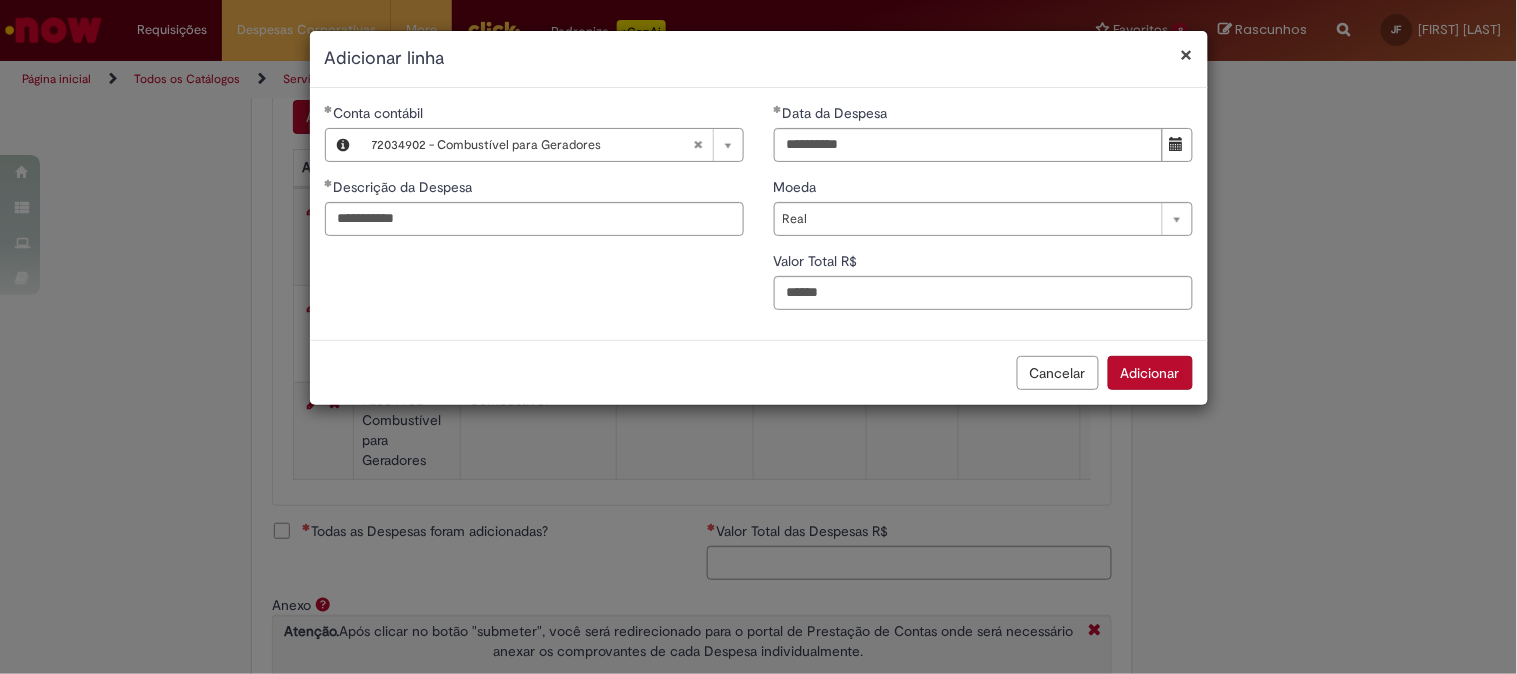 type on "******" 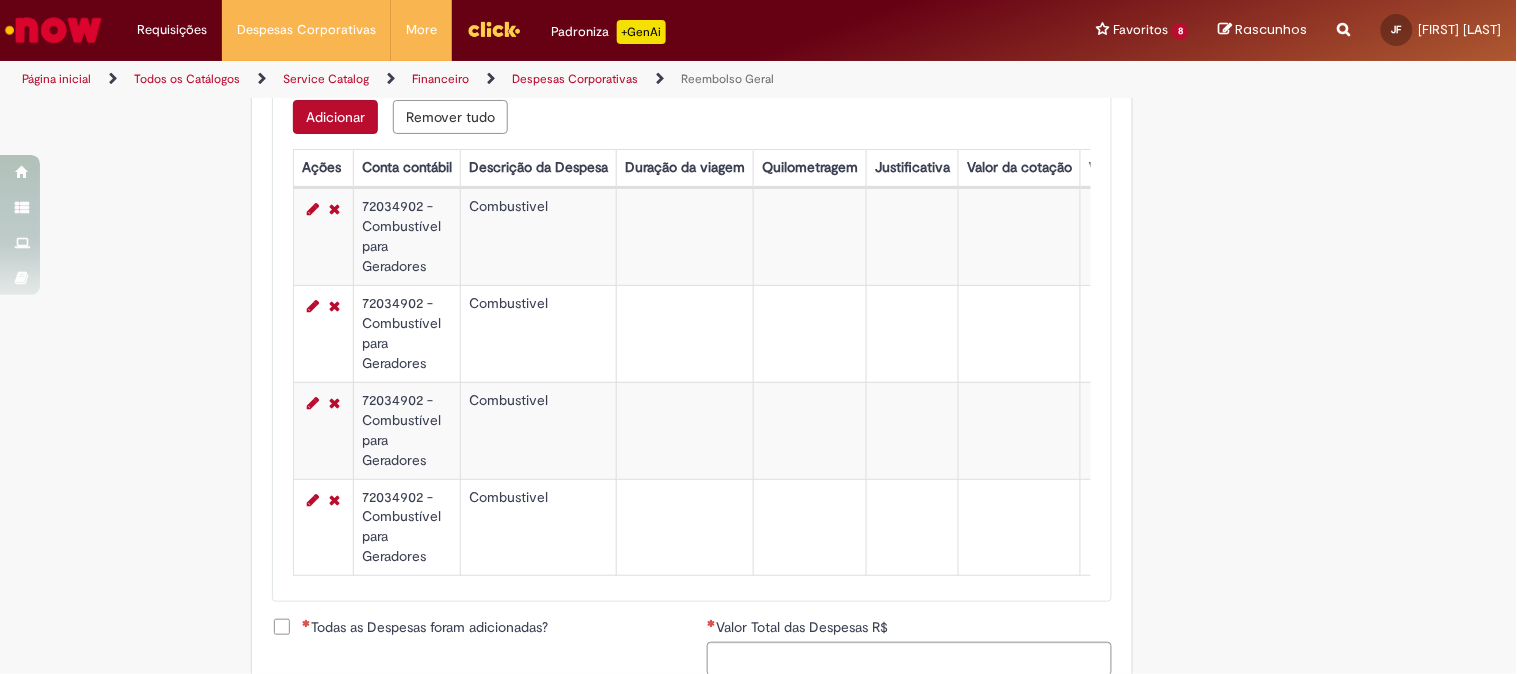 click on "Adicionar" at bounding box center [335, 117] 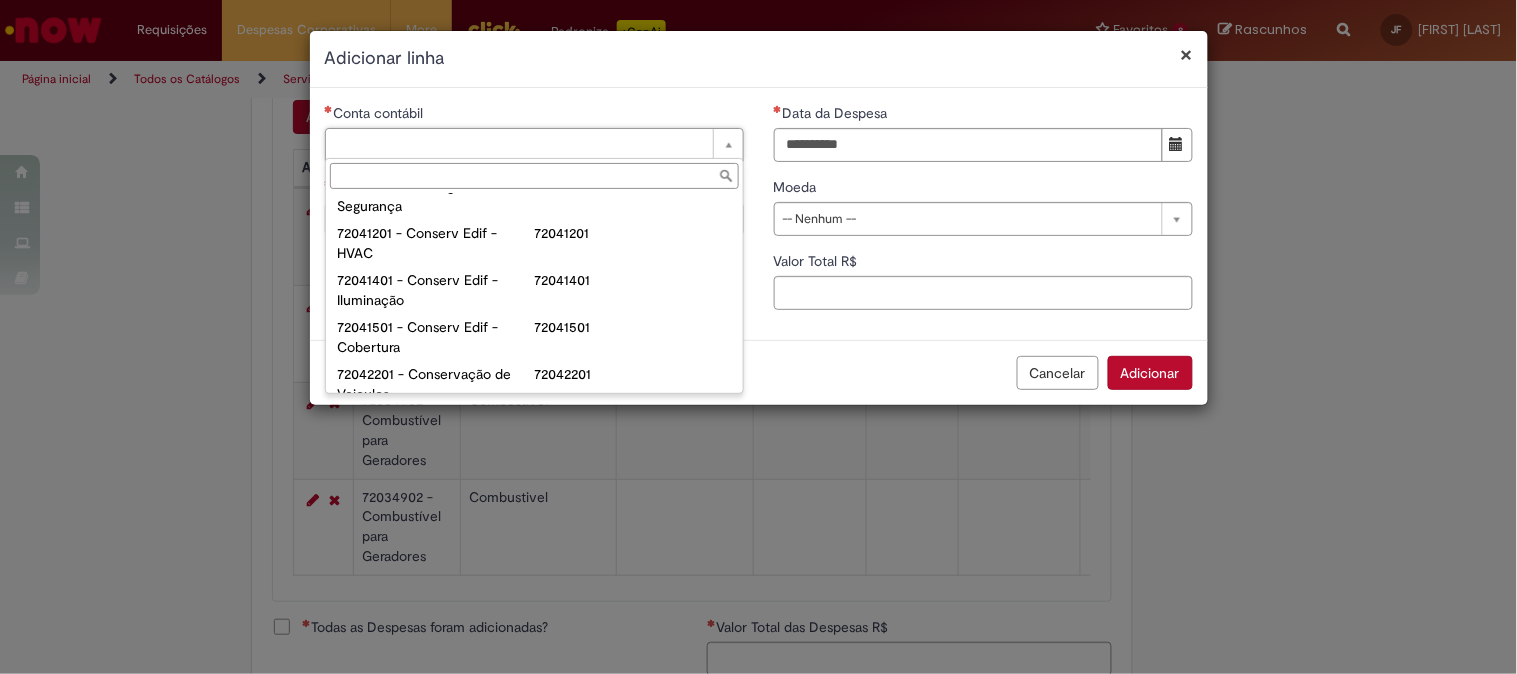 scroll, scrollTop: 444, scrollLeft: 0, axis: vertical 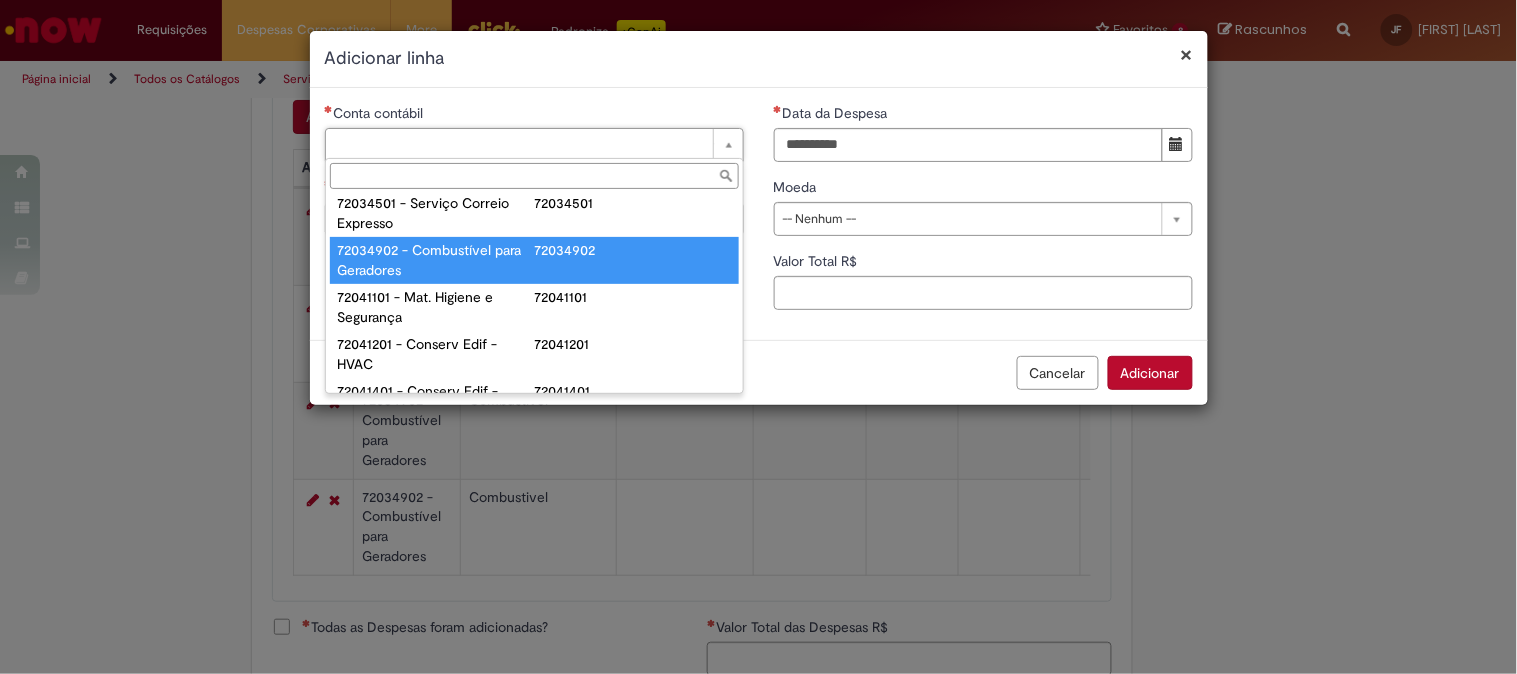 type on "**********" 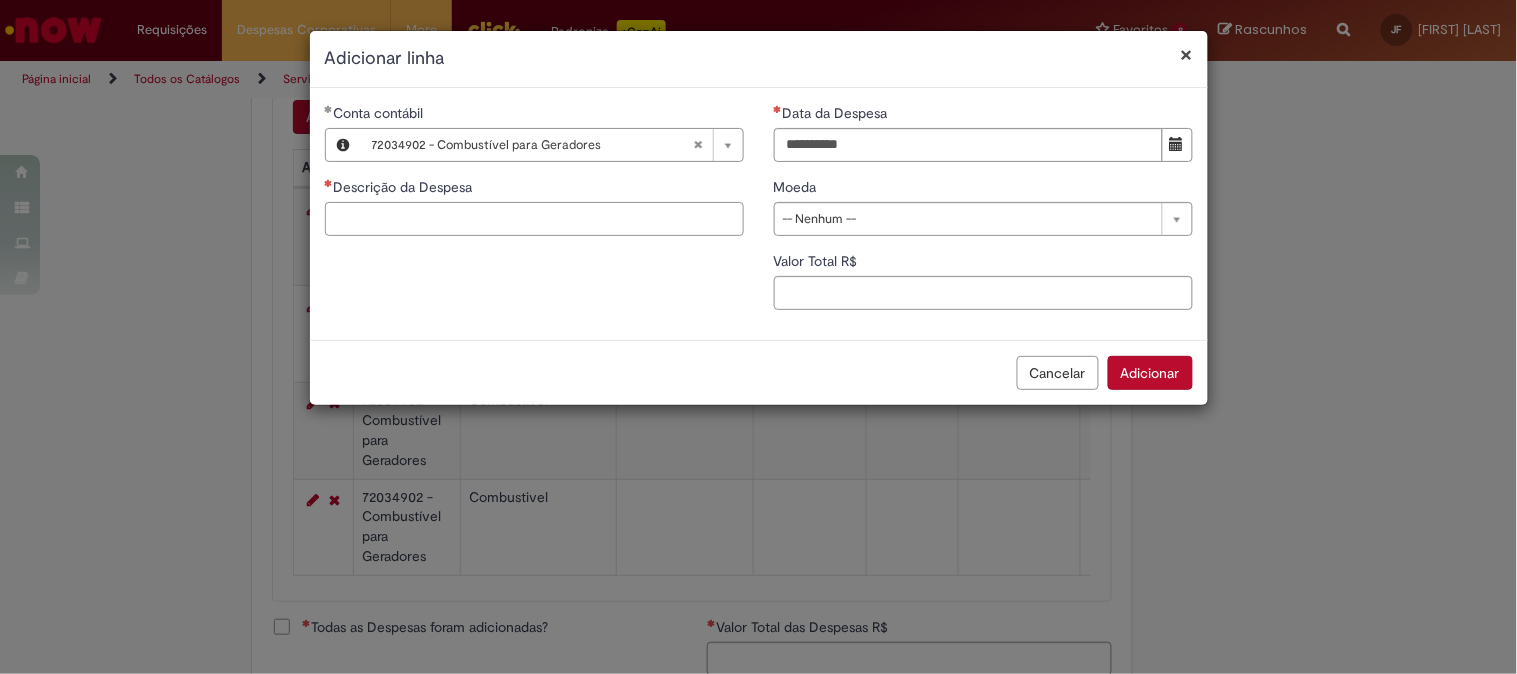click on "Descrição da Despesa" at bounding box center (534, 219) 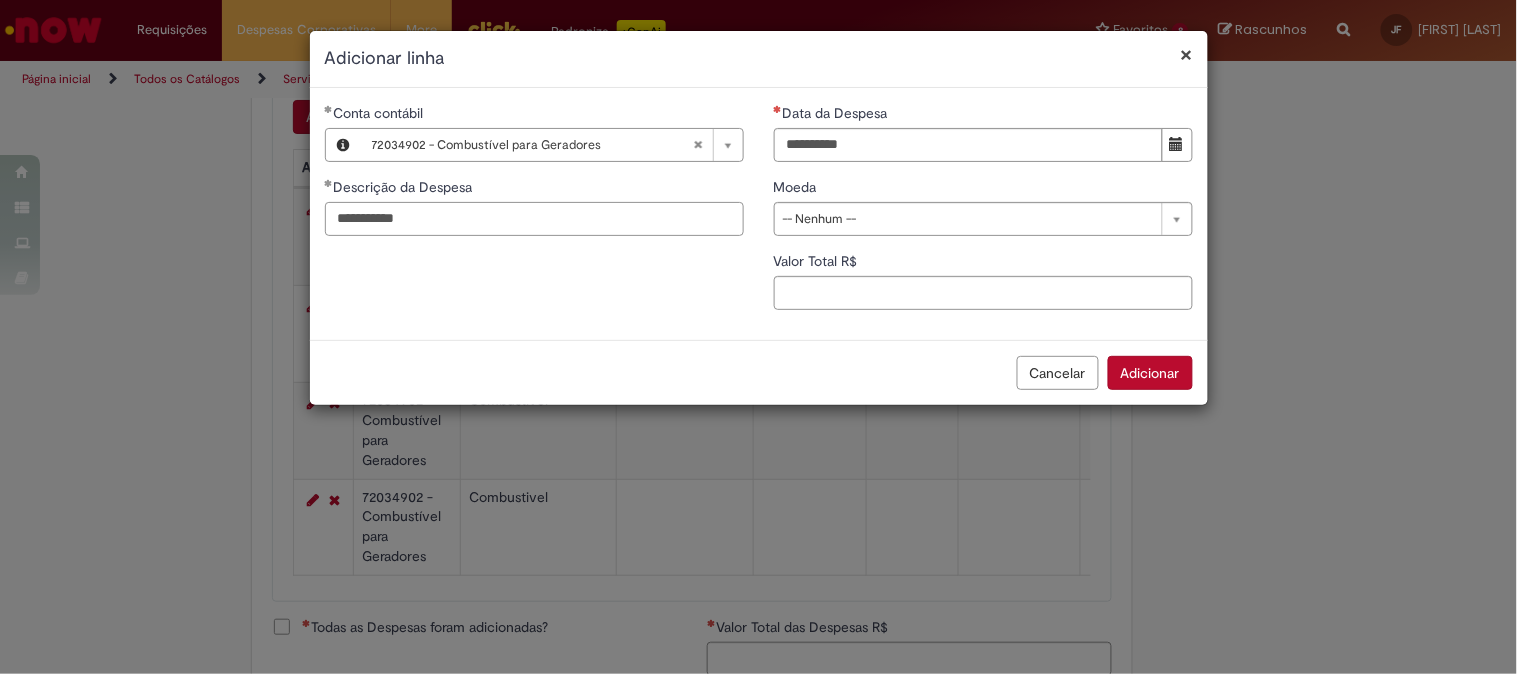 type on "**********" 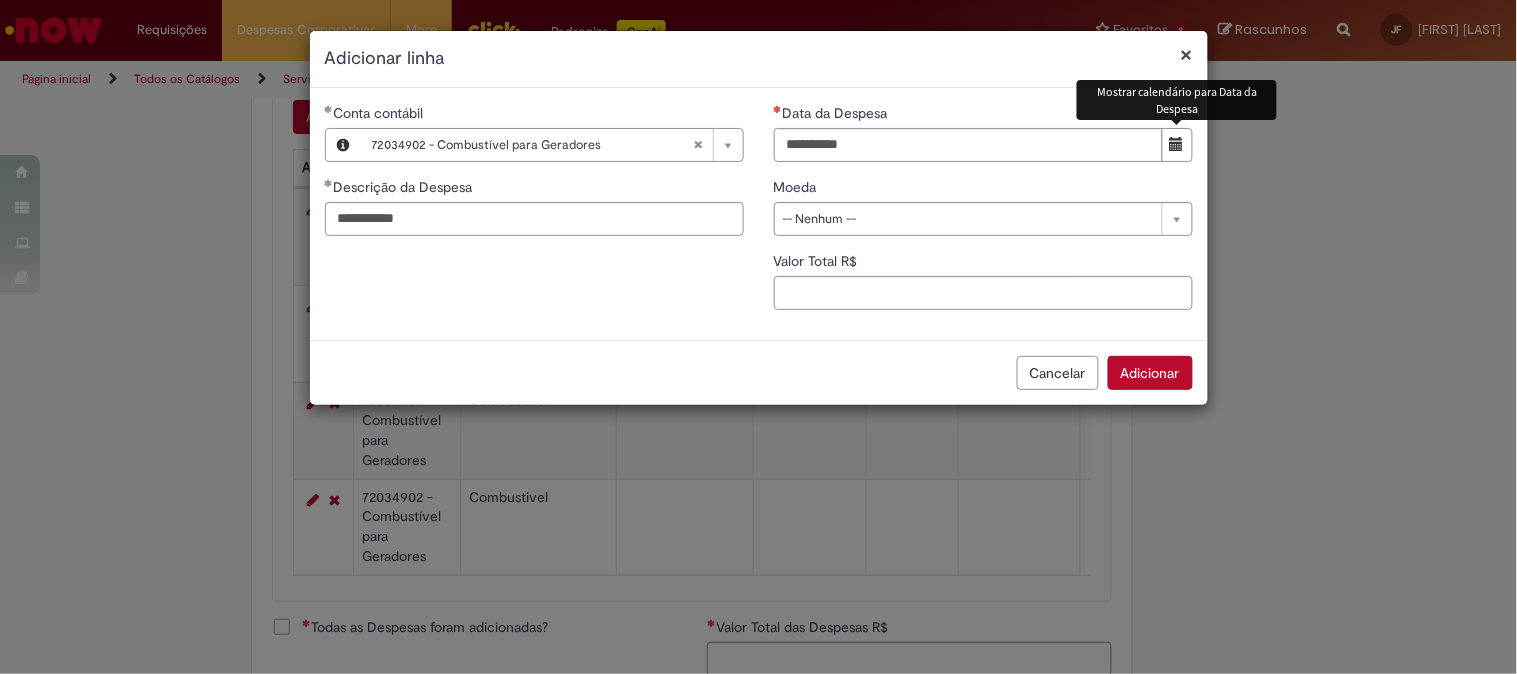 click at bounding box center (1177, 144) 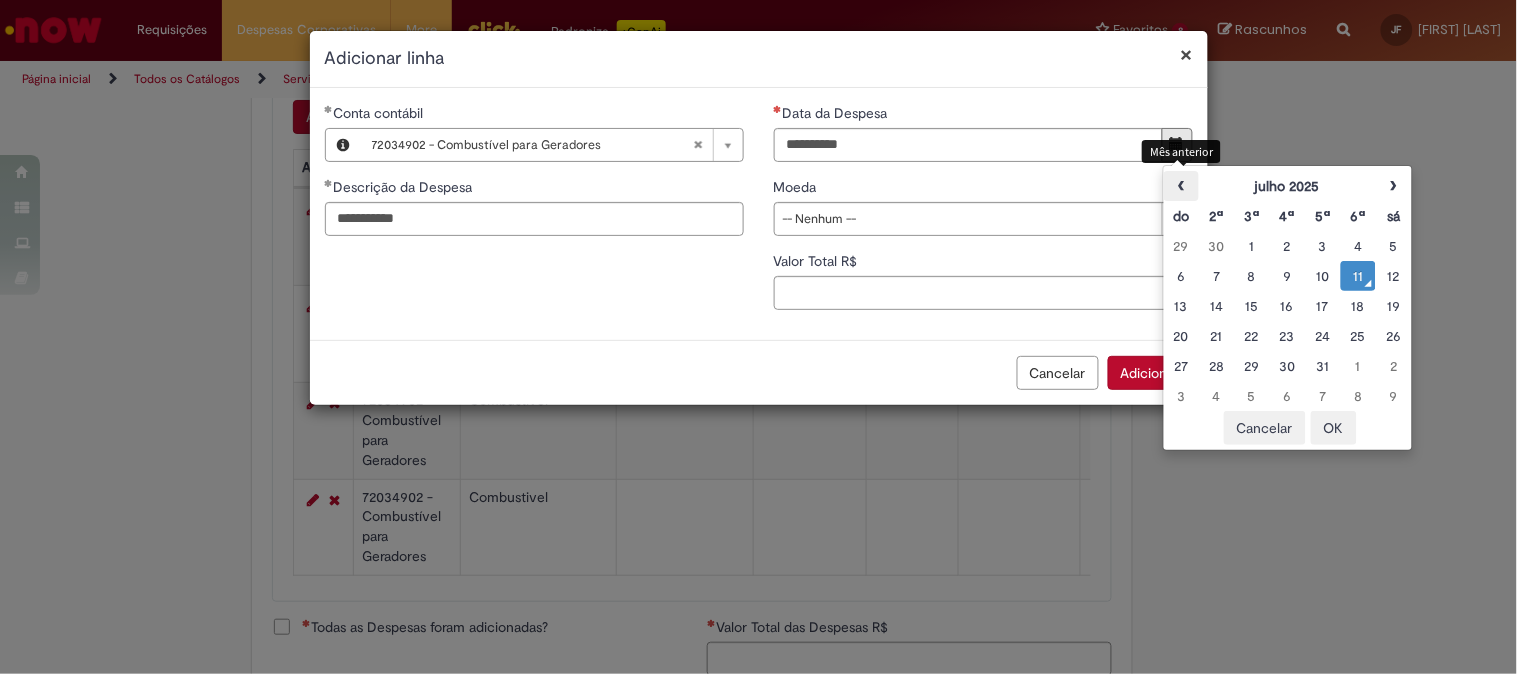 click on "‹" at bounding box center [1181, 186] 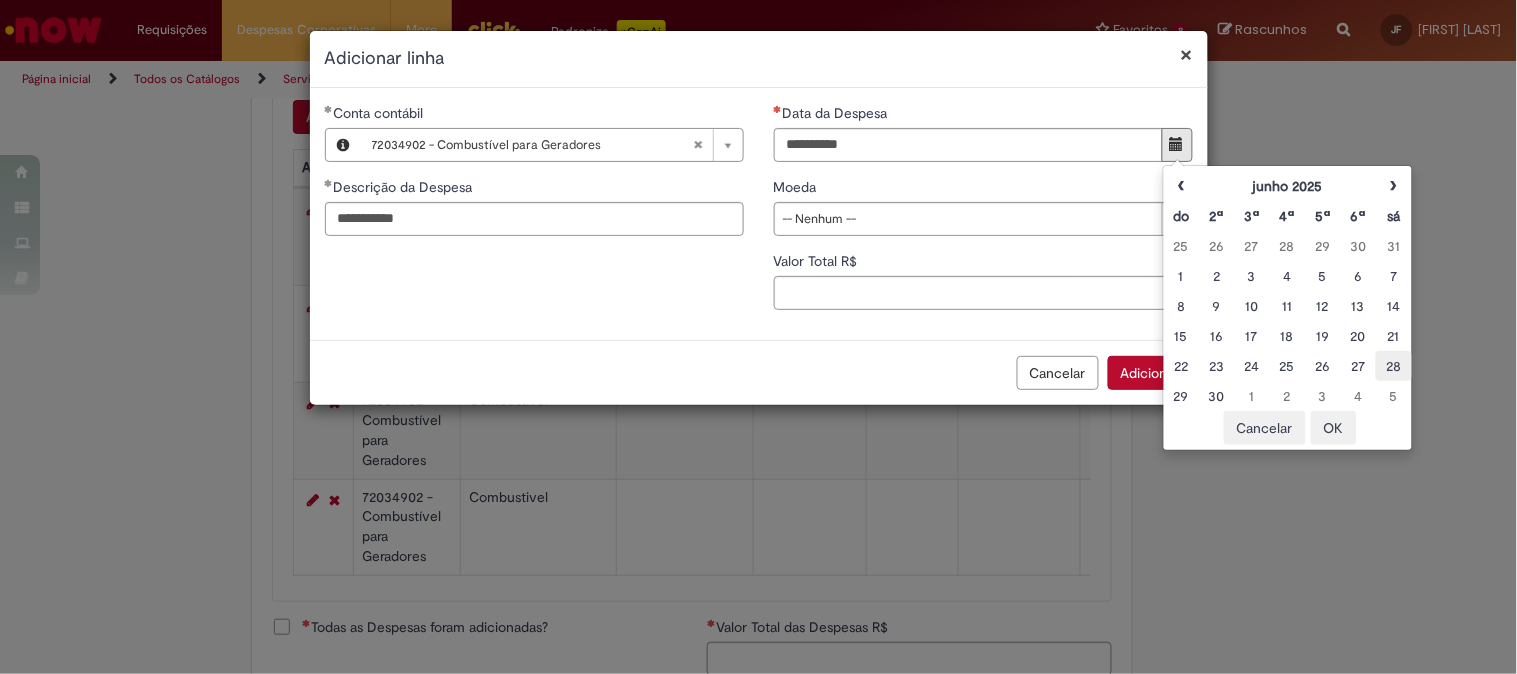 click on "28" at bounding box center (1393, 366) 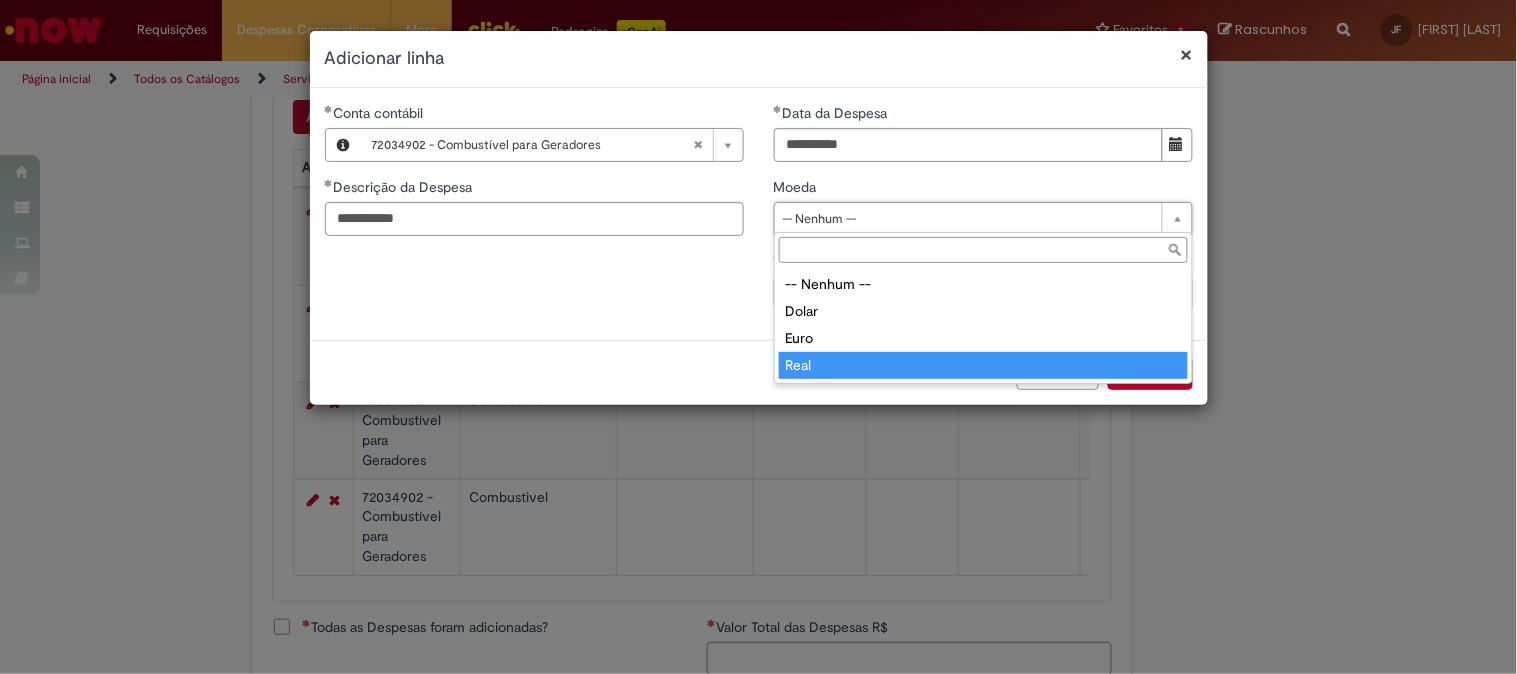 type on "****" 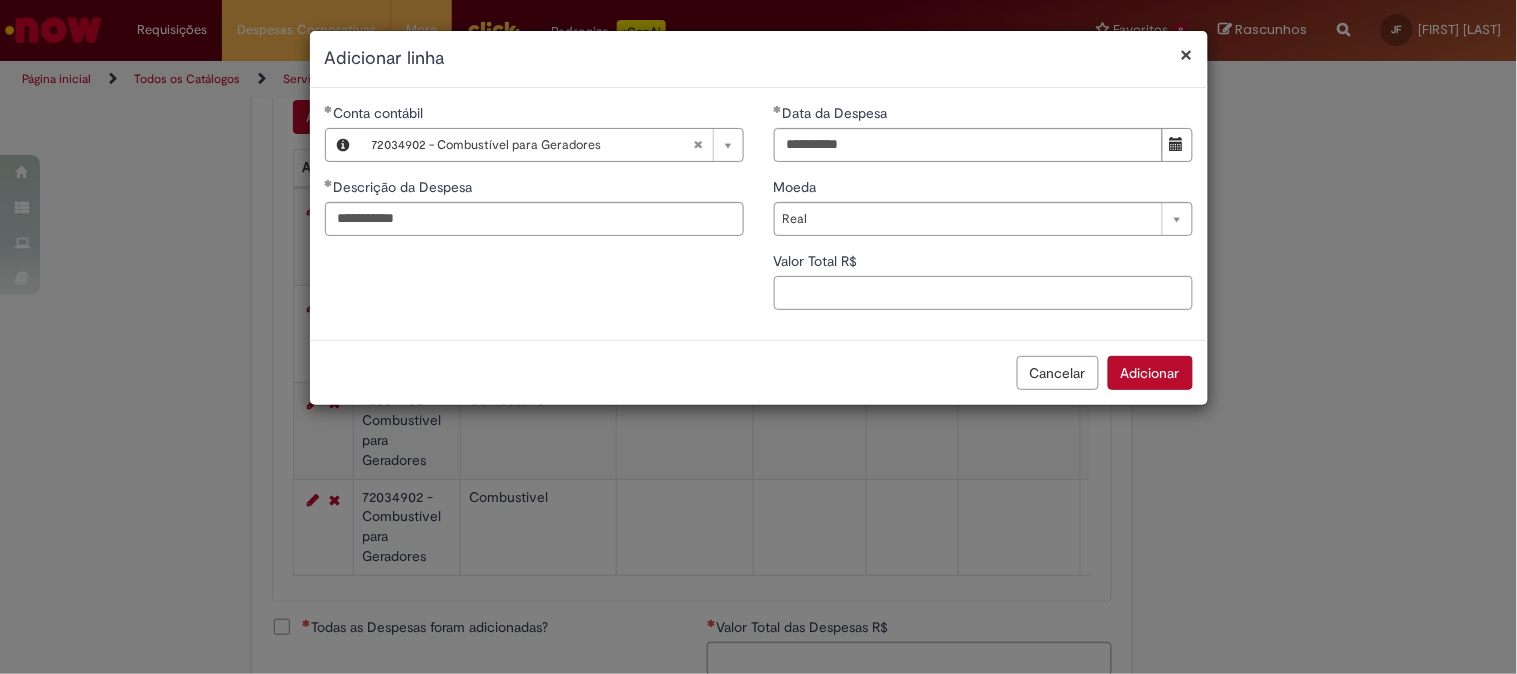 click on "Valor Total R$" at bounding box center (983, 293) 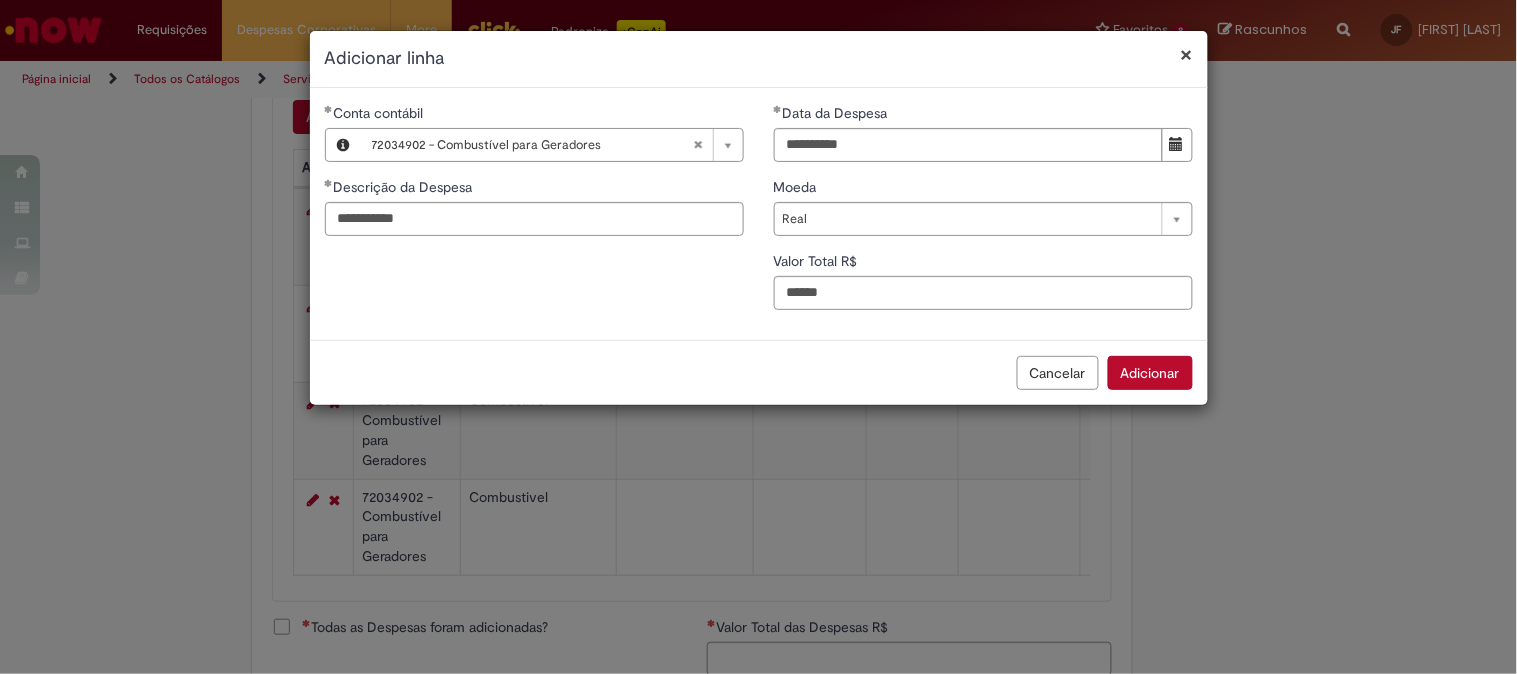 type on "******" 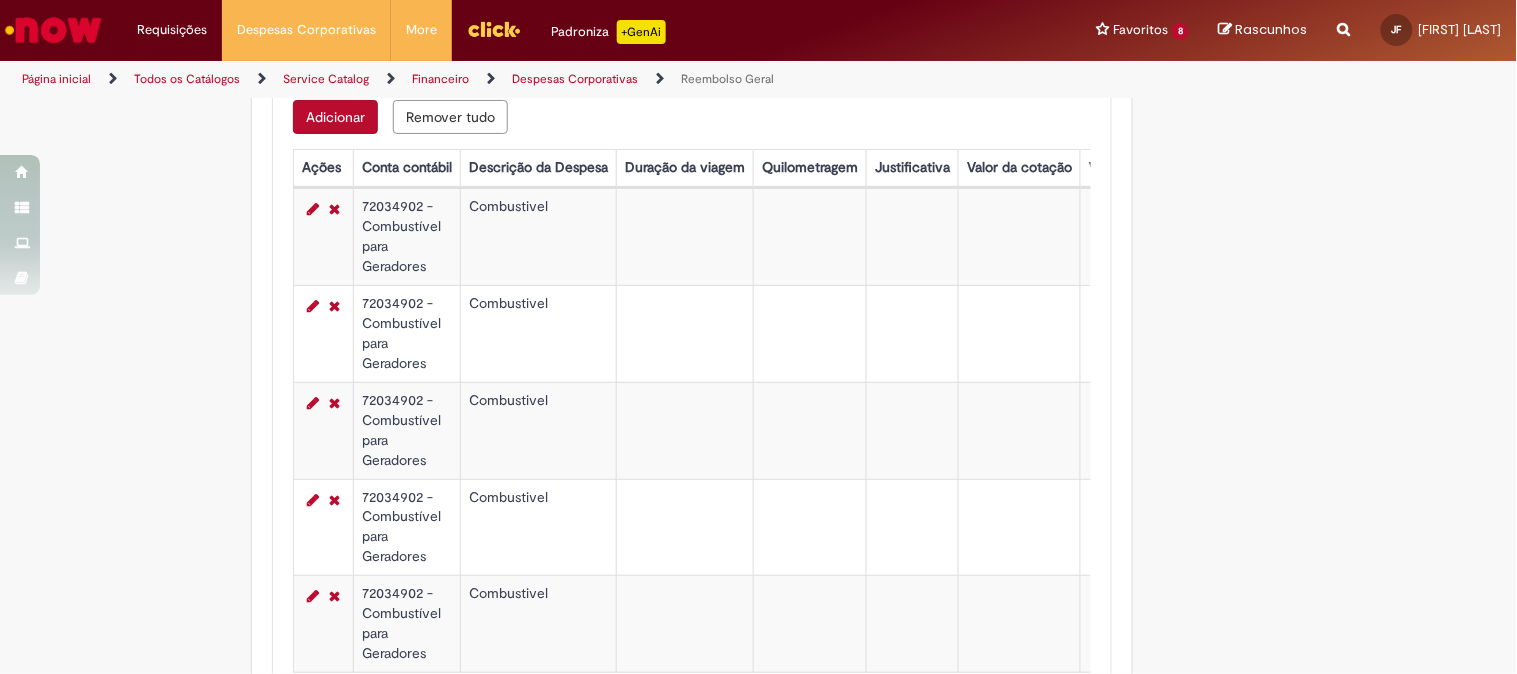 scroll, scrollTop: 1292, scrollLeft: 0, axis: vertical 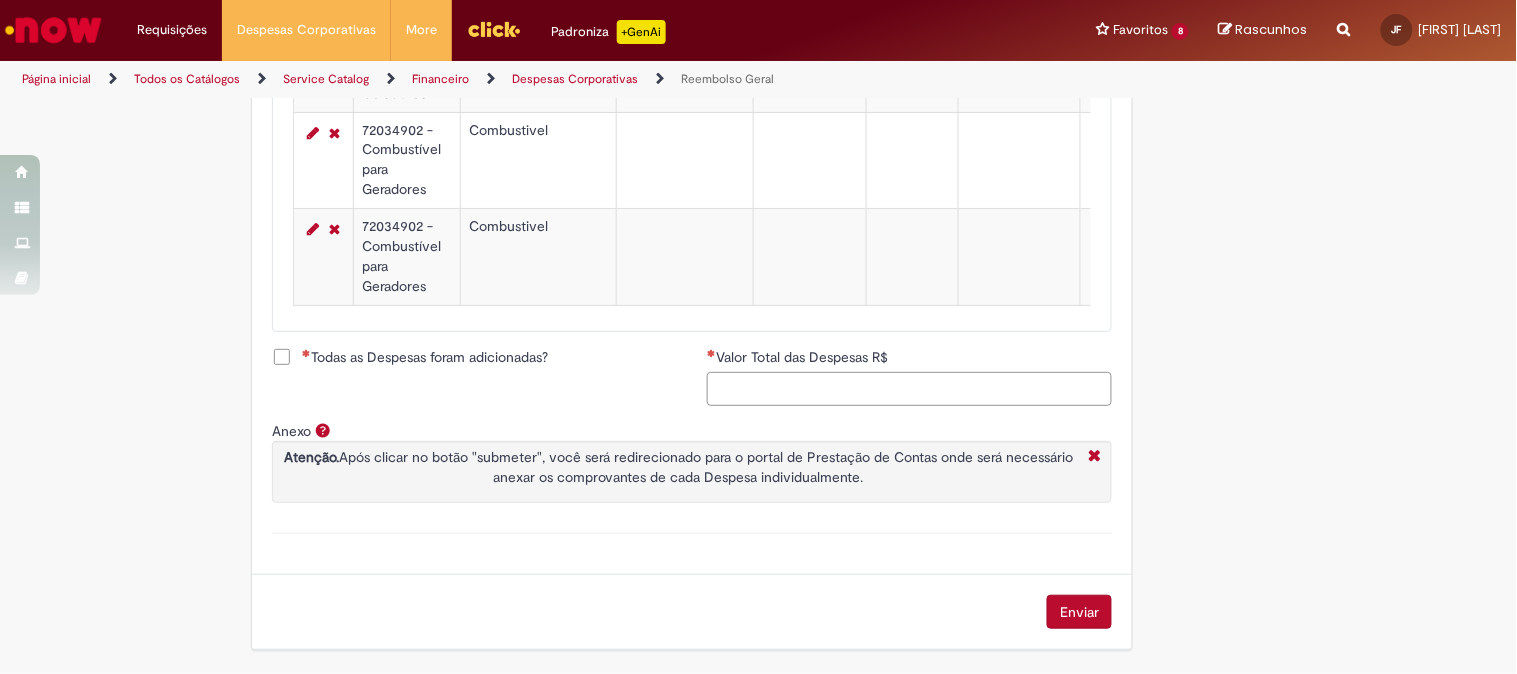 click on "Valor Total das Despesas R$" at bounding box center [909, 389] 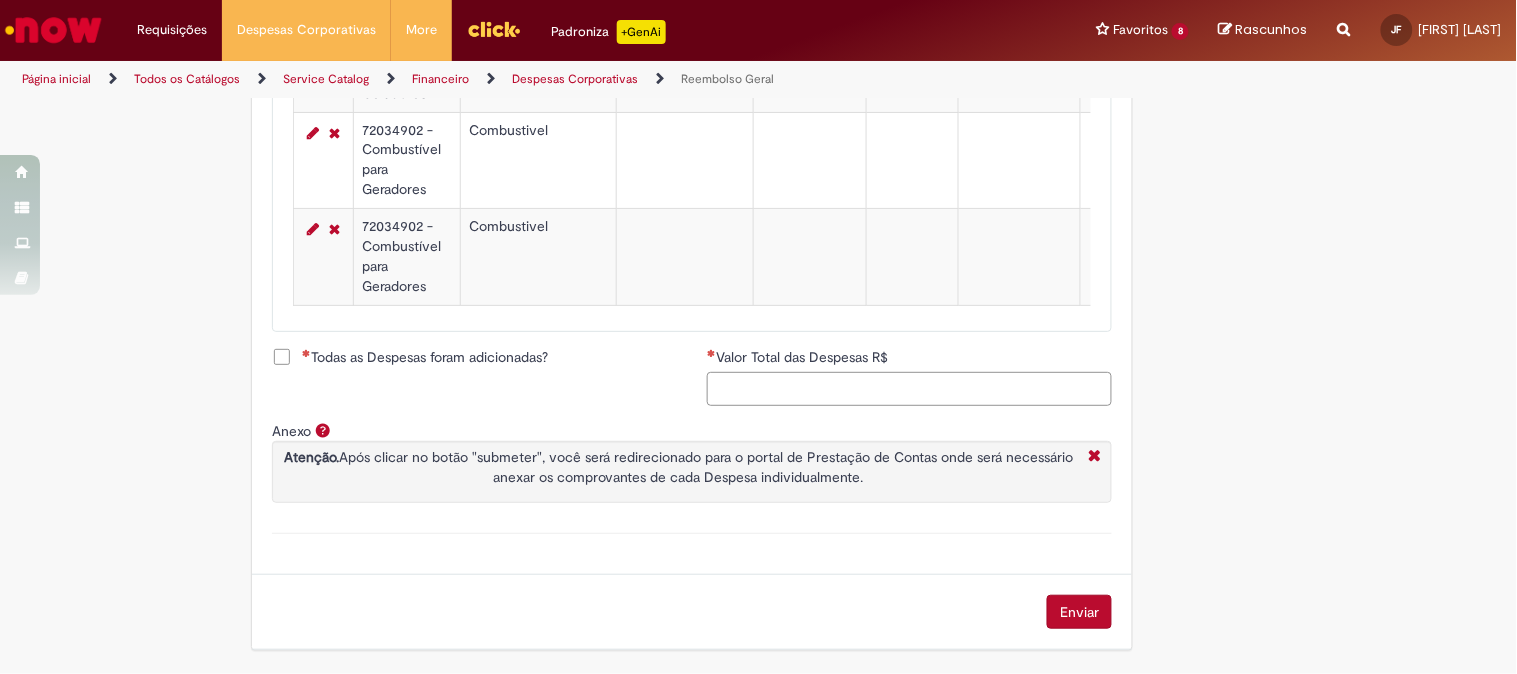 scroll, scrollTop: 1070, scrollLeft: 0, axis: vertical 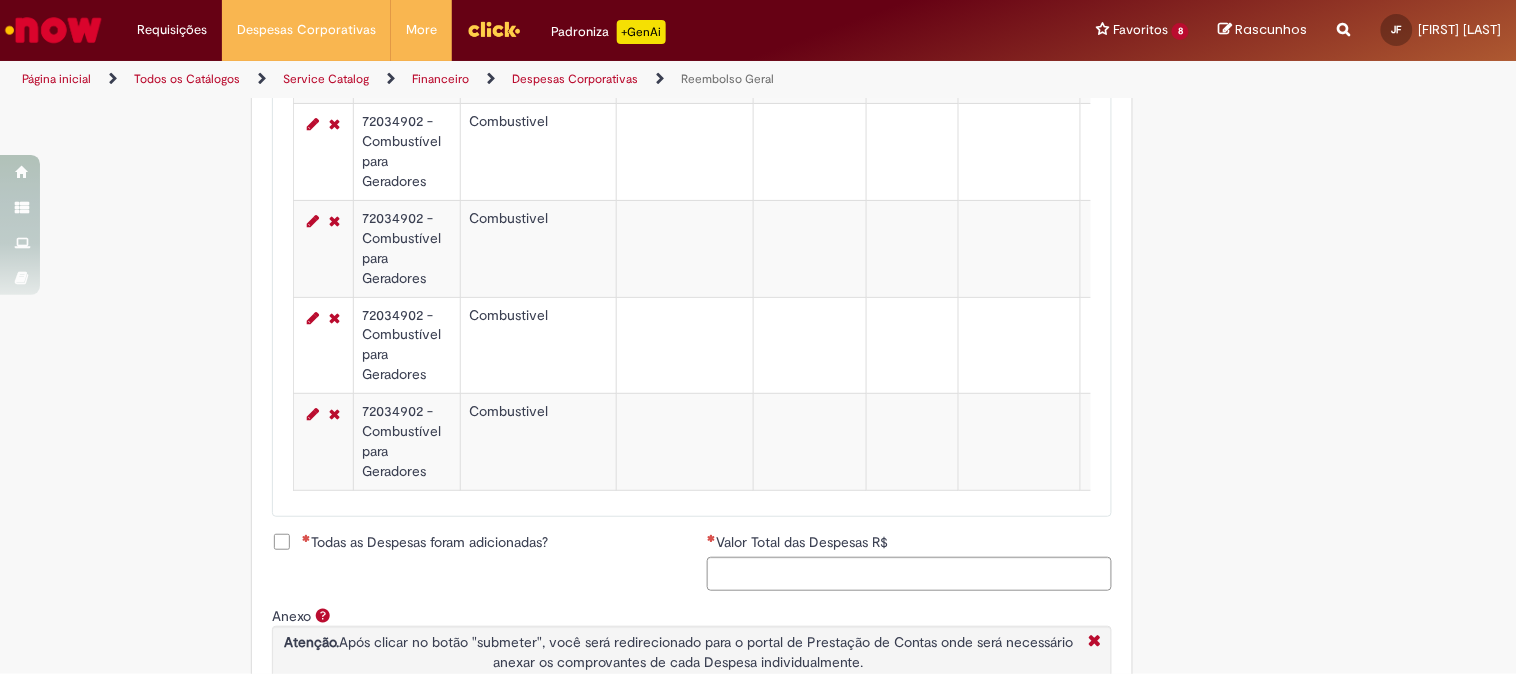 click on "Todas as Despesas foram adicionadas?" at bounding box center (425, 542) 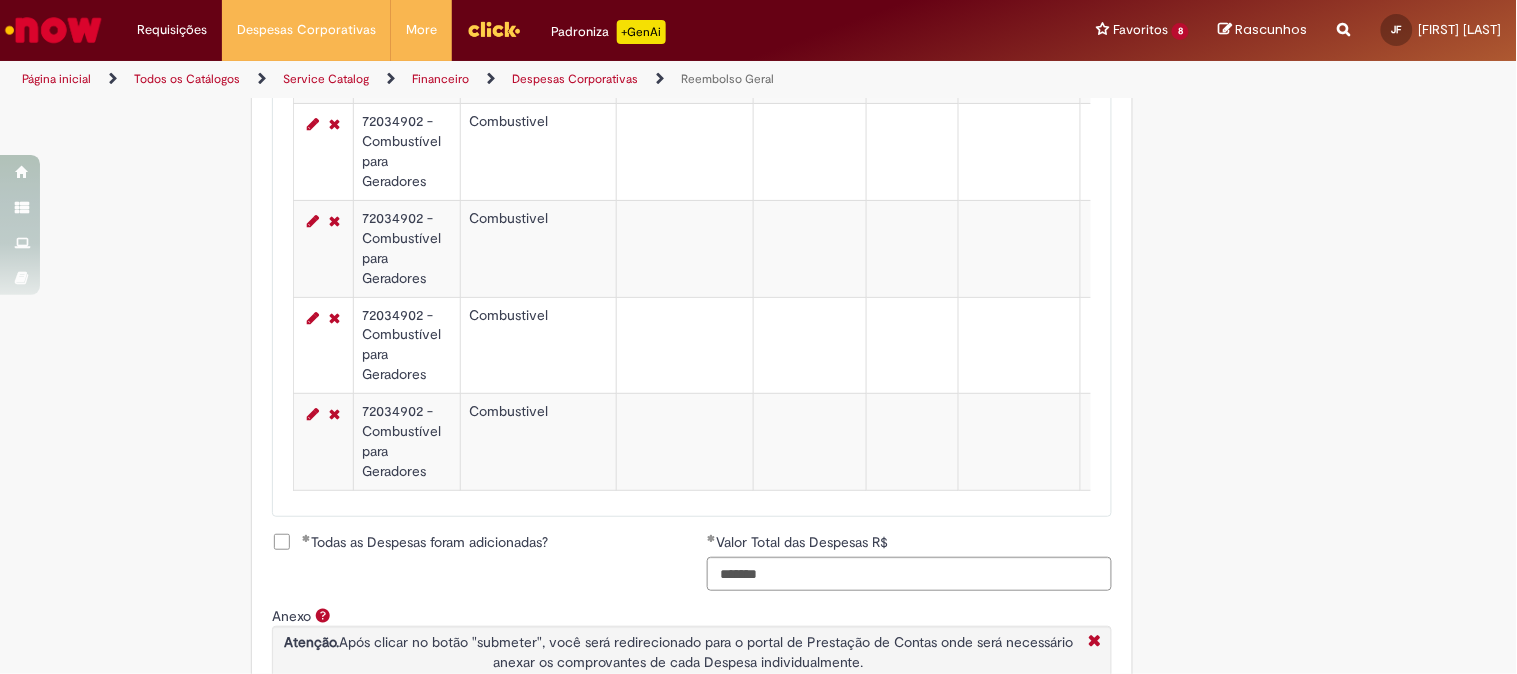 scroll, scrollTop: 1292, scrollLeft: 0, axis: vertical 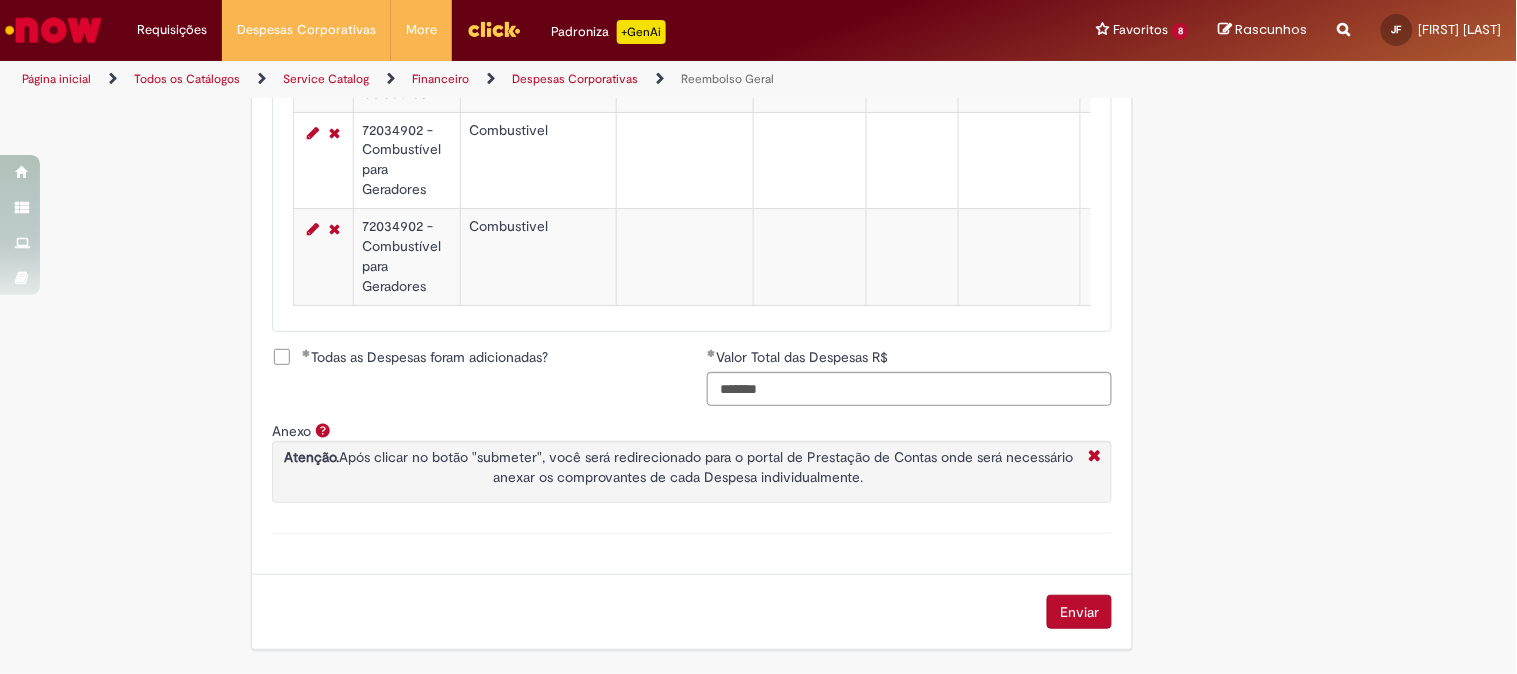 click on "Enviar" at bounding box center [1079, 612] 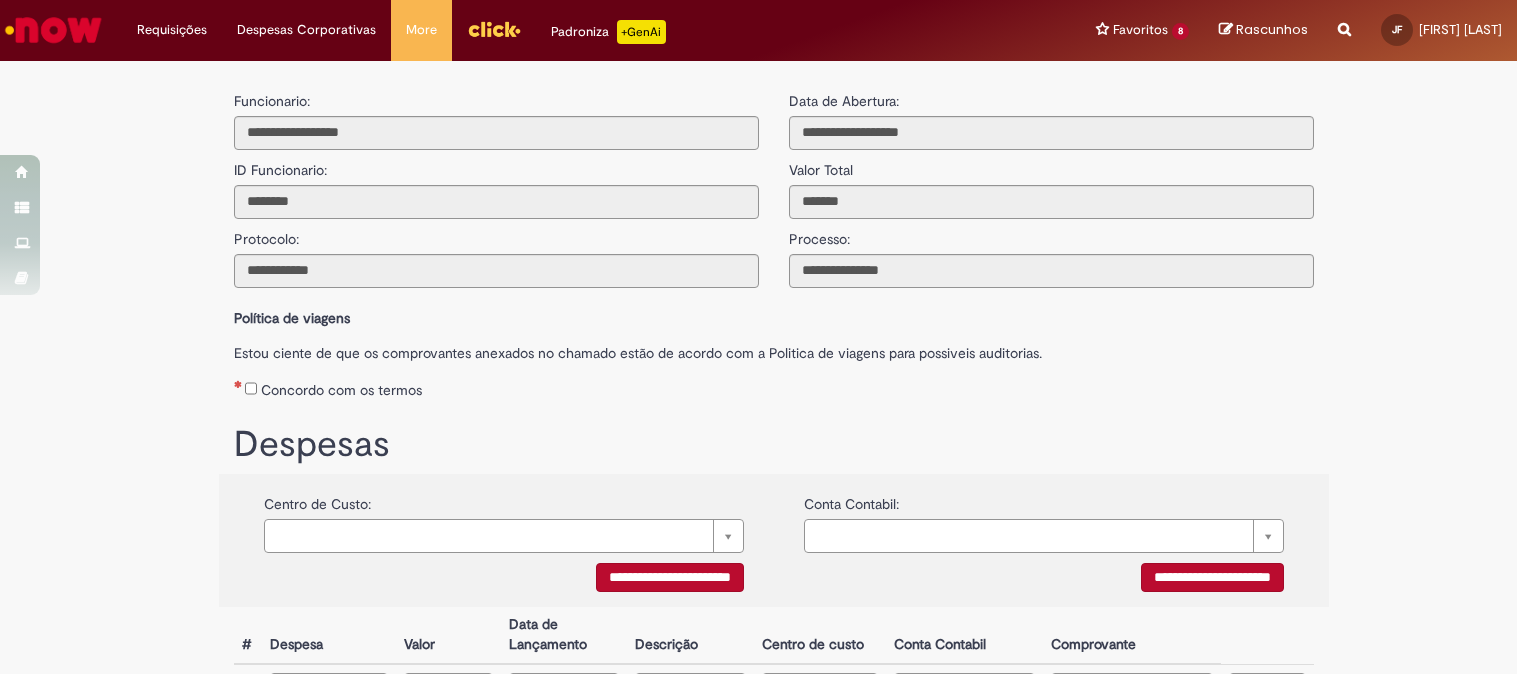 scroll, scrollTop: 0, scrollLeft: 0, axis: both 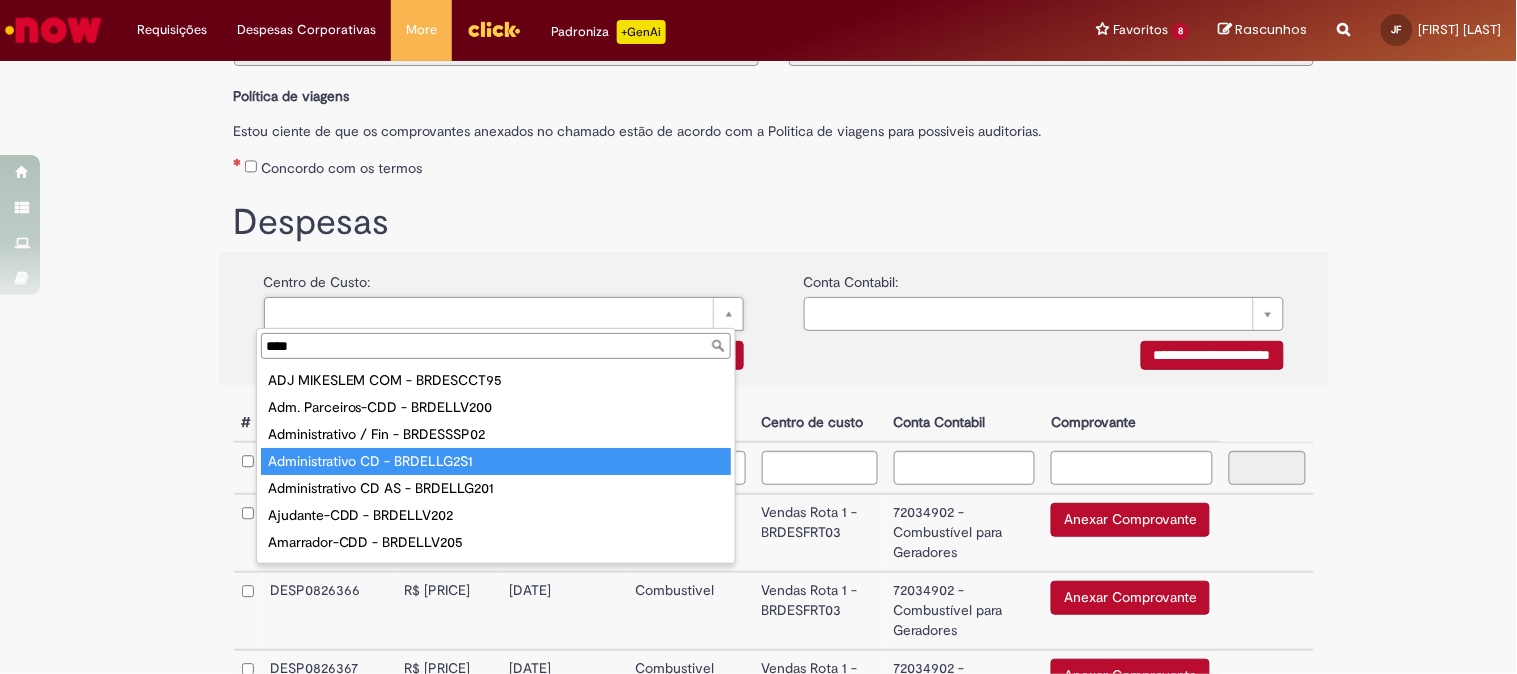 type on "****" 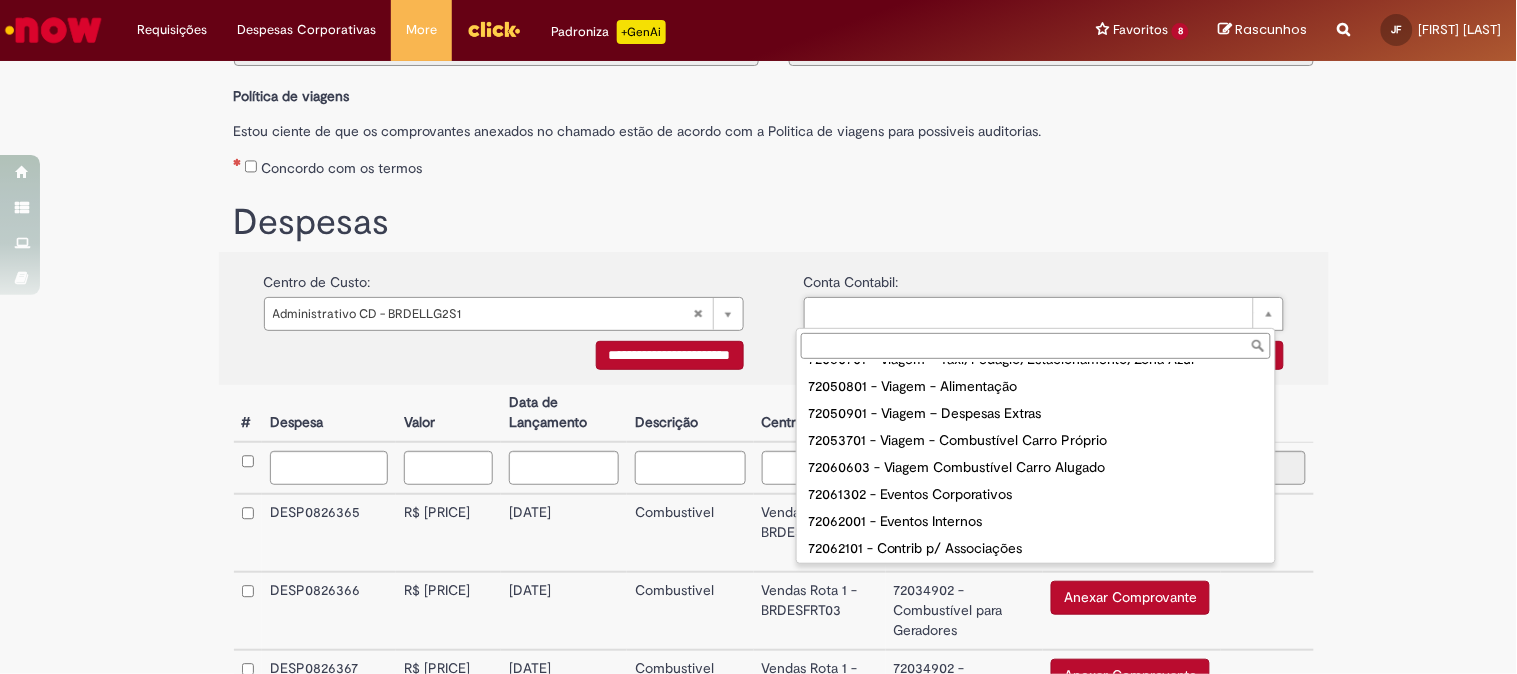 scroll, scrollTop: 832, scrollLeft: 0, axis: vertical 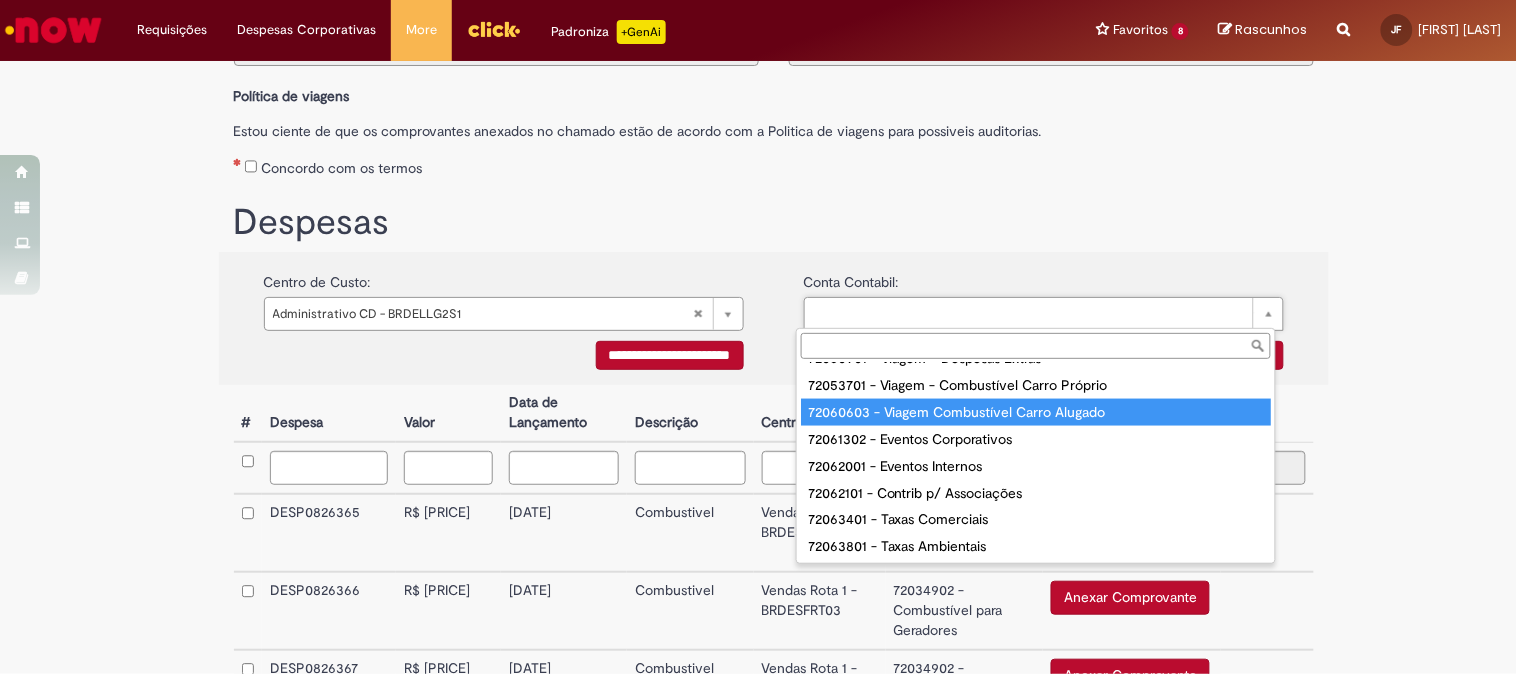 type on "**********" 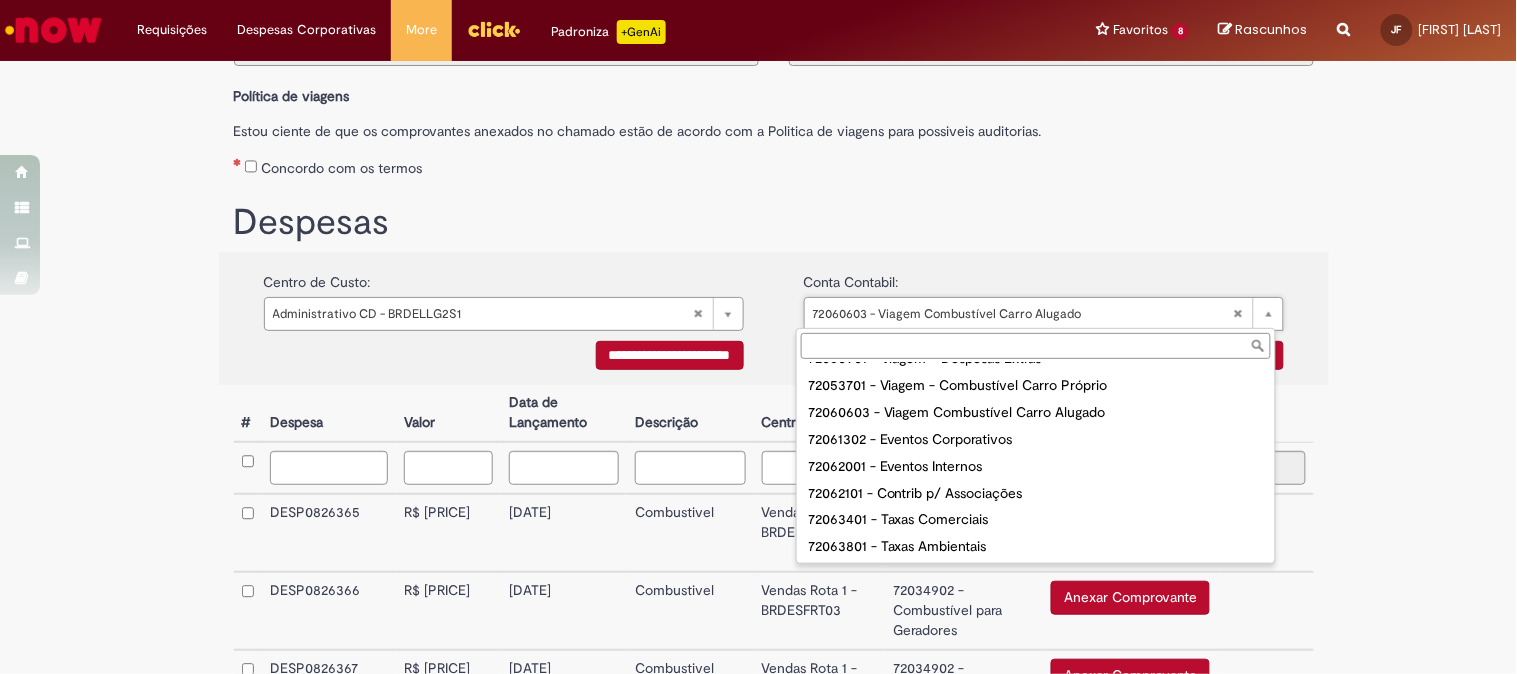 scroll, scrollTop: 677, scrollLeft: 0, axis: vertical 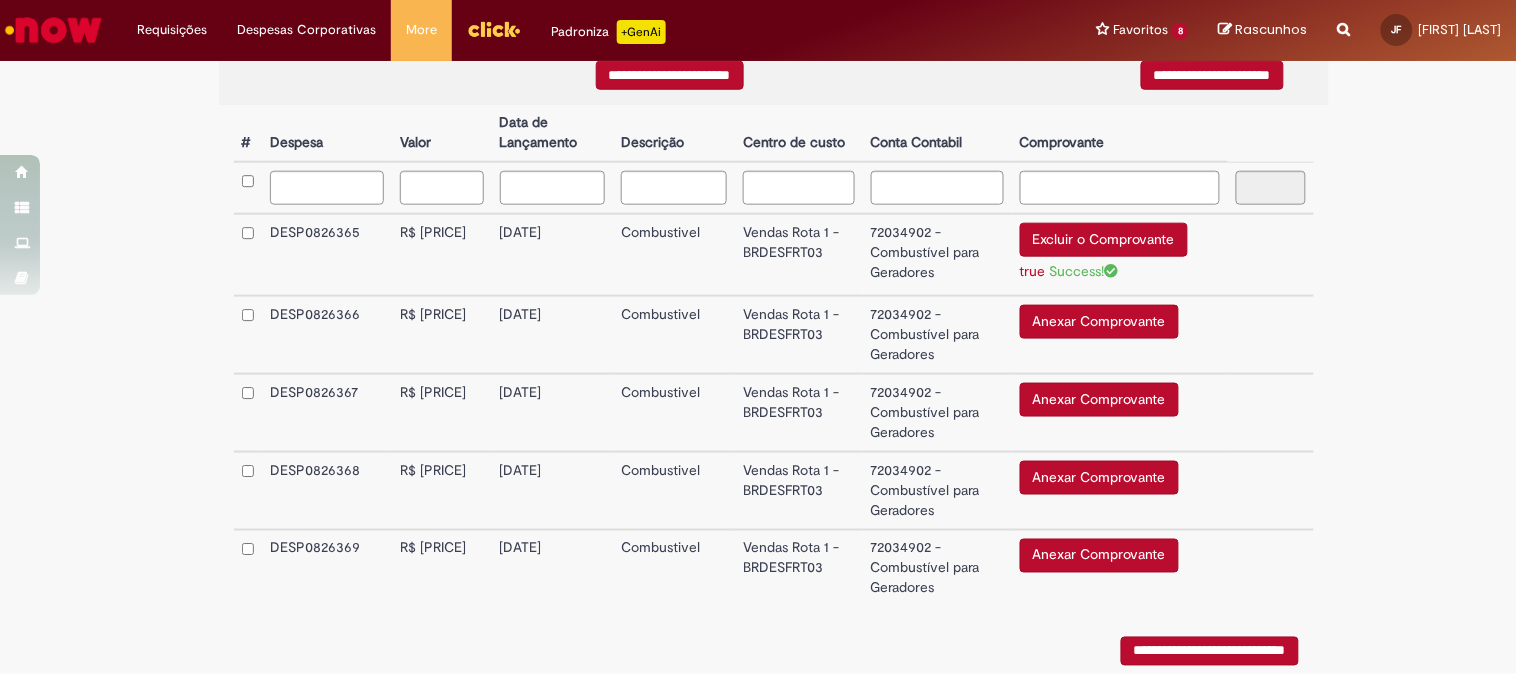 click on "Anexar Comprovante" at bounding box center [1099, 322] 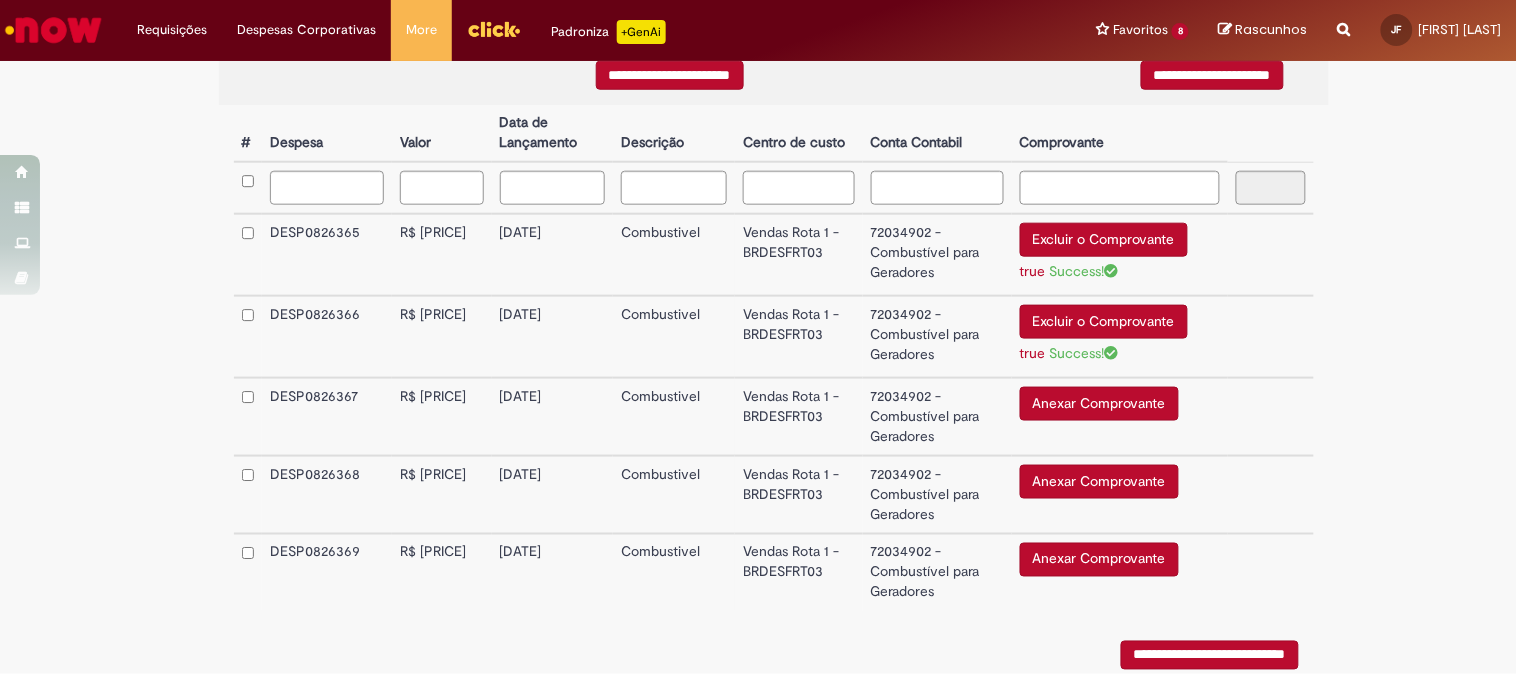 click on "Anexar Comprovante" at bounding box center (1099, 404) 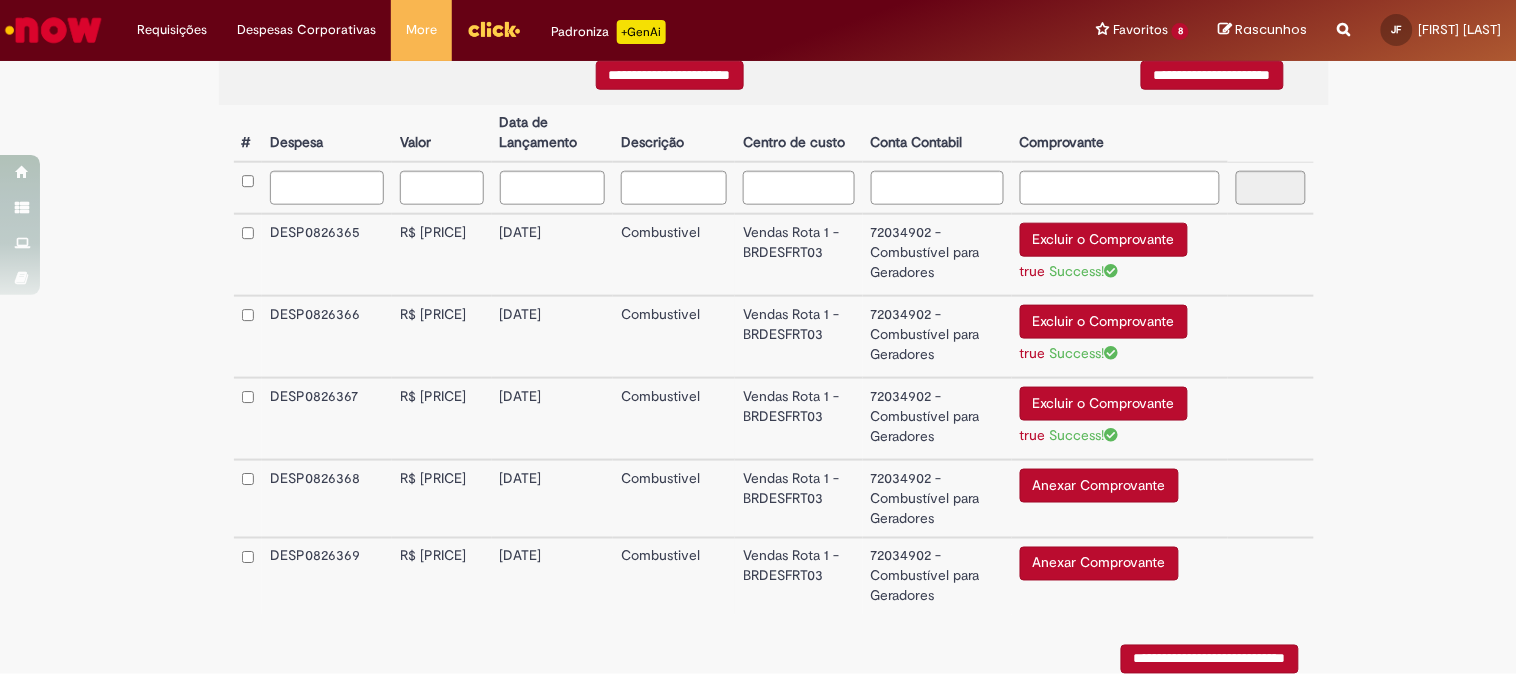 click on "Anexar Comprovante" at bounding box center (1099, 486) 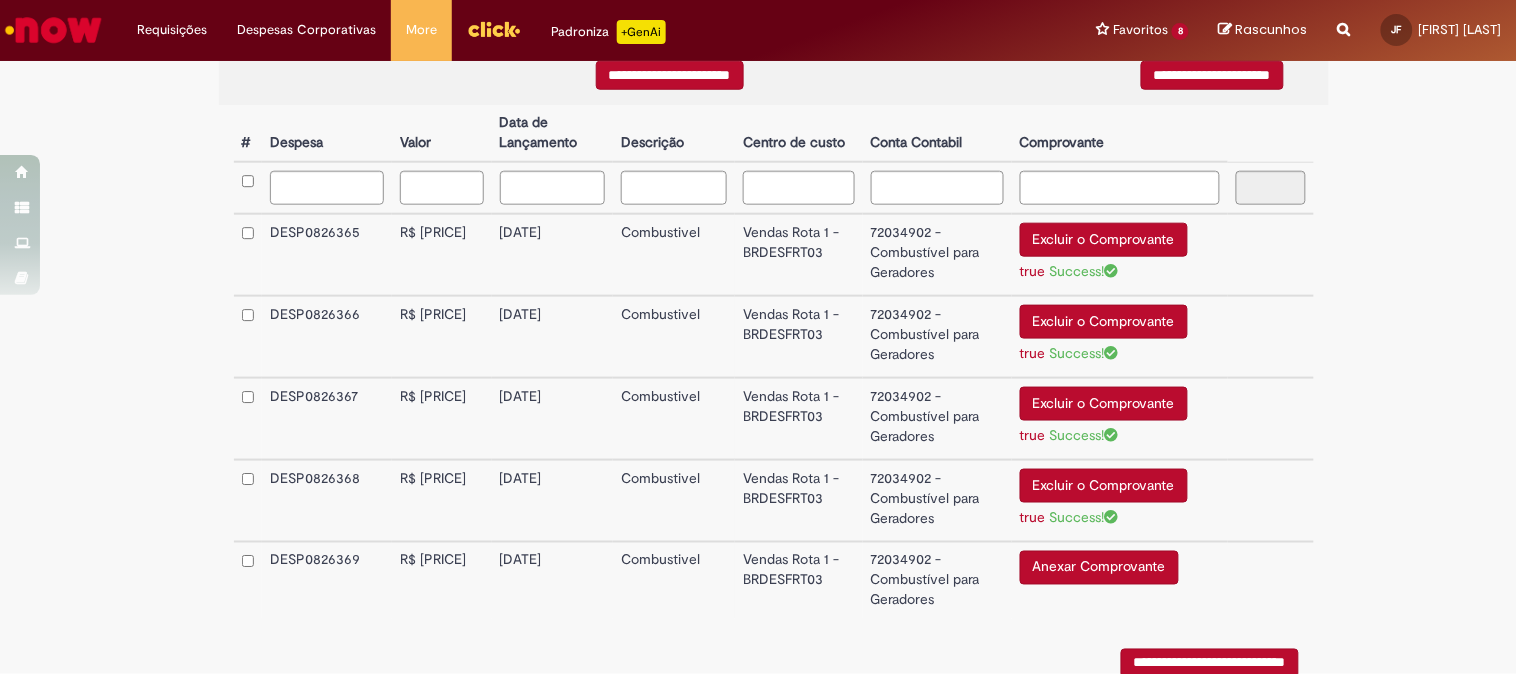 click on "Anexar Comprovante" at bounding box center [1099, 568] 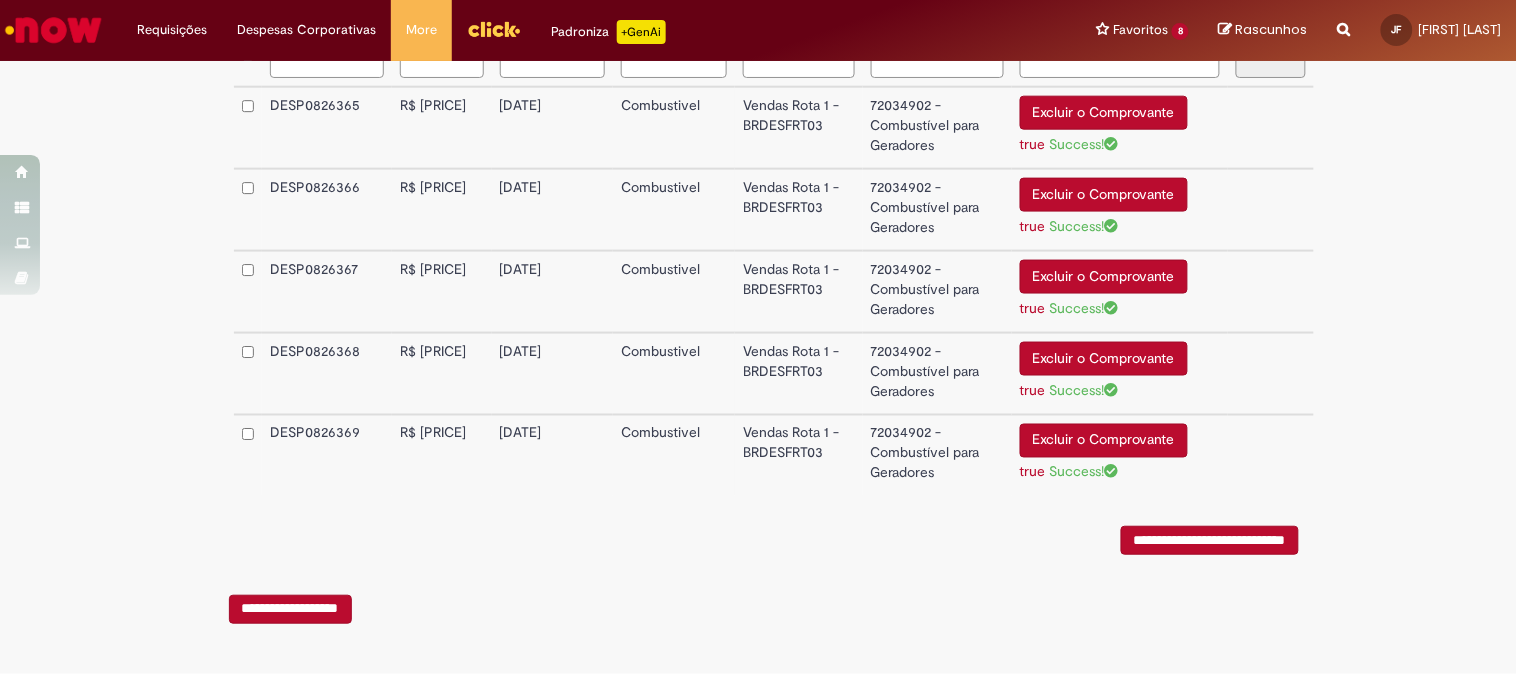 click on "**********" at bounding box center [1210, 540] 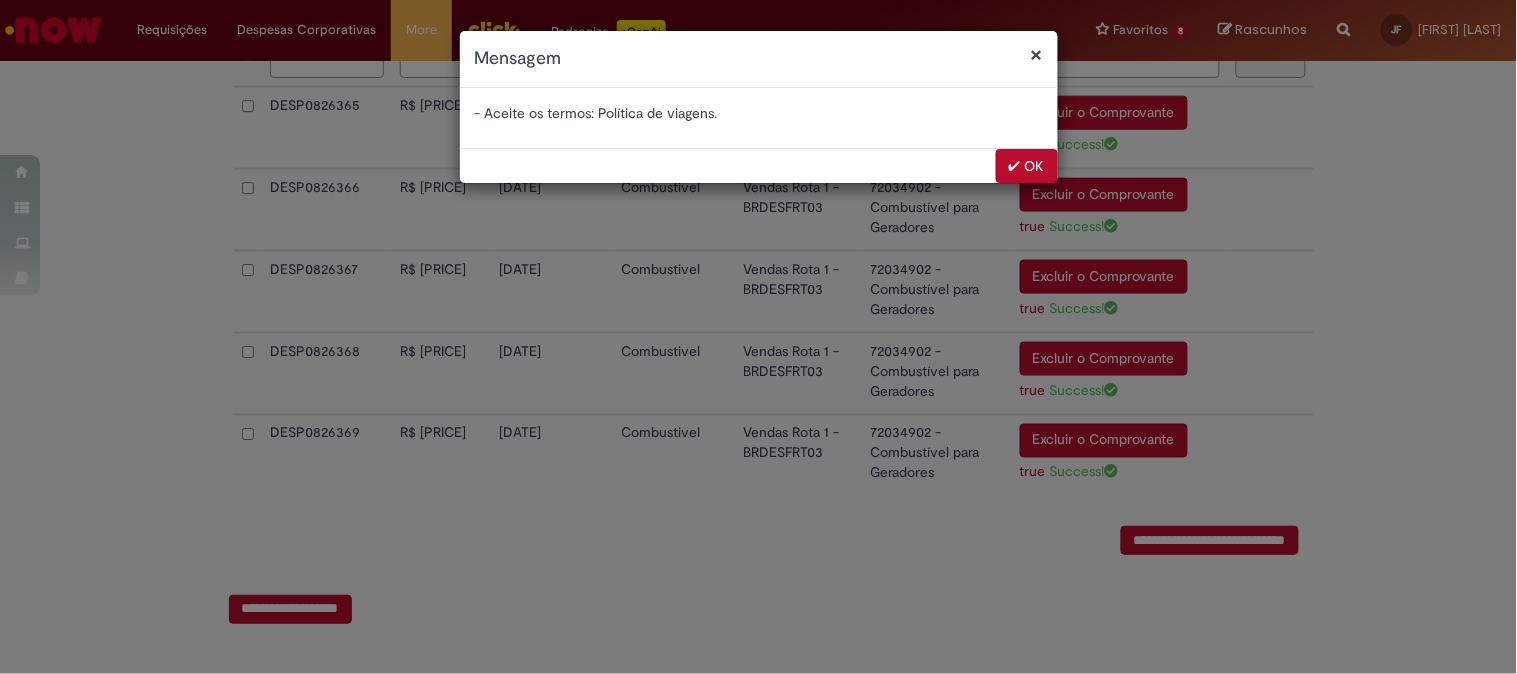 click on "✔ OK" at bounding box center (1027, 166) 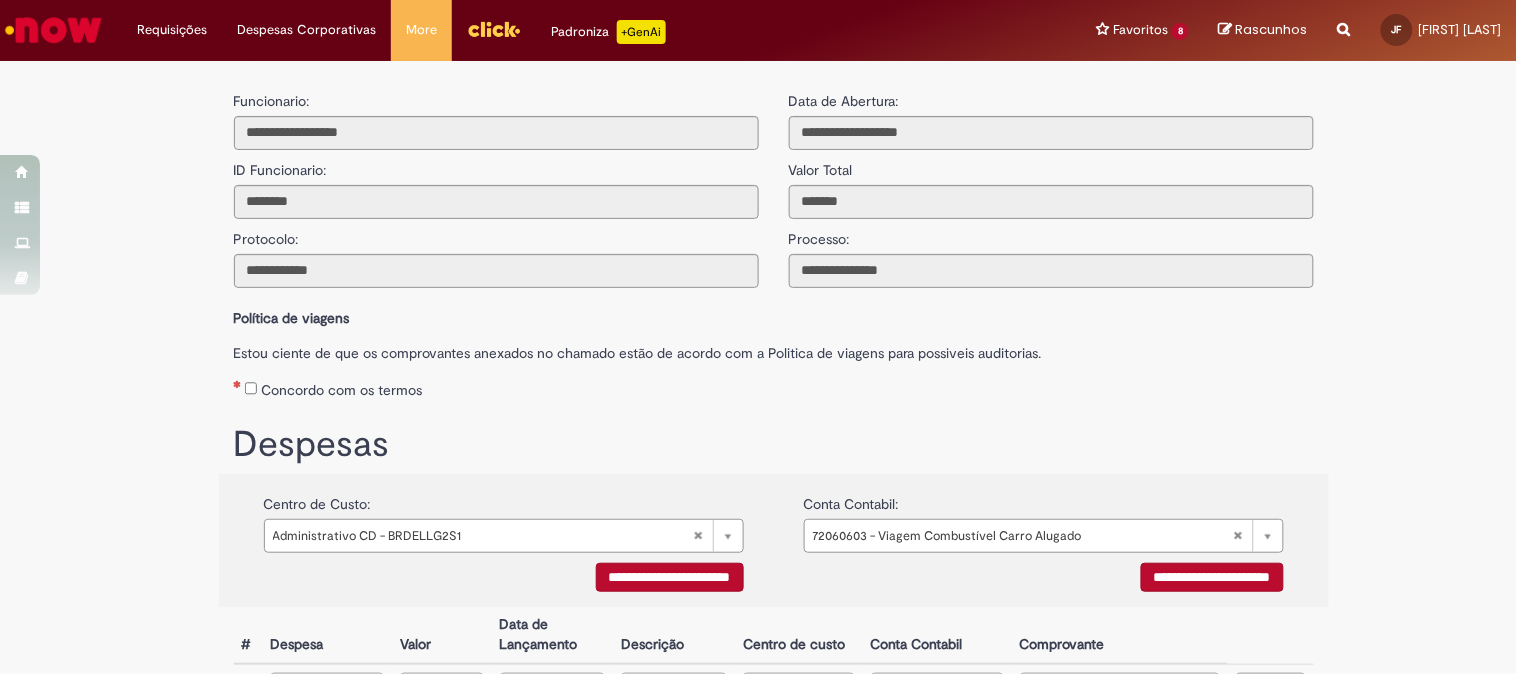 scroll, scrollTop: 222, scrollLeft: 0, axis: vertical 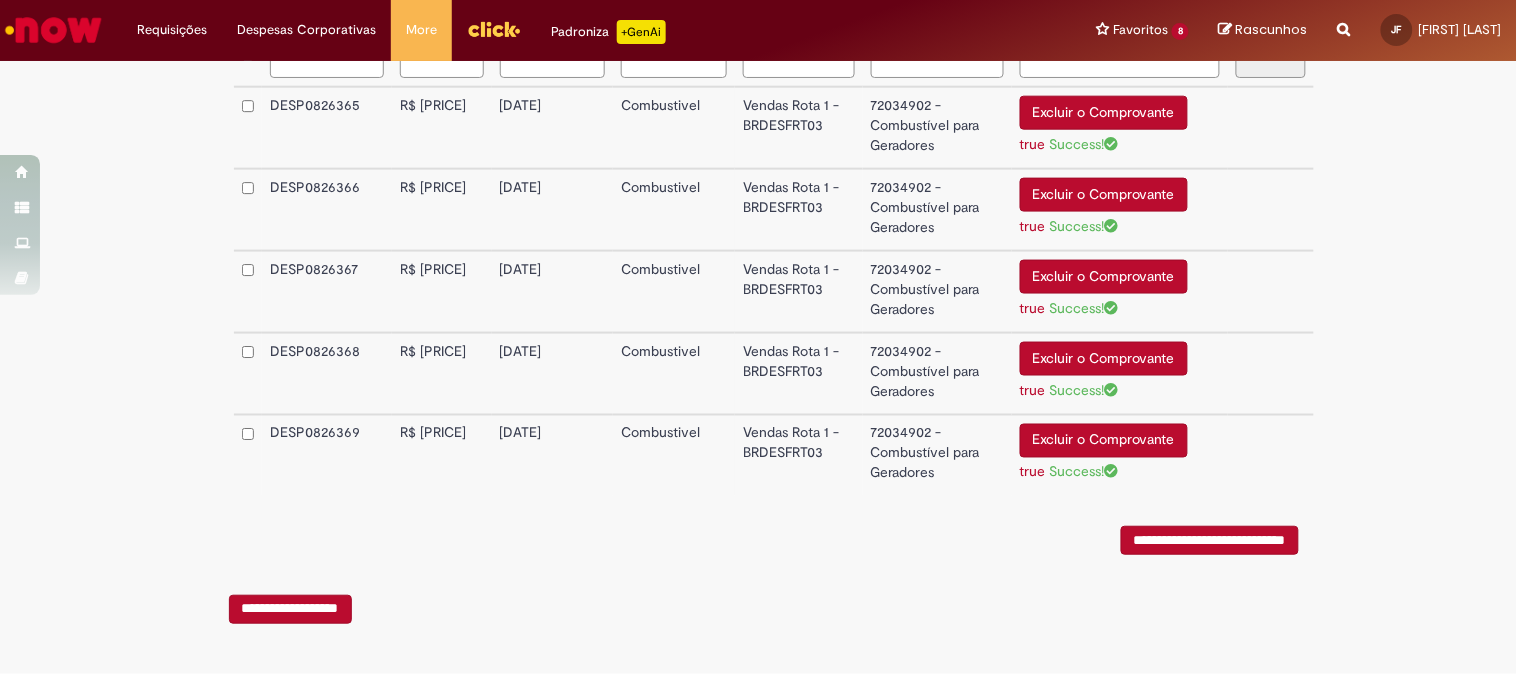 click on "**********" at bounding box center [1210, 540] 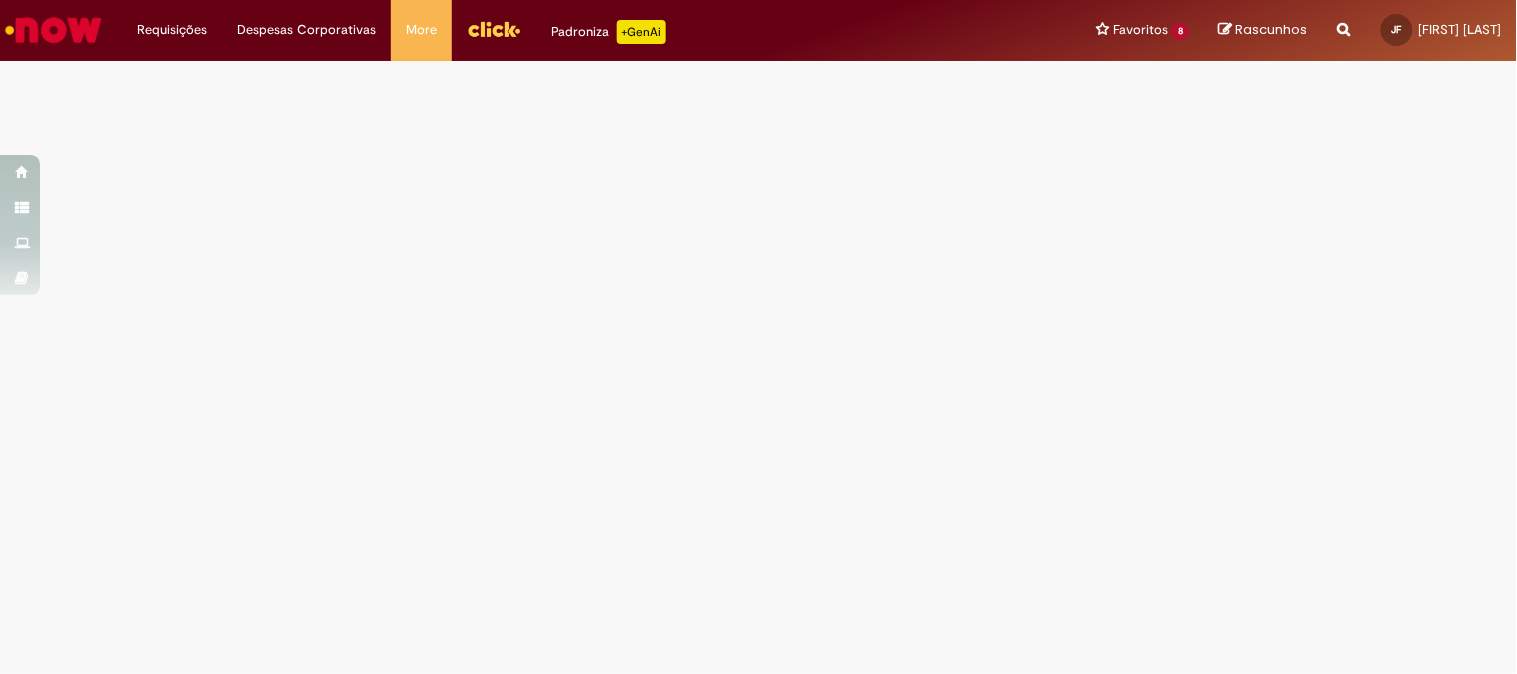 scroll, scrollTop: 0, scrollLeft: 0, axis: both 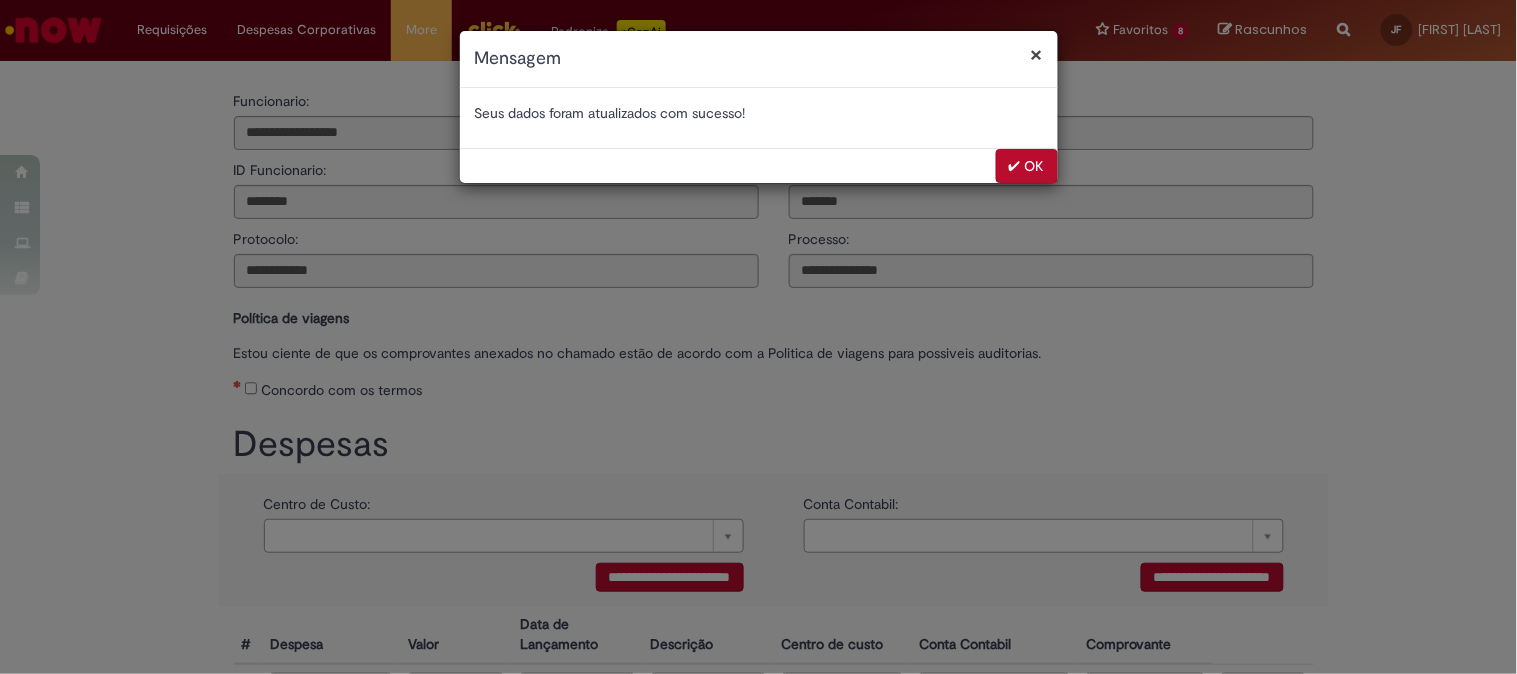 click on "✔ OK" at bounding box center [1027, 166] 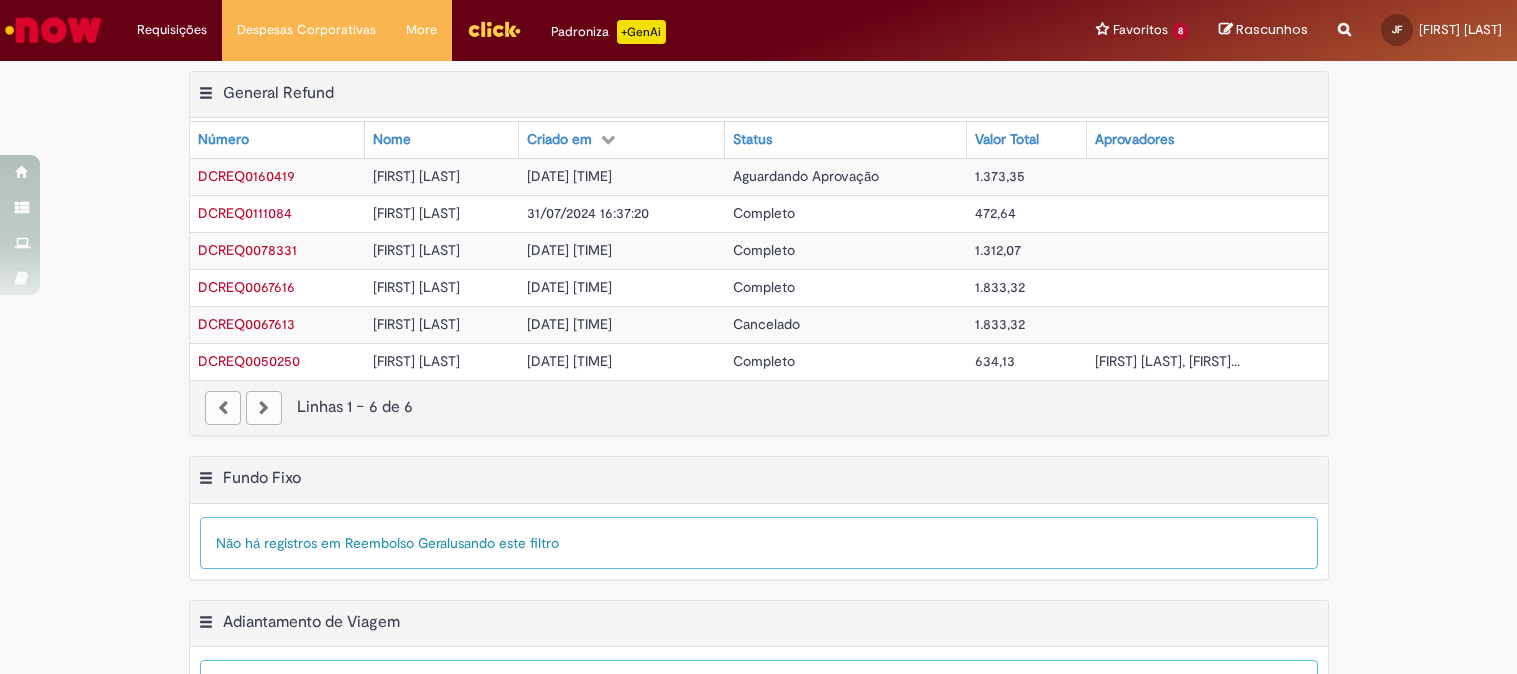 scroll, scrollTop: 0, scrollLeft: 0, axis: both 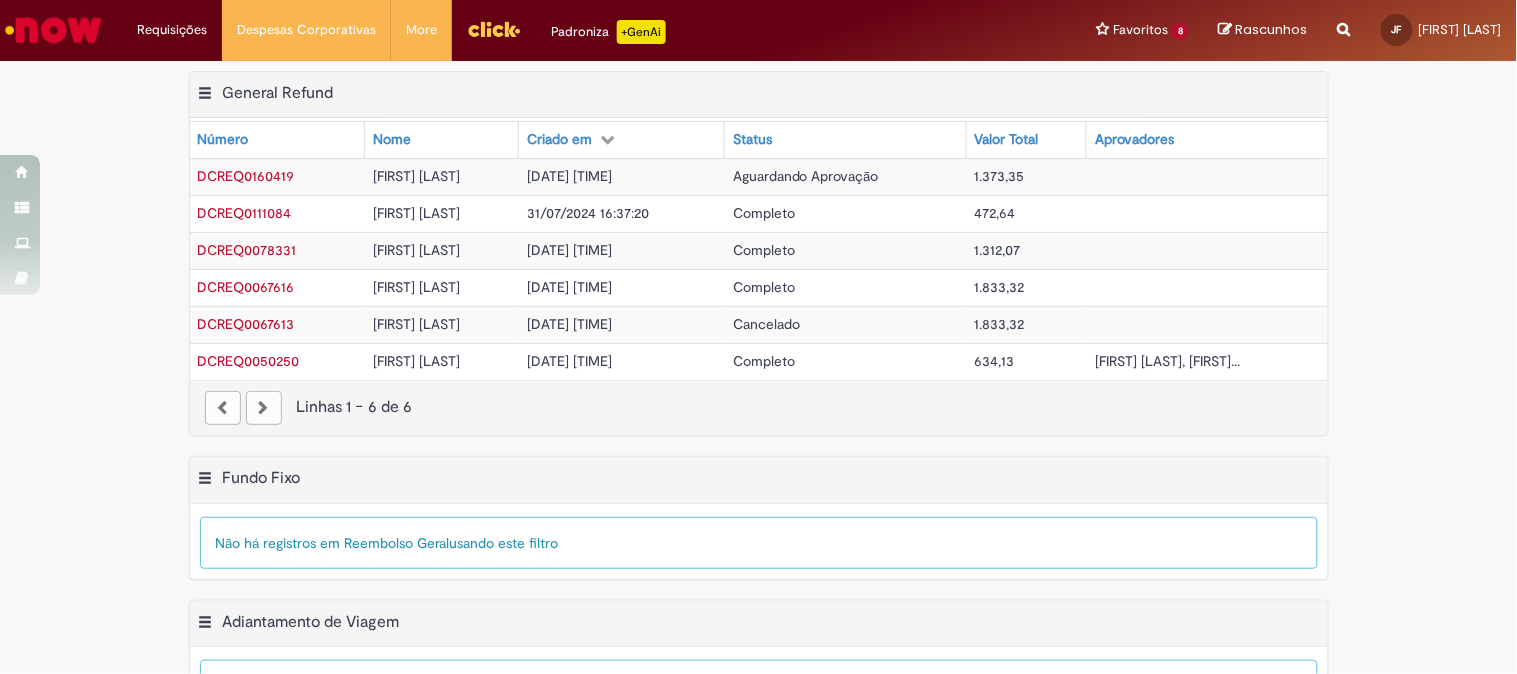 click on "Marilia Alves Guimaraes Pingarilho, Arth..." at bounding box center [1167, 361] 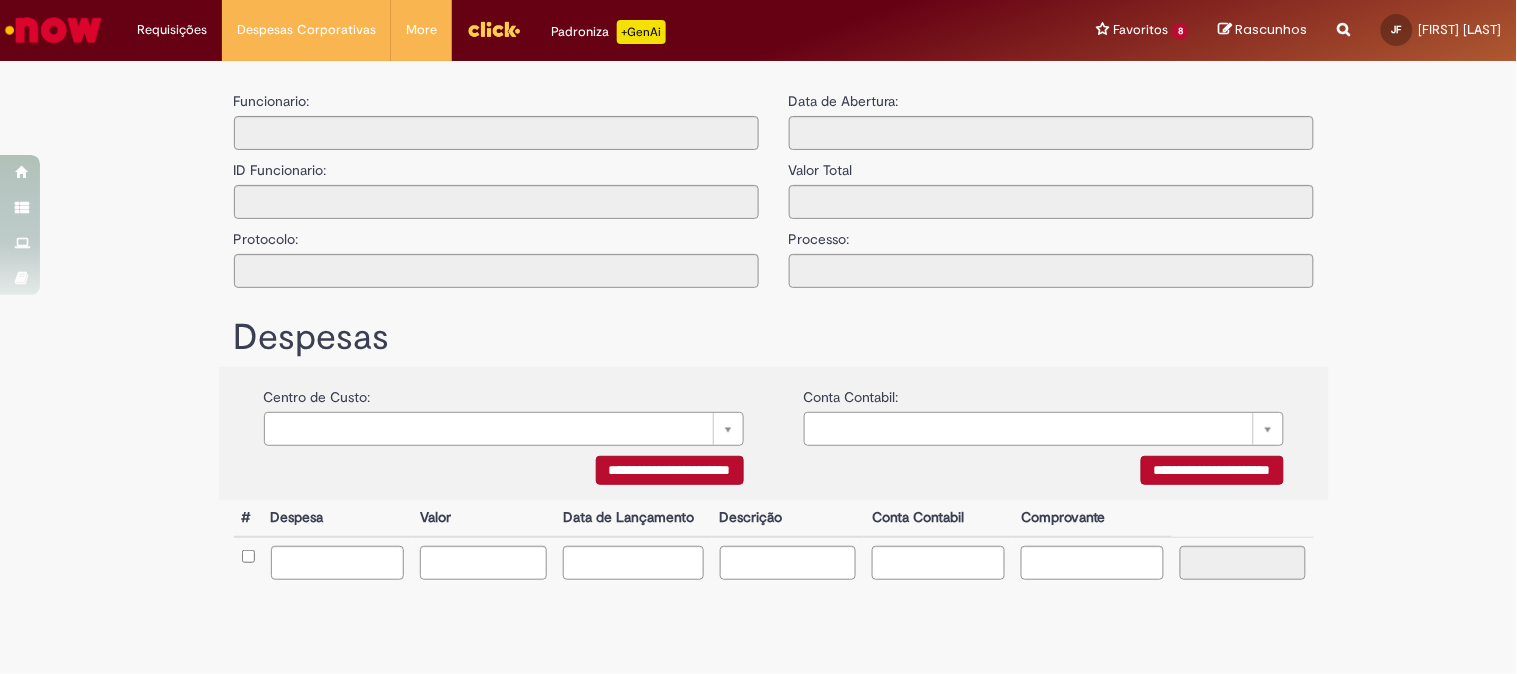 type on "**********" 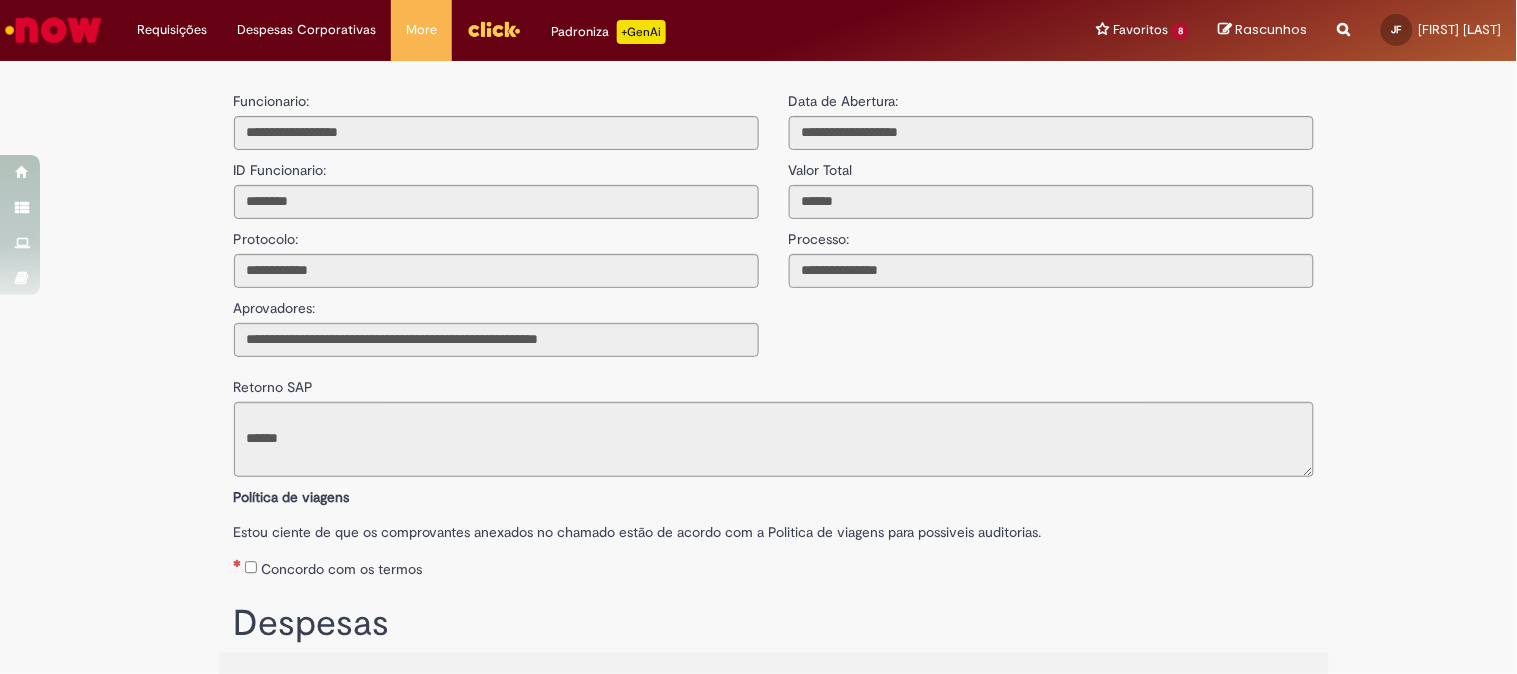 scroll, scrollTop: 0, scrollLeft: 0, axis: both 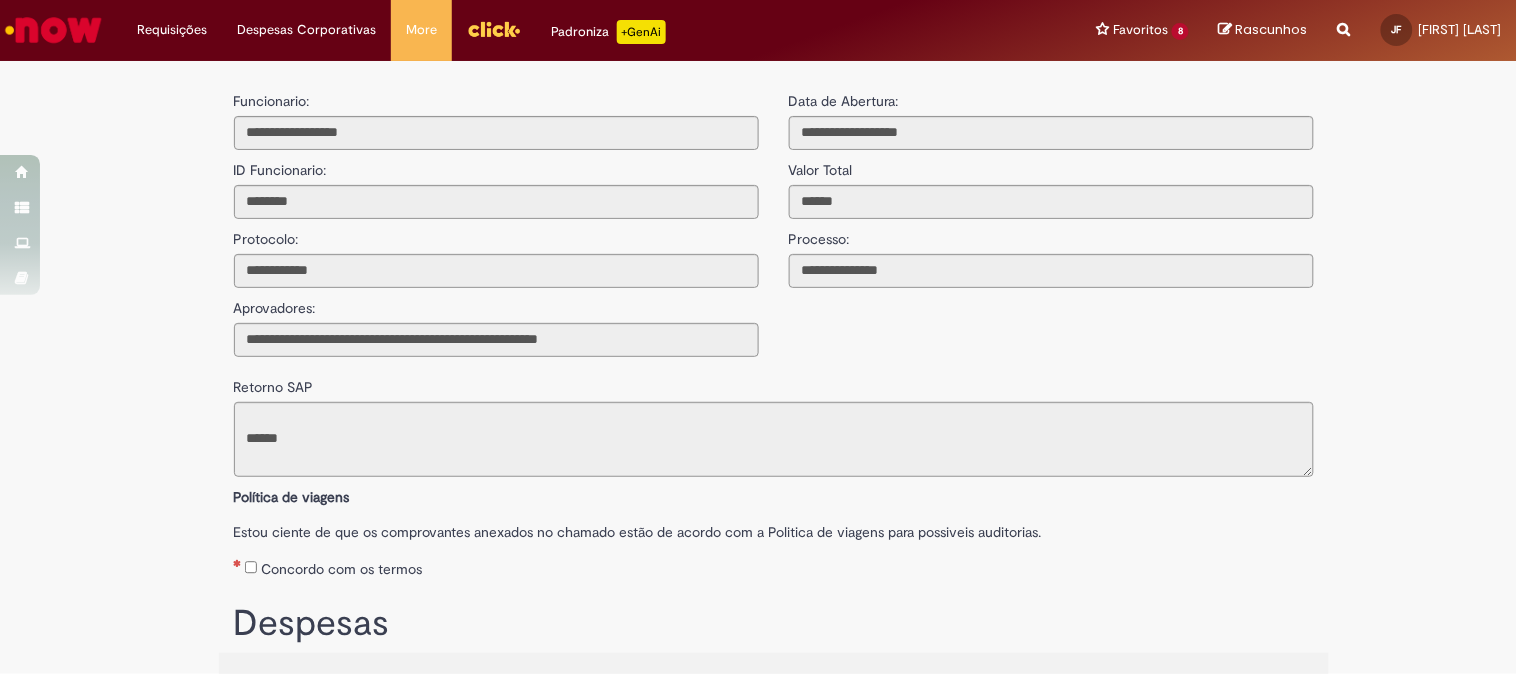 click on "Estou ciente de que os comprovantes anexados no chamado estão de acordo com a Politica de viagens para possiveis auditorias." at bounding box center [774, 527] 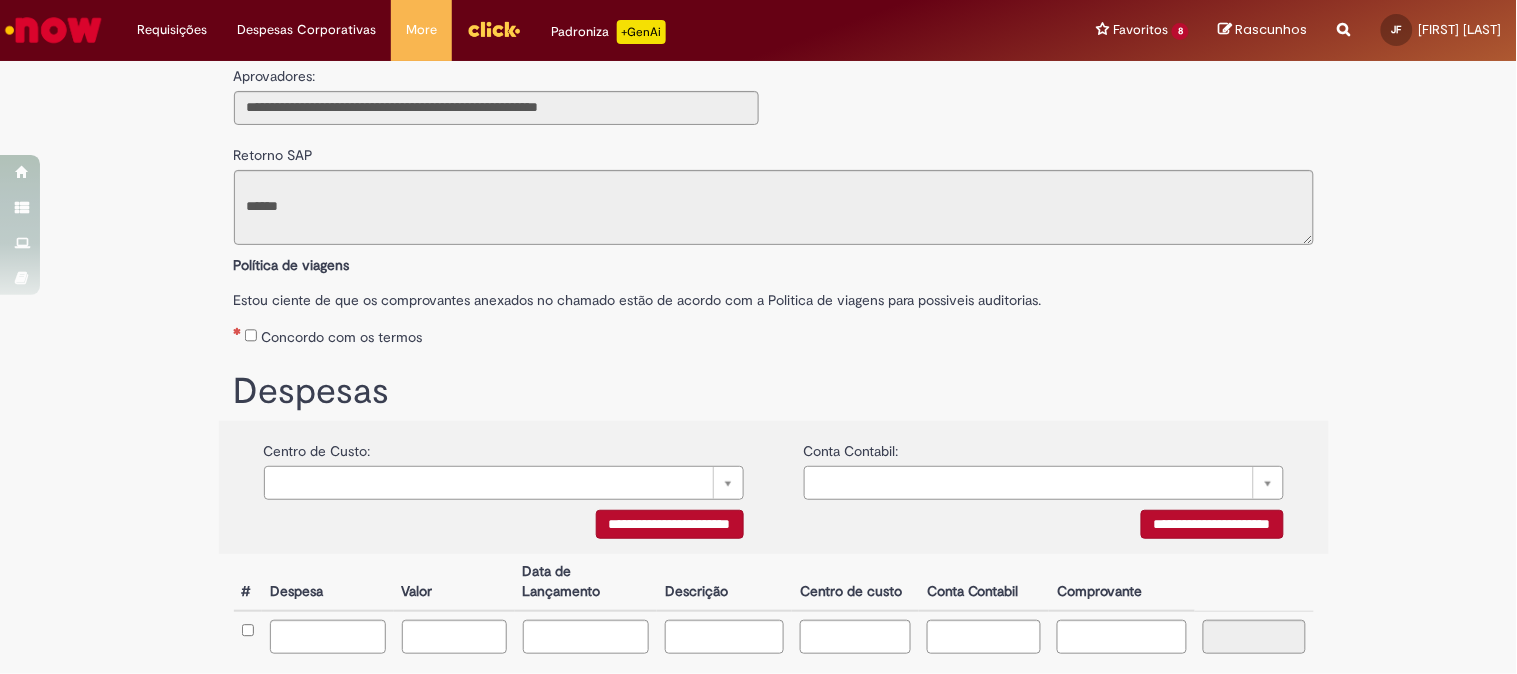 scroll, scrollTop: 0, scrollLeft: 0, axis: both 